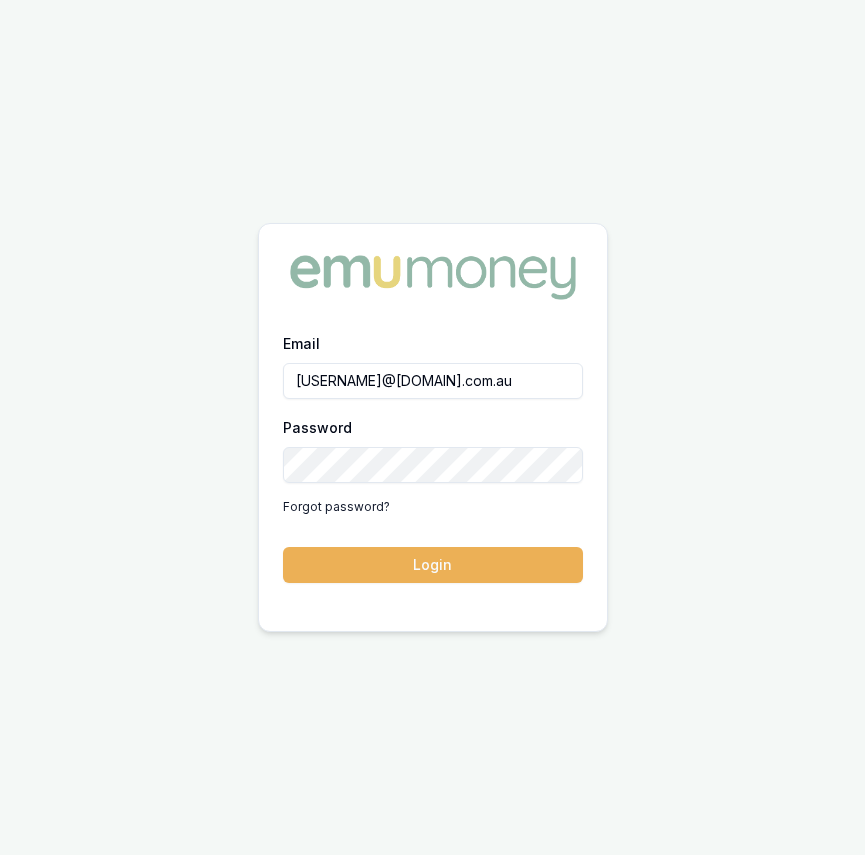 scroll, scrollTop: 0, scrollLeft: 0, axis: both 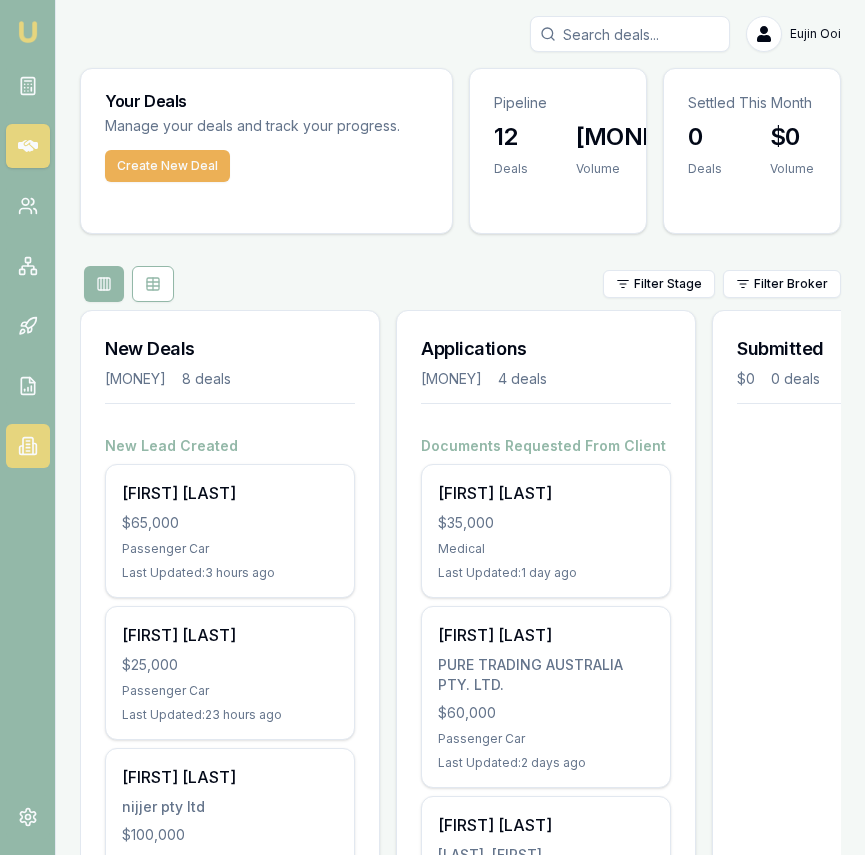 click at bounding box center [28, 446] 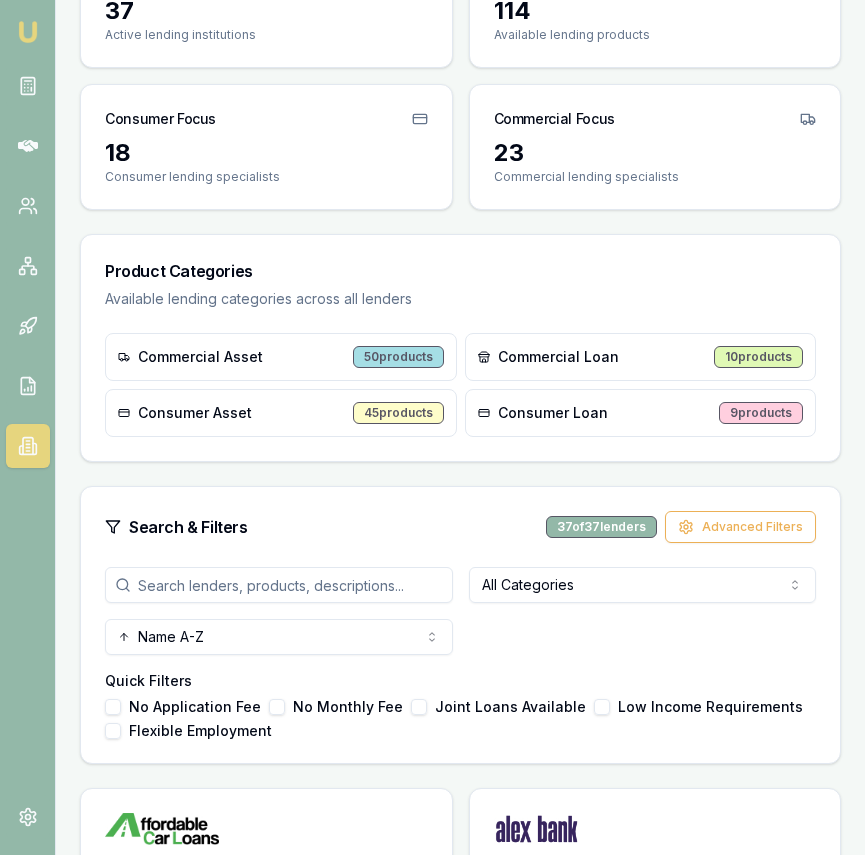 scroll, scrollTop: 222, scrollLeft: 0, axis: vertical 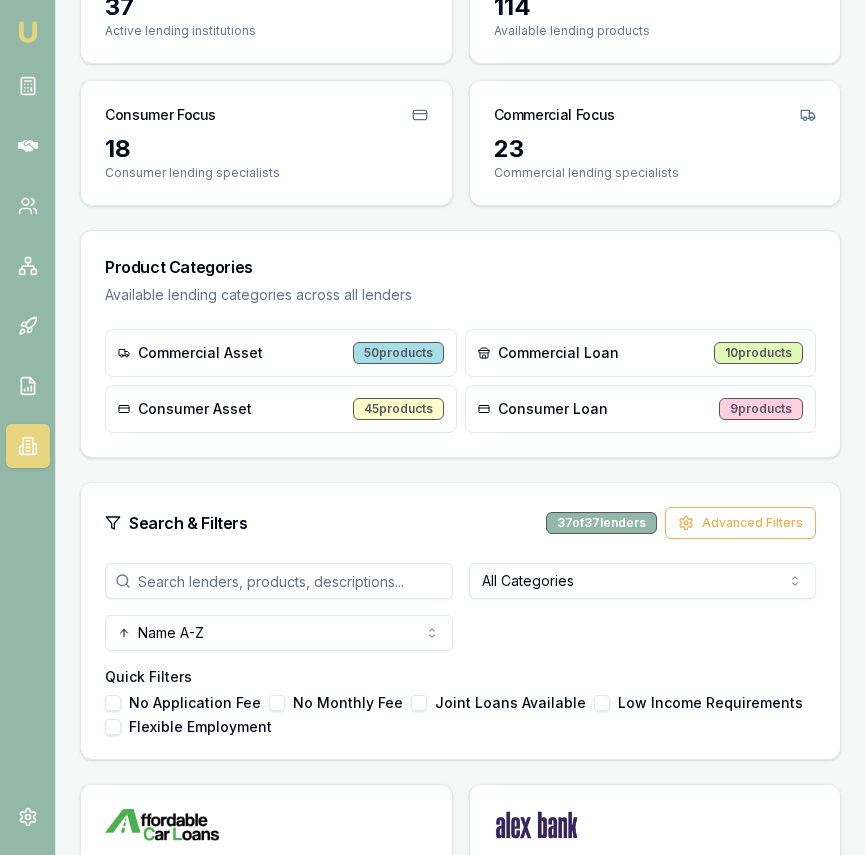 click on "Commercial Asset" at bounding box center [200, 353] 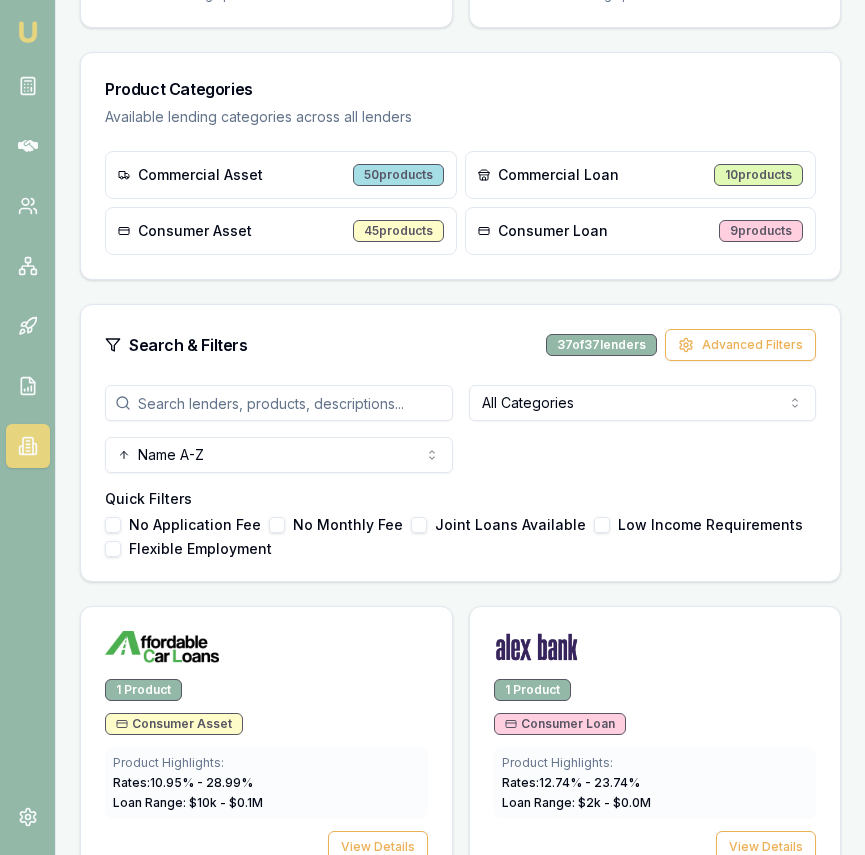 scroll, scrollTop: 422, scrollLeft: 0, axis: vertical 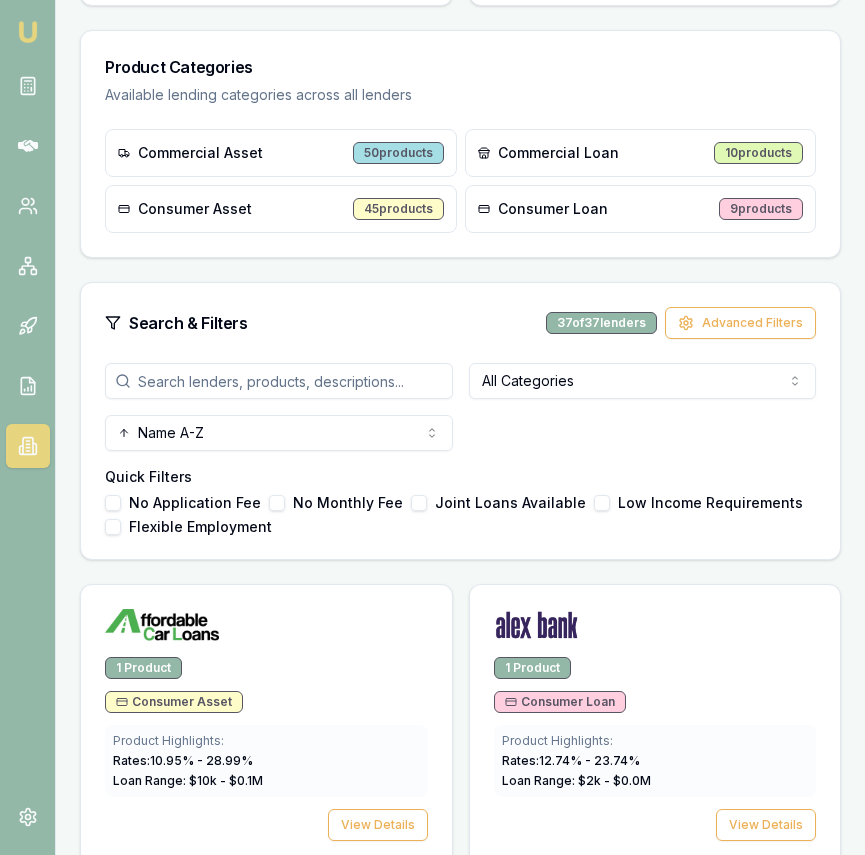 click at bounding box center (279, 381) 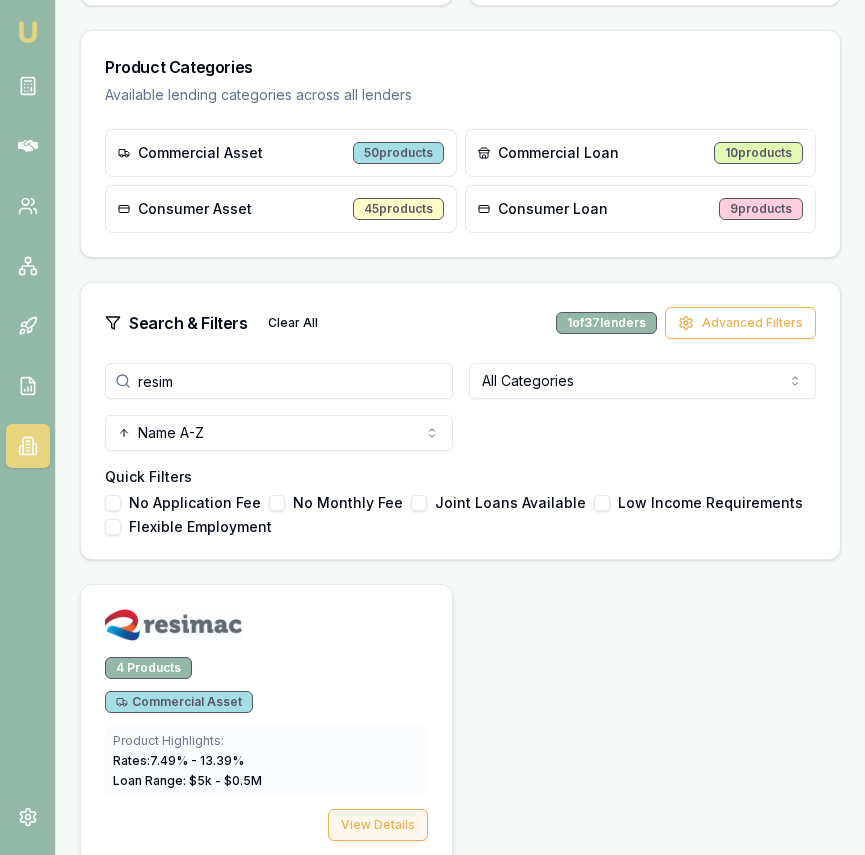 type on "resim" 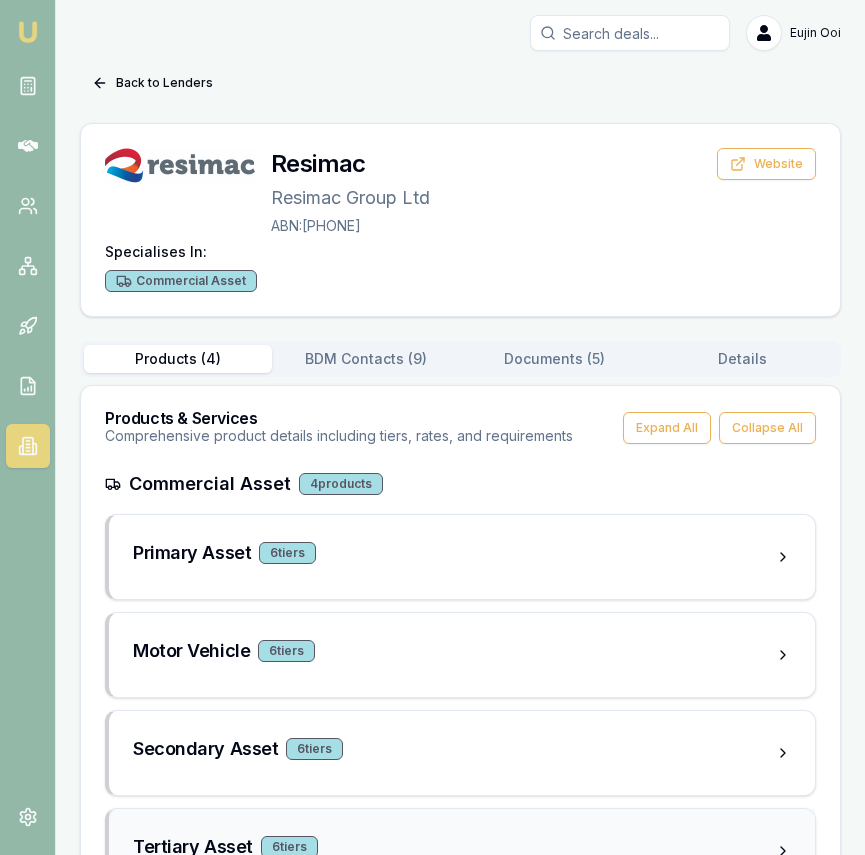 scroll, scrollTop: 81, scrollLeft: 0, axis: vertical 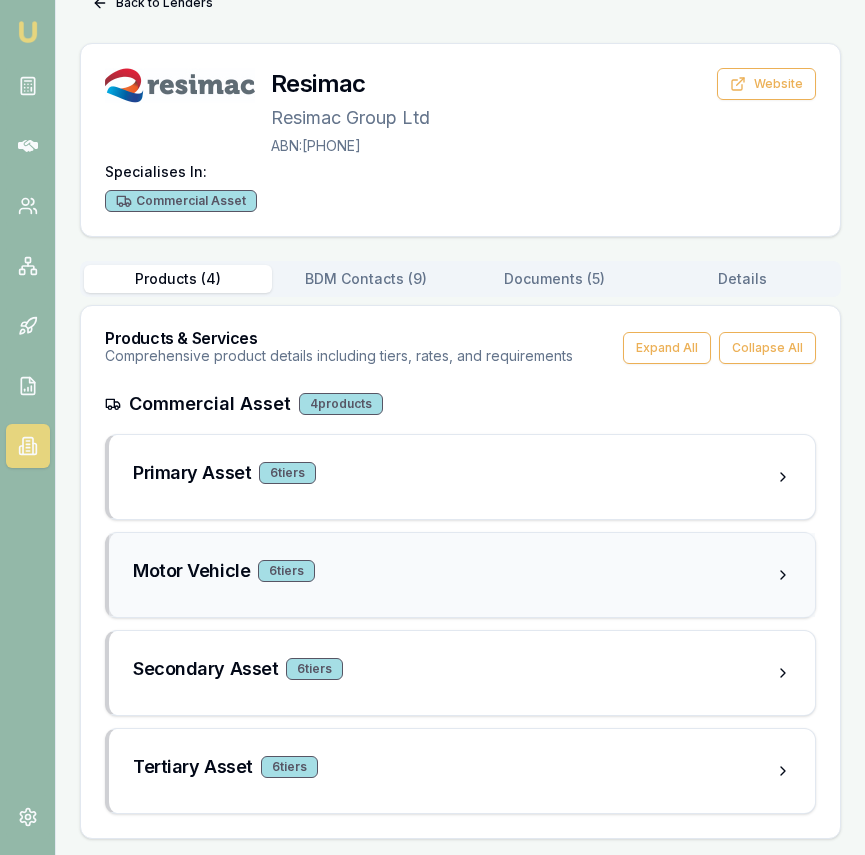click on "Motor Vehicle 6  tier s" at bounding box center [462, 575] 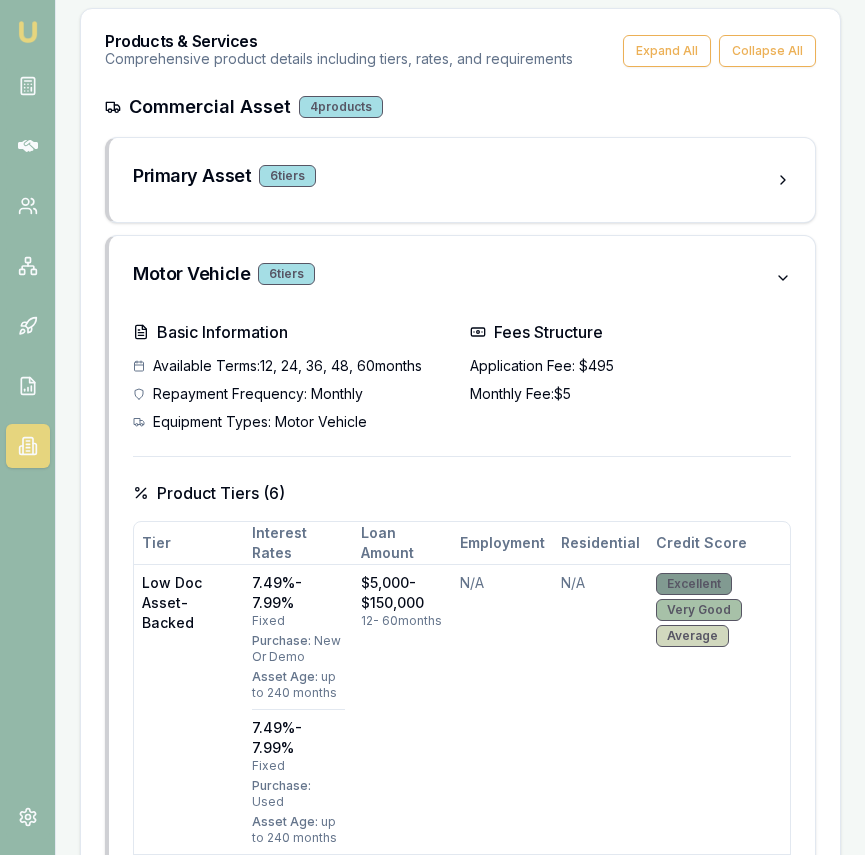 scroll, scrollTop: 0, scrollLeft: 0, axis: both 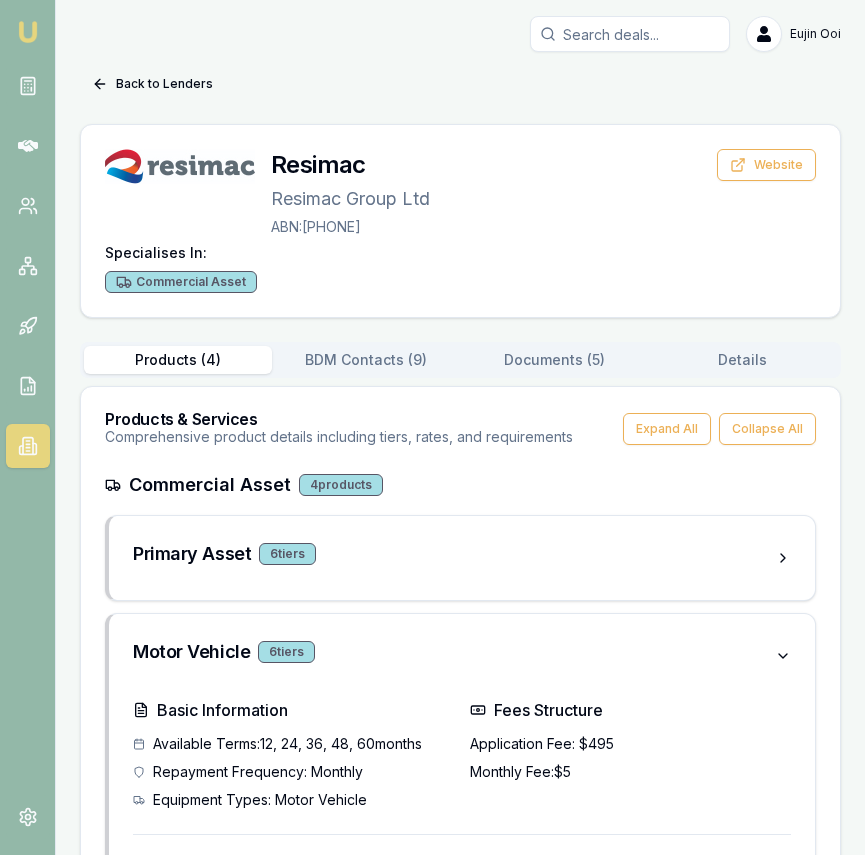 click on "Documents ( 5 )" at bounding box center (555, 360) 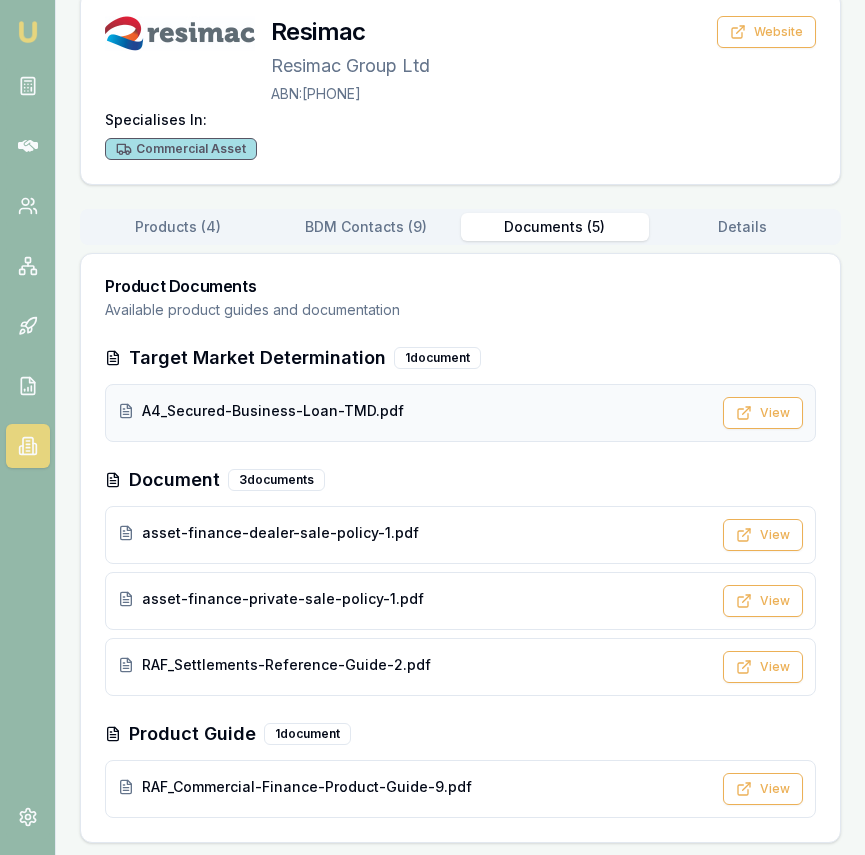 scroll, scrollTop: 137, scrollLeft: 0, axis: vertical 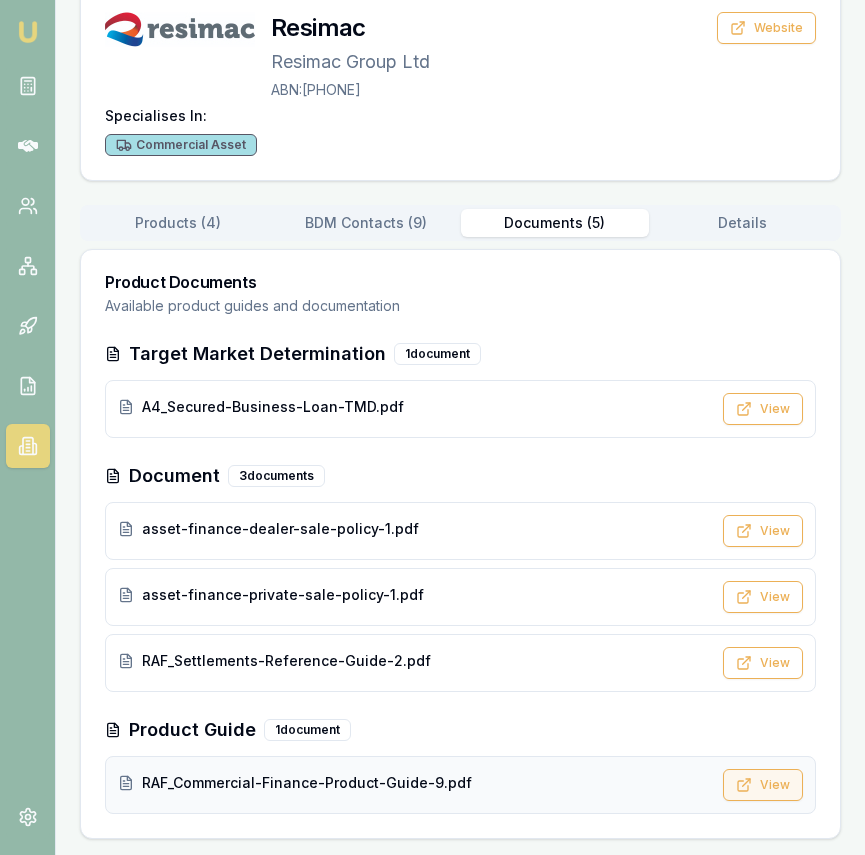click on "View" at bounding box center (763, 785) 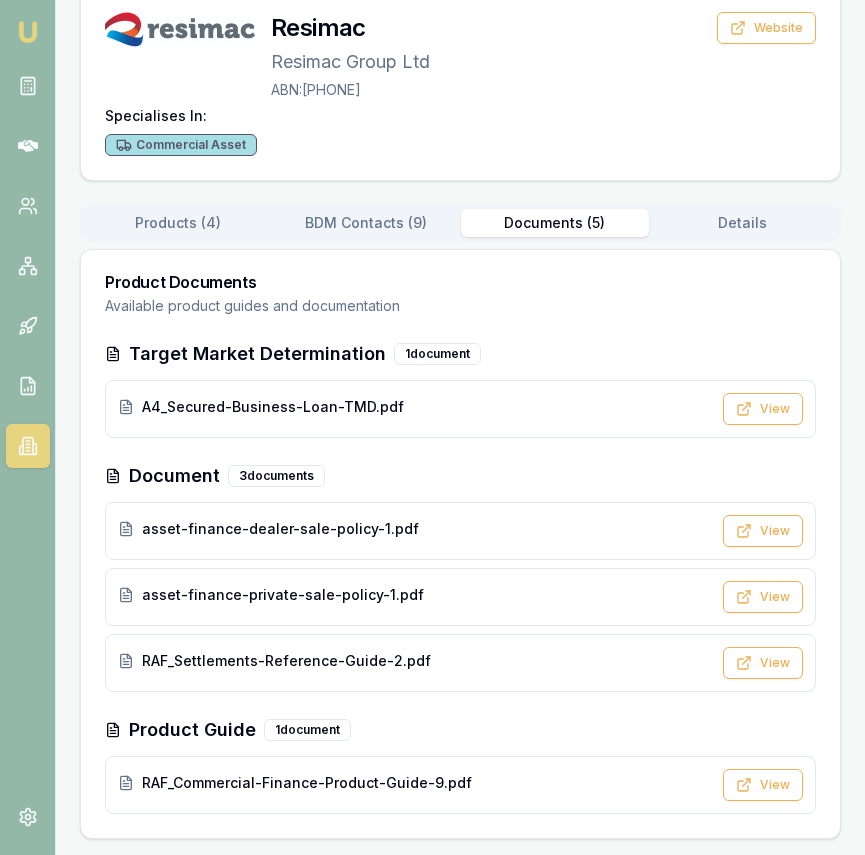 click on "Emu Broker" at bounding box center [28, 32] 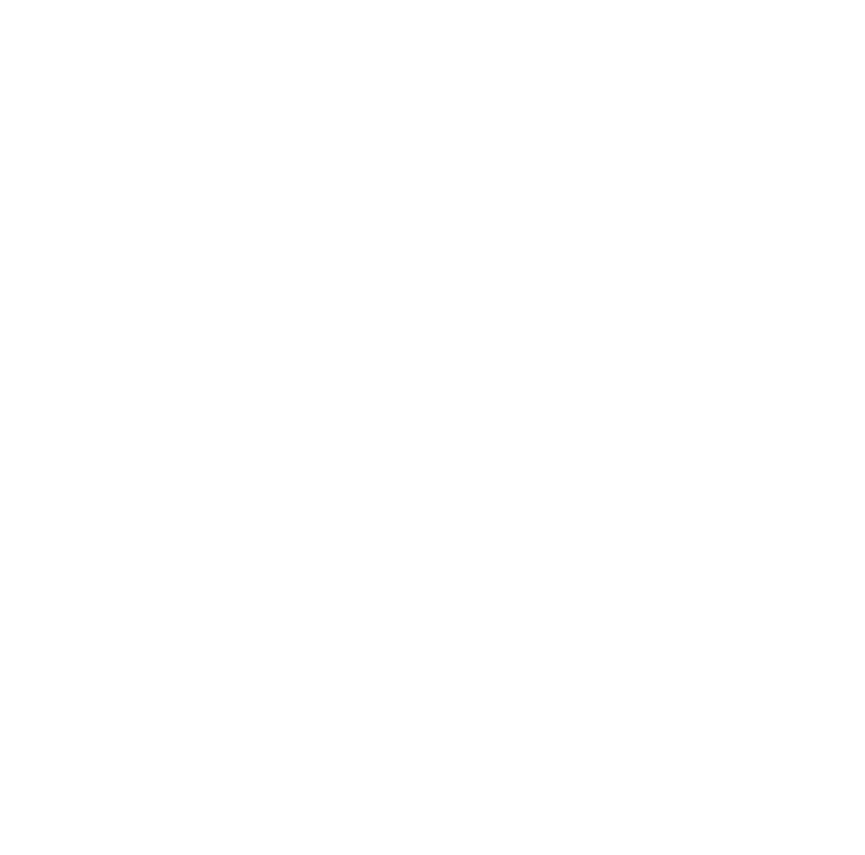 scroll, scrollTop: 0, scrollLeft: 0, axis: both 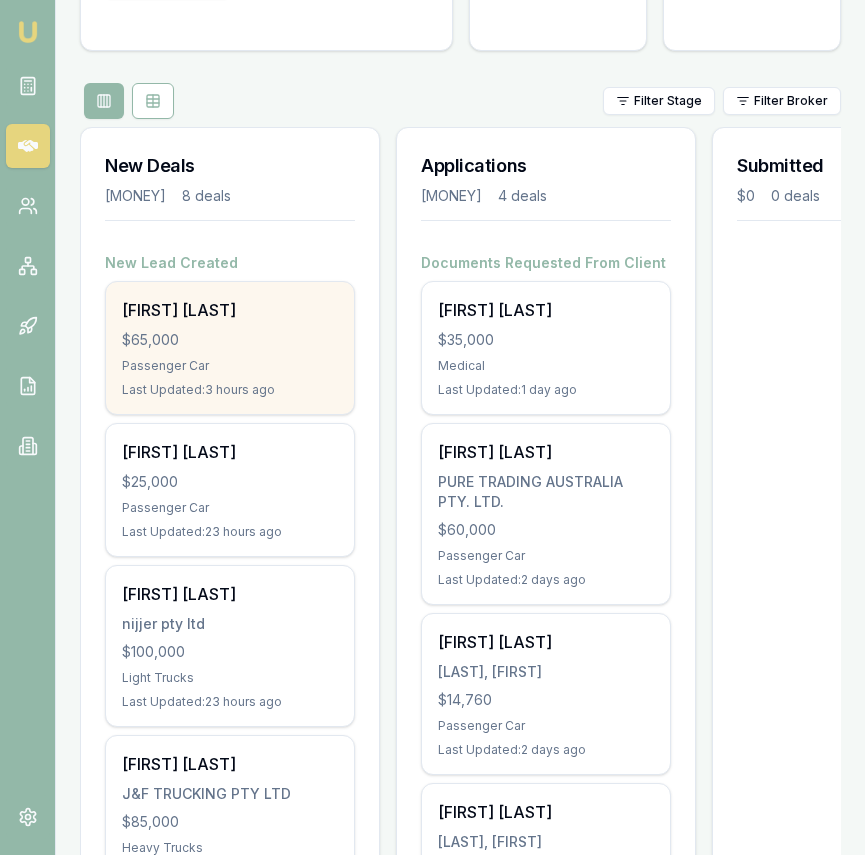 click on "Punchihewage Wimalaratne $65,000 Passenger Car Last Updated:  3 hours ago" at bounding box center (230, 348) 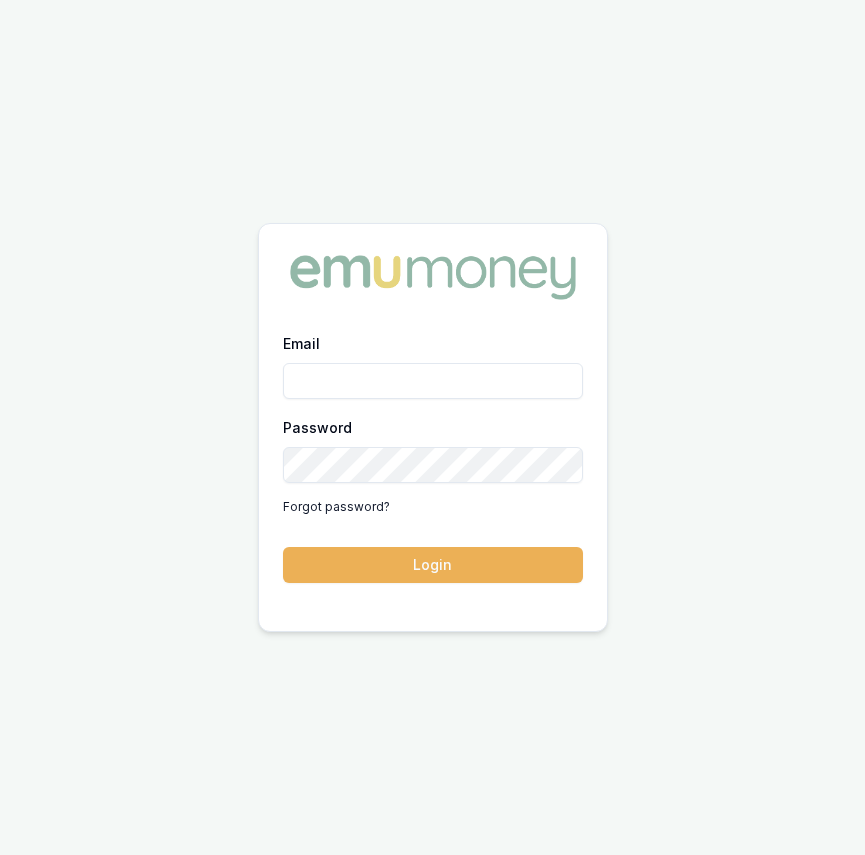 scroll, scrollTop: 0, scrollLeft: 0, axis: both 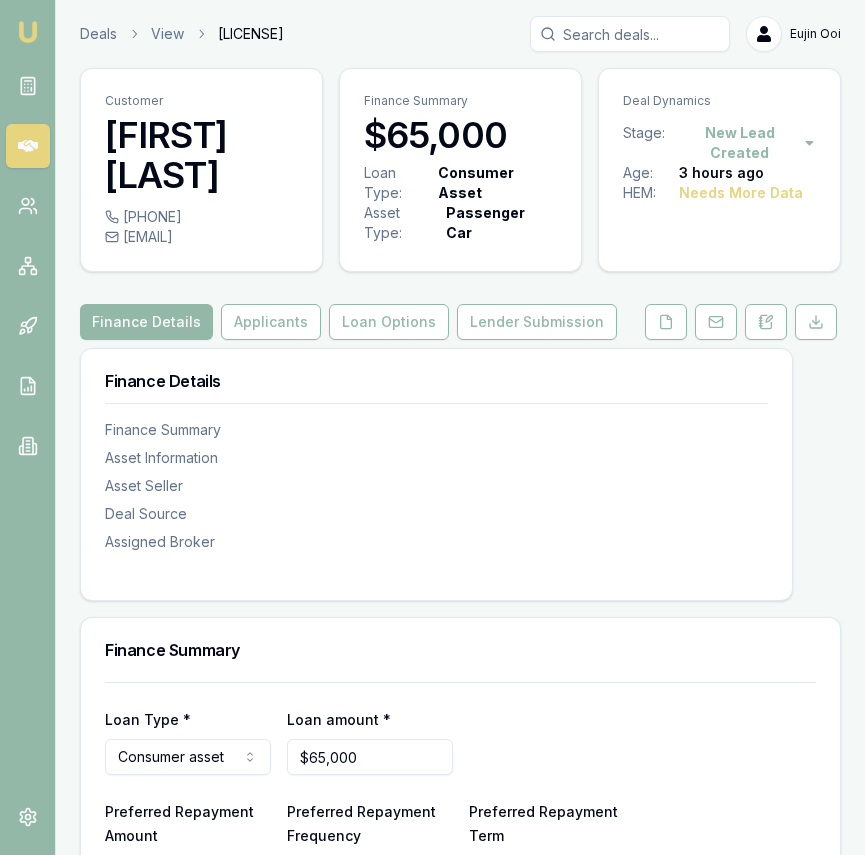 click on "$65,000" at bounding box center [370, 757] 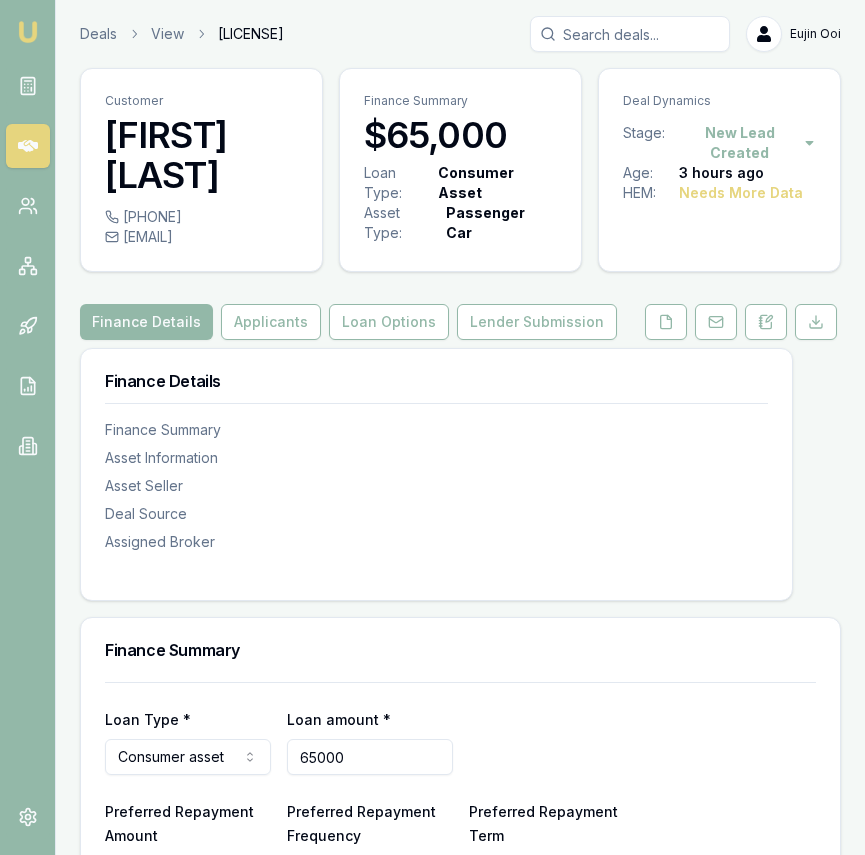 click on "65000" at bounding box center (370, 757) 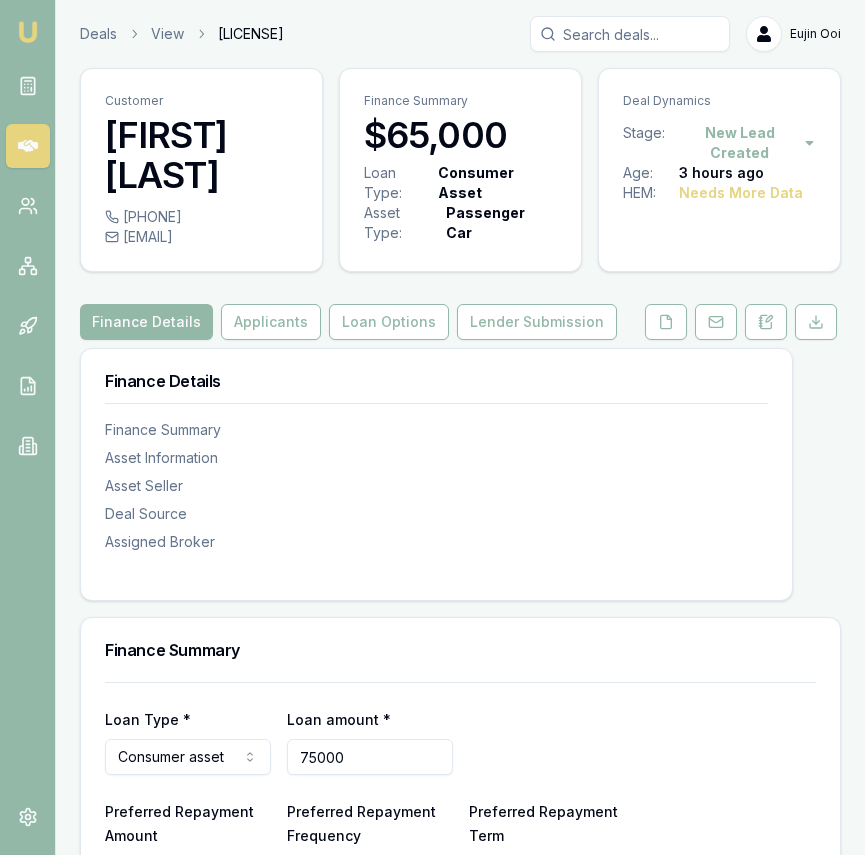 click on "Loan Type * Consumer asset Consumer loan Consumer asset Commercial loan Commercial asset Loan amount * 75000" at bounding box center (460, 741) 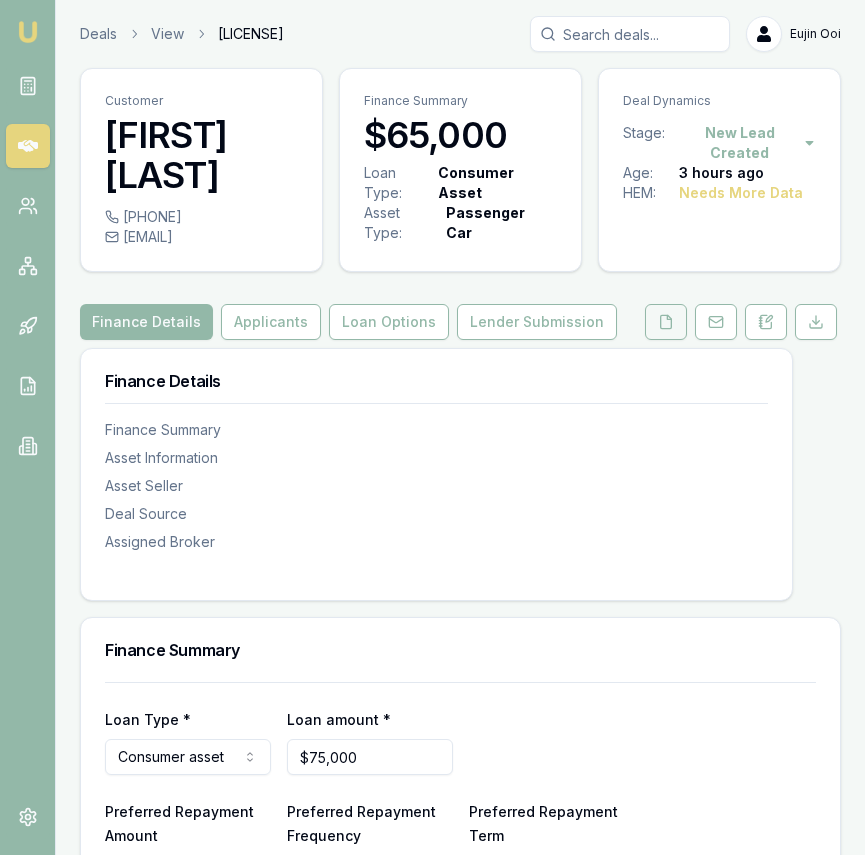 click at bounding box center (666, 322) 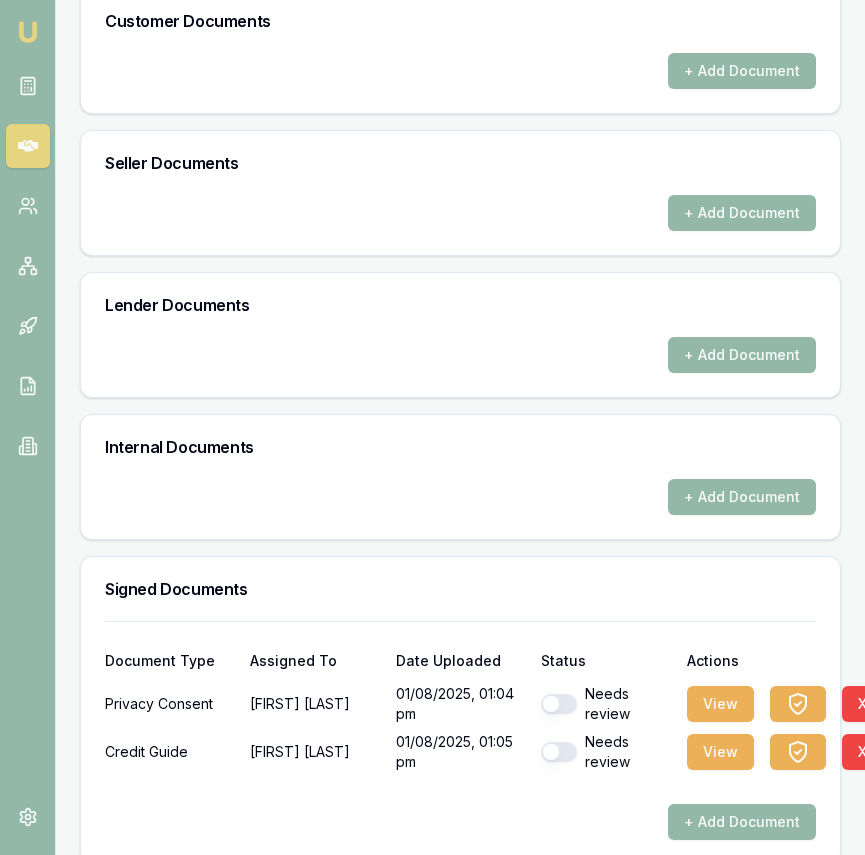 scroll, scrollTop: 858, scrollLeft: 0, axis: vertical 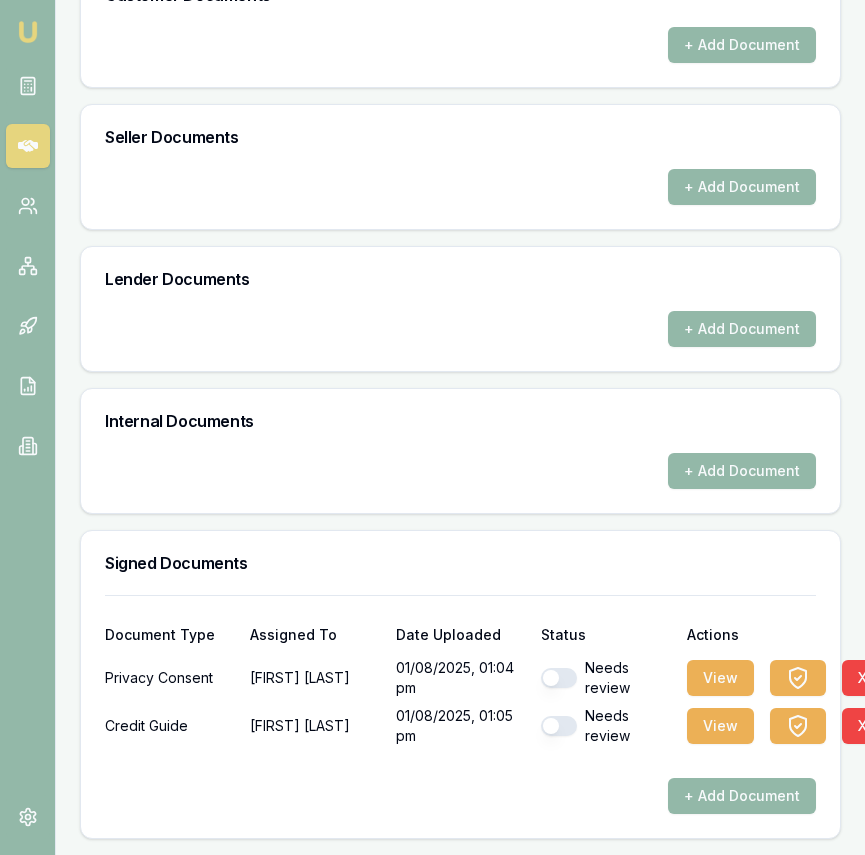 click at bounding box center (559, 678) 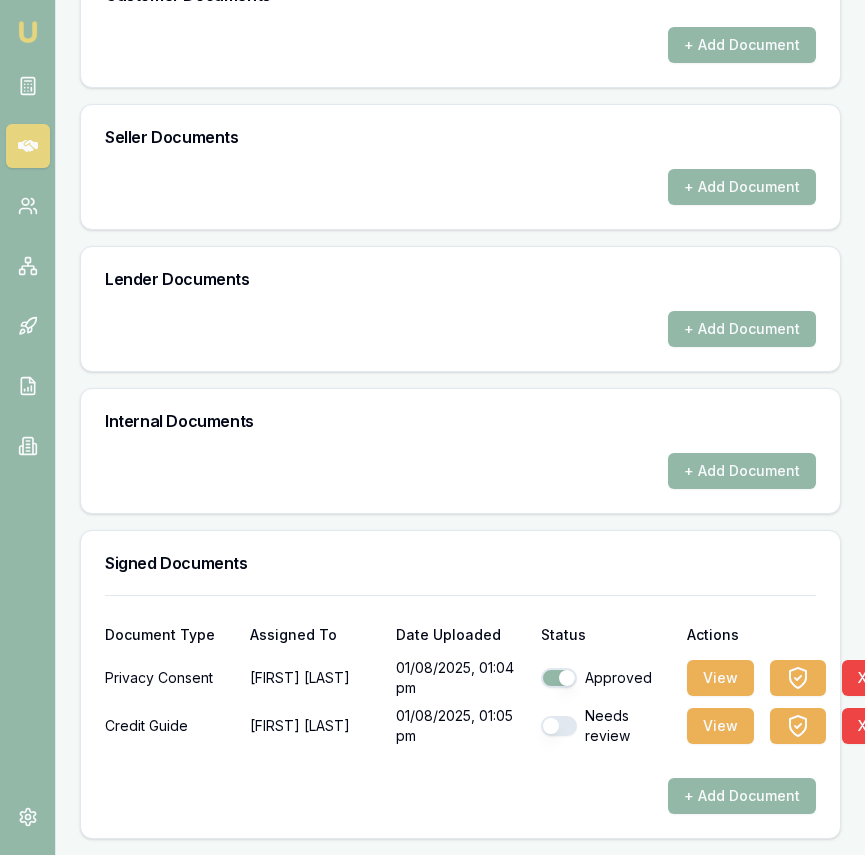 click at bounding box center [559, 726] 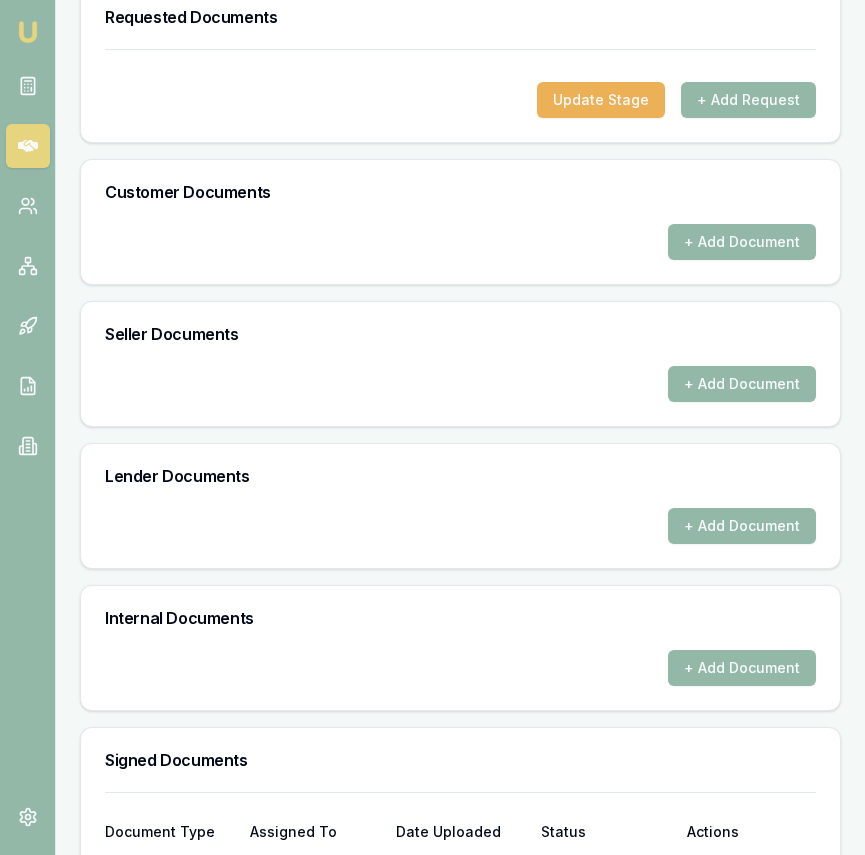 scroll, scrollTop: 640, scrollLeft: 0, axis: vertical 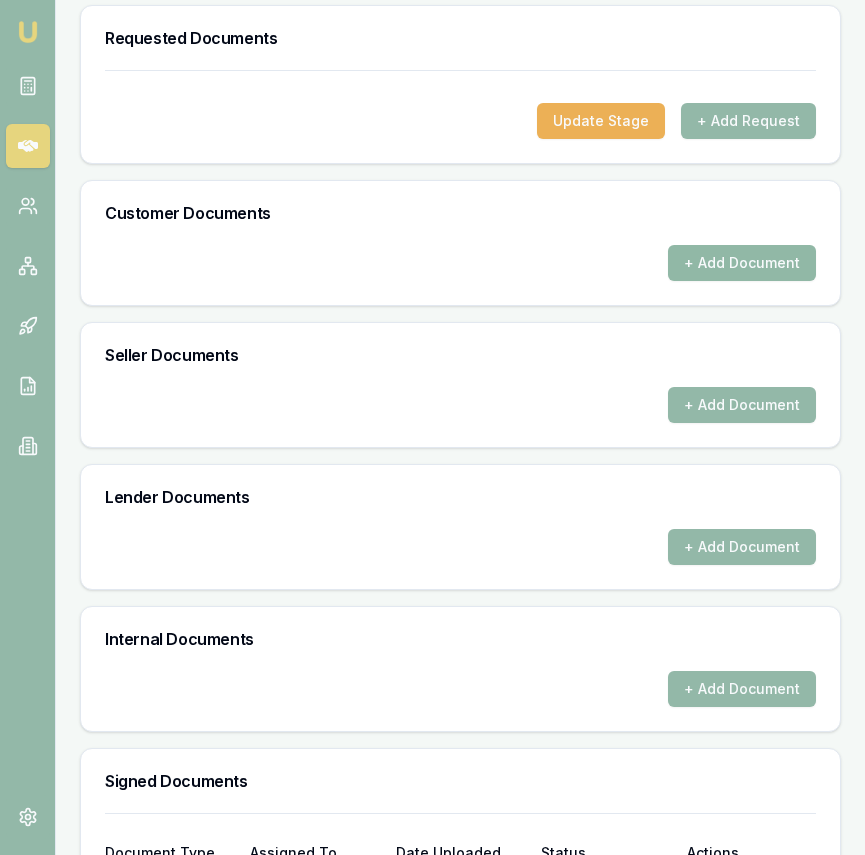 click on "+ Add Document" at bounding box center (742, 263) 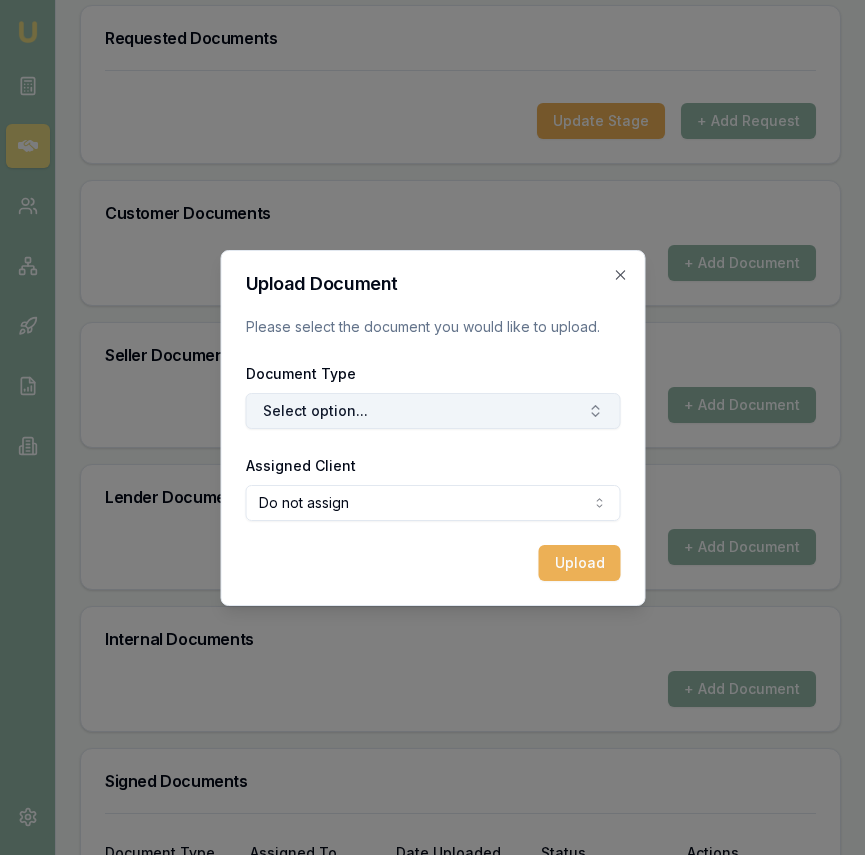 click on "Upload Document Please select the document you would like to upload. Document Type  Select option... Assigned Client Do not assign Do not assign [FIRST] [LAST] Upload" at bounding box center [432, 428] 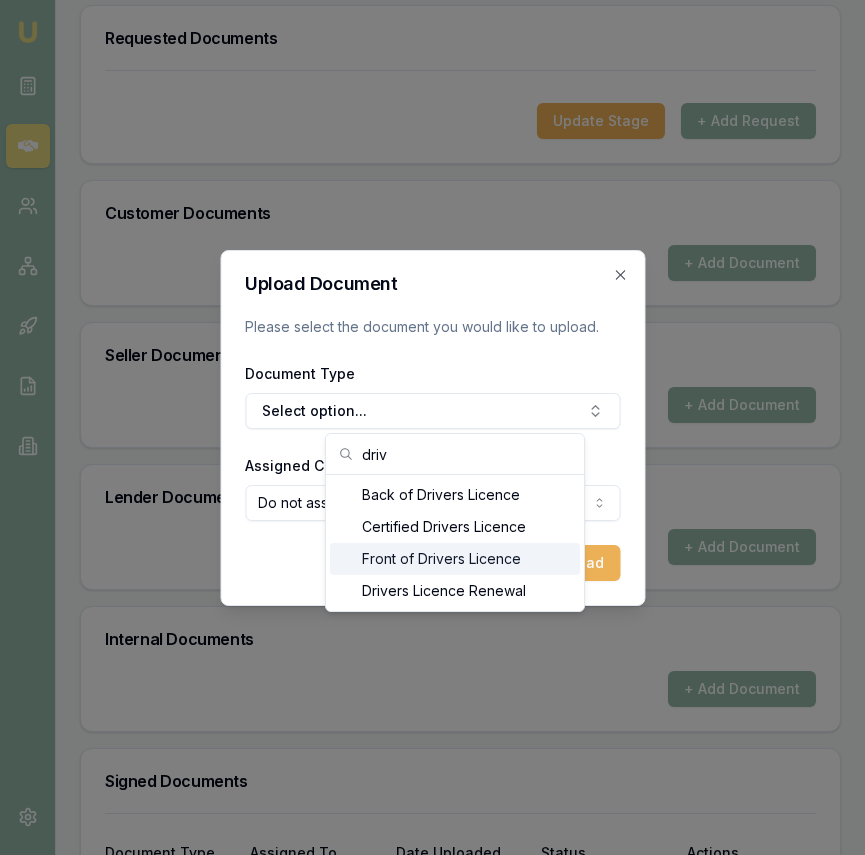 type on "driv" 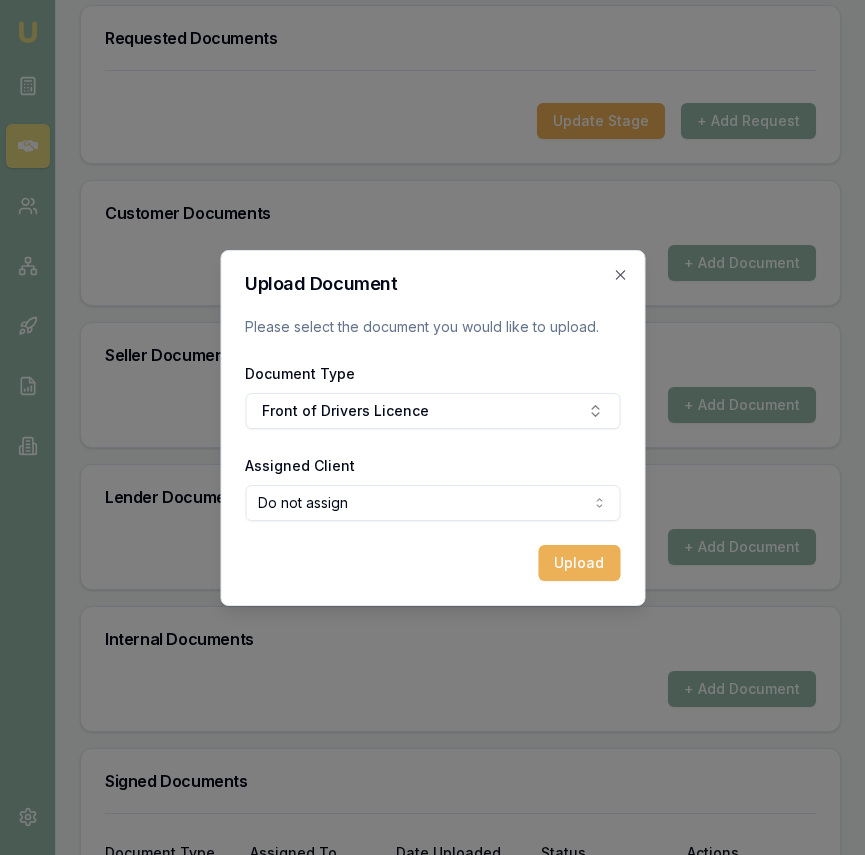 click on "Upload Document Please select the document you would like to upload. Document Type  Front of Drivers Licence Assigned Client Do not assign Do not assign [FIRST] [LAST] Upload" at bounding box center (432, 428) 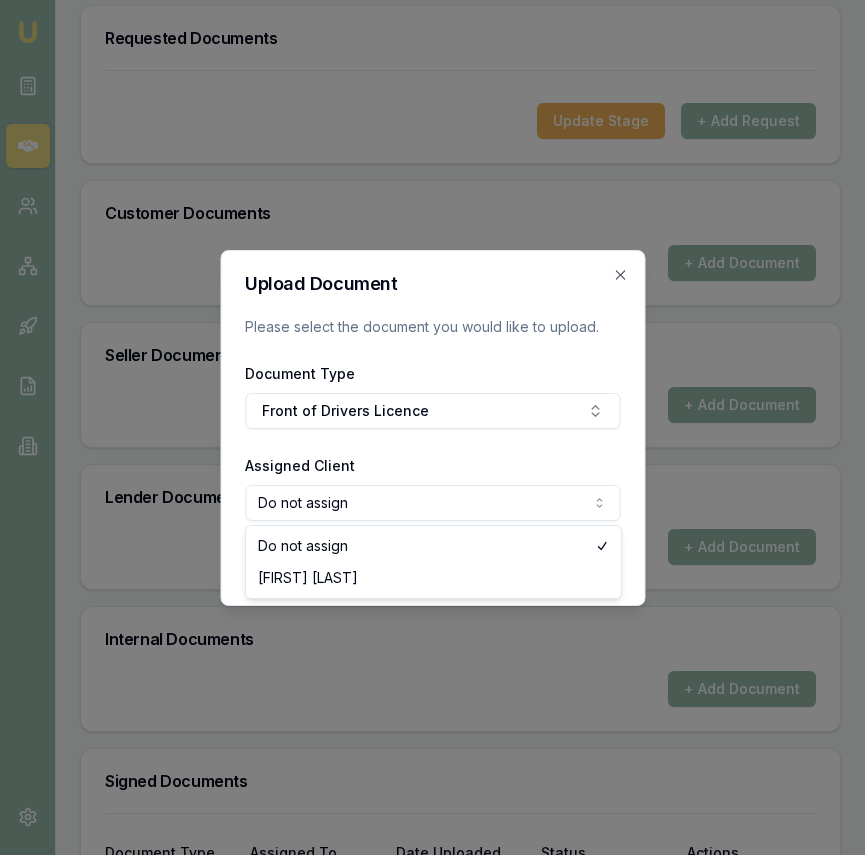 click on "Emu Broker Deals View [LICENSE] Eujin [LAST] Toggle Menu Customer [FIRST] [LAST] [PHONE] [EMAIL] Finance Summary $65,000 Loan Type: Consumer Asset Asset Type : Passenger Car Deal Dynamics Stage: New Lead Created Age: 3 hours ago HEM: Needs More Data Finance Details Applicants Loan Options Lender Submission Documents Requested Documents Customer Documents Seller Documents Lender Documents Internal Documents Signed Documents Requested Documents Update Stage + Add Request Customer Documents + Add Document Seller Documents + Add Document Lender Documents + Add Document Internal Documents + Add Document Signed Documents Document Type Assigned To Date Uploaded Status Actions Credit Guide [FIRST]   [LAST] 01/08/2025, 01:05 pm Approved View X Privacy Consent [FIRST]   [LAST] 01/08/2025, 01:04 pm Approved View X + Add Document
Upload Document Please select the document you would like to upload. Document Type  Front of Drivers Licence Assigned Client Do not assign Close" at bounding box center [432, -213] 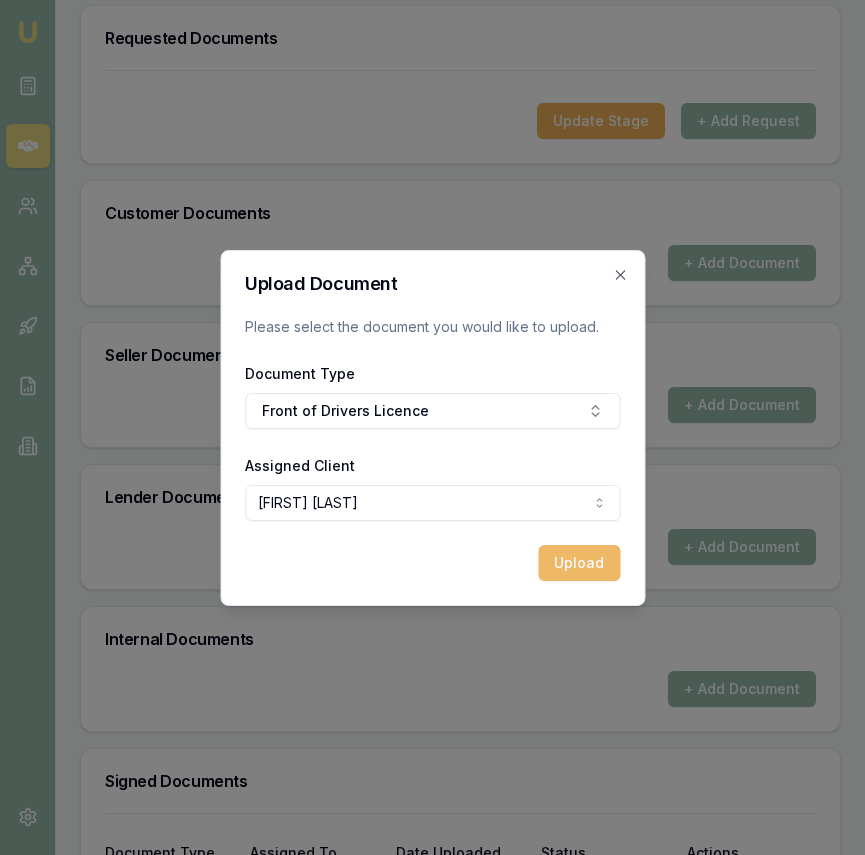 click on "Upload" at bounding box center [579, 563] 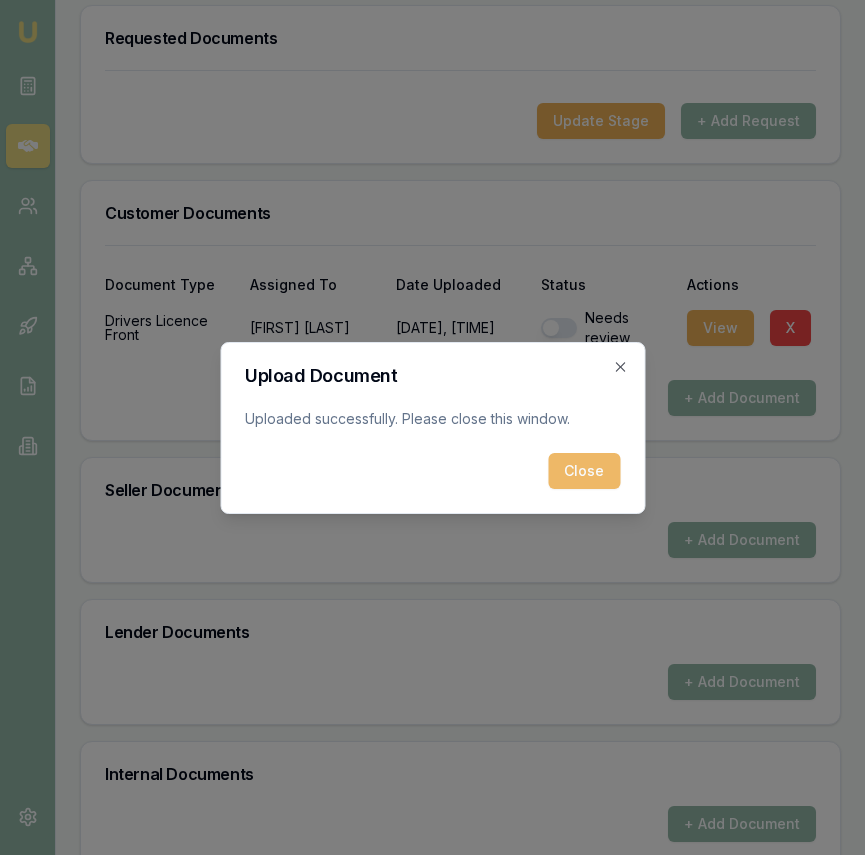 click on "Close" at bounding box center [584, 471] 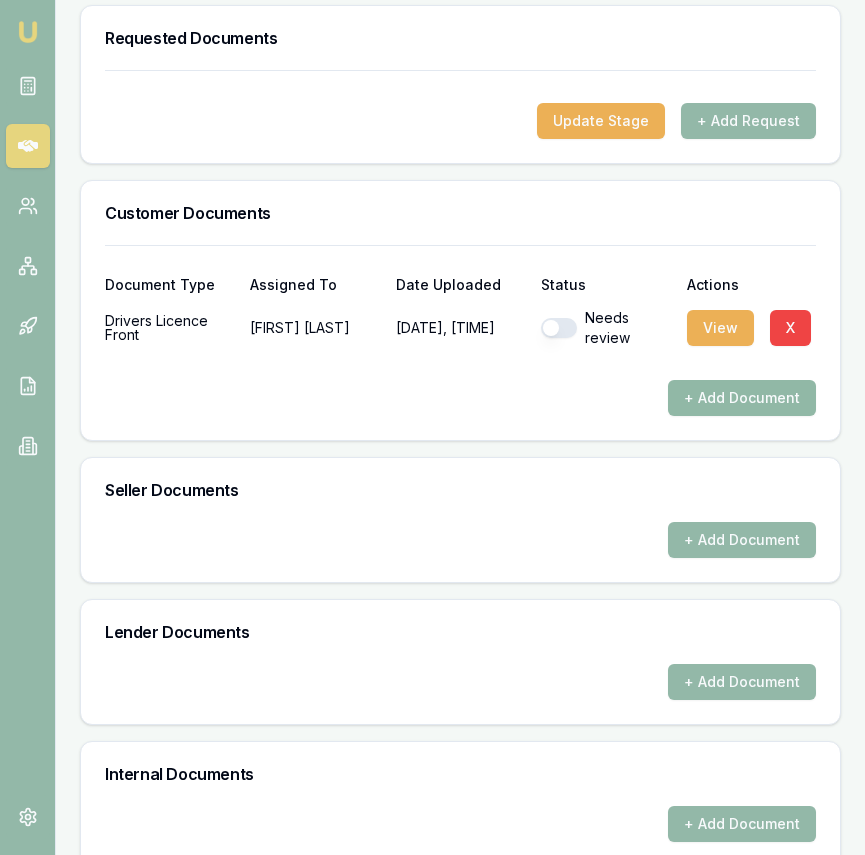 click on "+ Add Document" at bounding box center (742, 398) 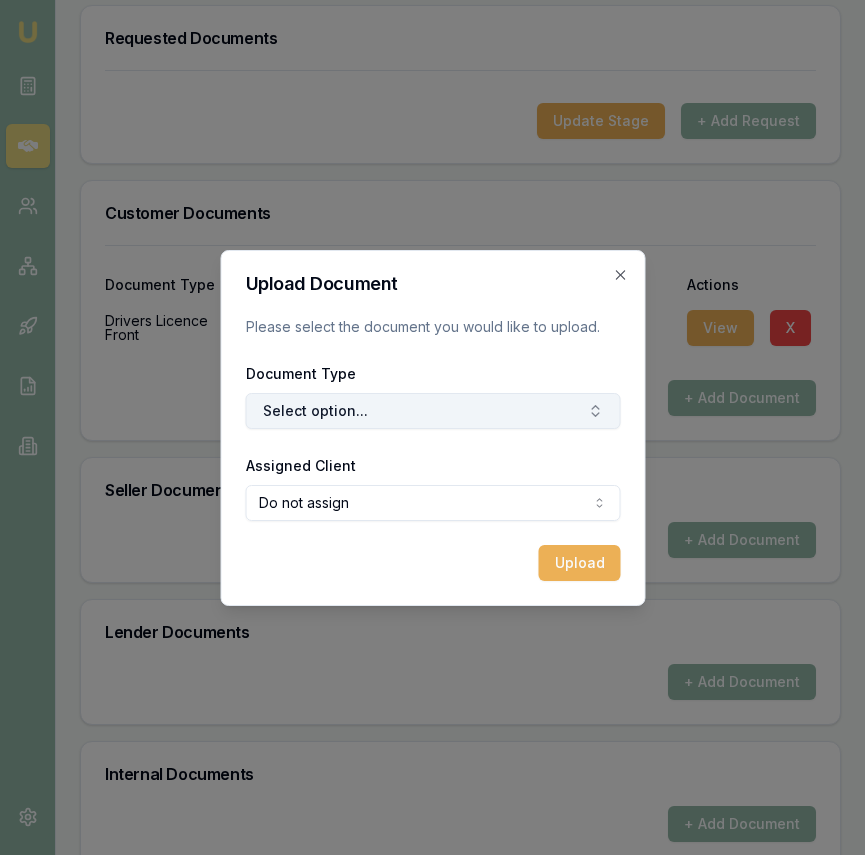 click on "Select option..." at bounding box center (432, 411) 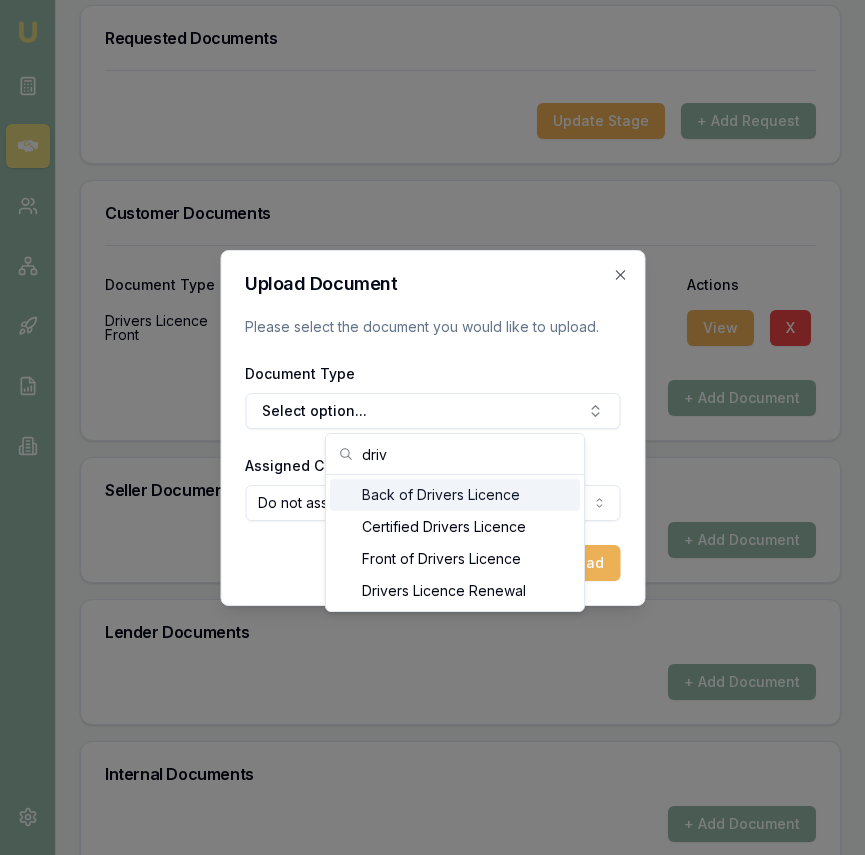 type on "driv" 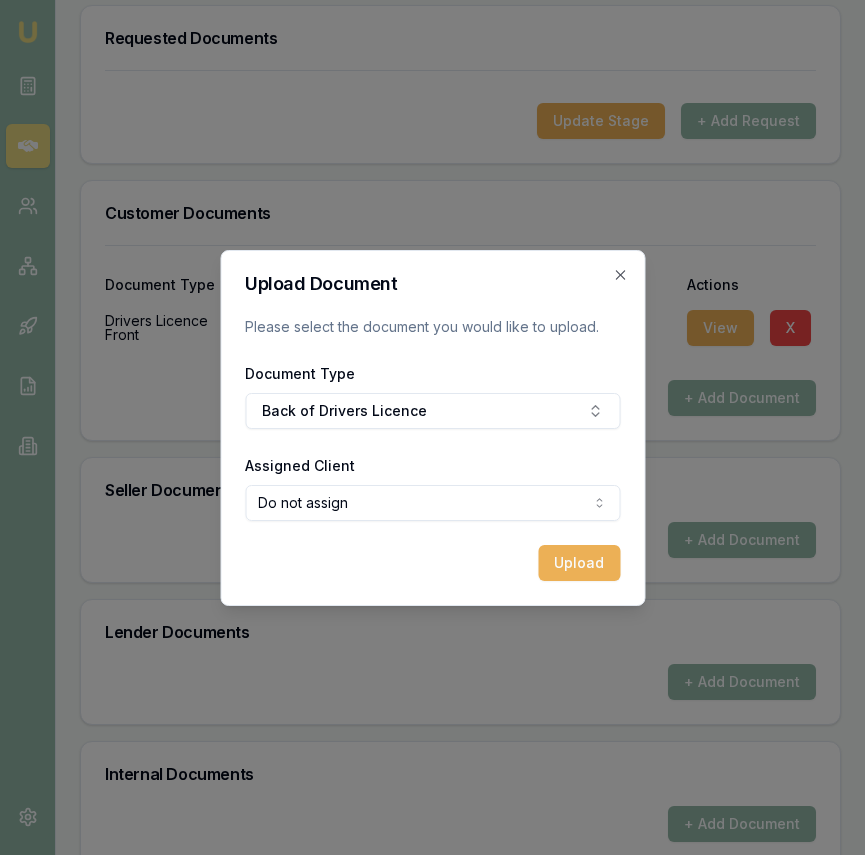 click on "Emu Broker Deals View [LICENSE] Eujin [LAST] Toggle Menu Customer [FIRST] [LAST] [PHONE] [EMAIL] Finance Summary $65,000 Loan Type: Consumer Asset Asset Type : Passenger Car Deal Dynamics Stage: New Lead Created Age: 3 hours ago HEM: Needs More Data Finance Details Applicants Loan Options Lender Submission Documents Requested Documents Customer Documents Seller Documents Lender Documents Internal Documents Signed Documents Requested Documents Update Stage + Add Request Customer Documents Document Type Assigned To Date Uploaded Status Actions Drivers Licence Front [FIRST]   [LAST] 01/08/2025, 01:33 pm Needs review View X + Add Document Seller Documents + Add Document Lender Documents + Add Document Internal Documents + Add Document Signed Documents Document Type Assigned To Date Uploaded Status Actions Credit Guide [FIRST]   [LAST] 01/08/2025, 01:05 pm Approved View X Privacy Consent [FIRST]   [LAST] 01/08/2025, 01:04 pm Approved View X + Add Document" at bounding box center [432, -213] 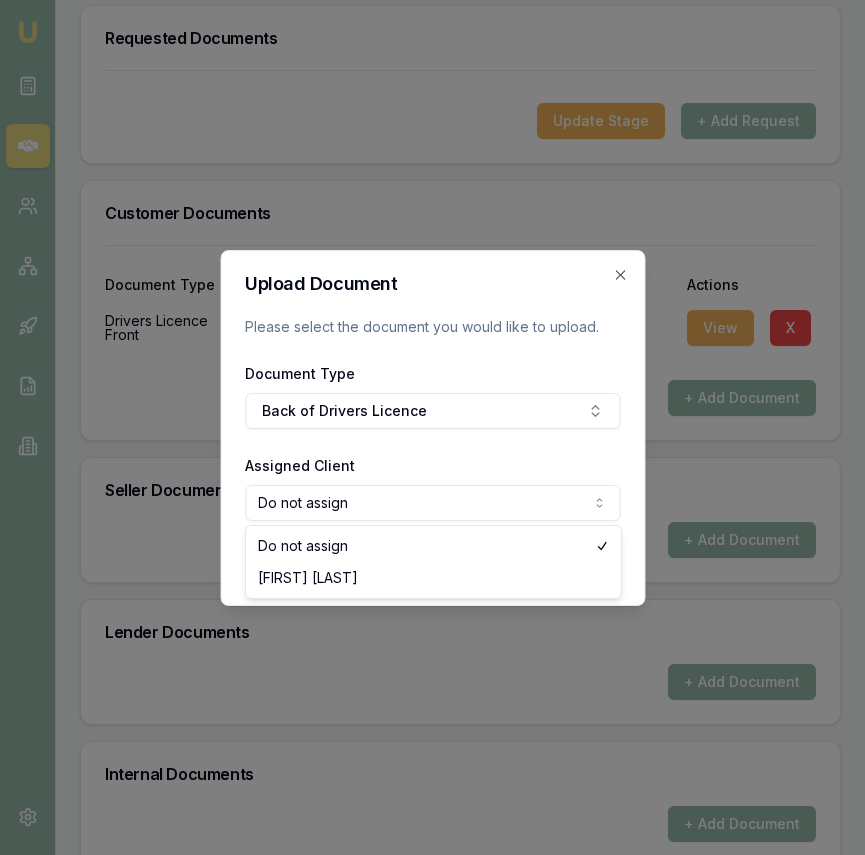 select on "[LICENSE]" 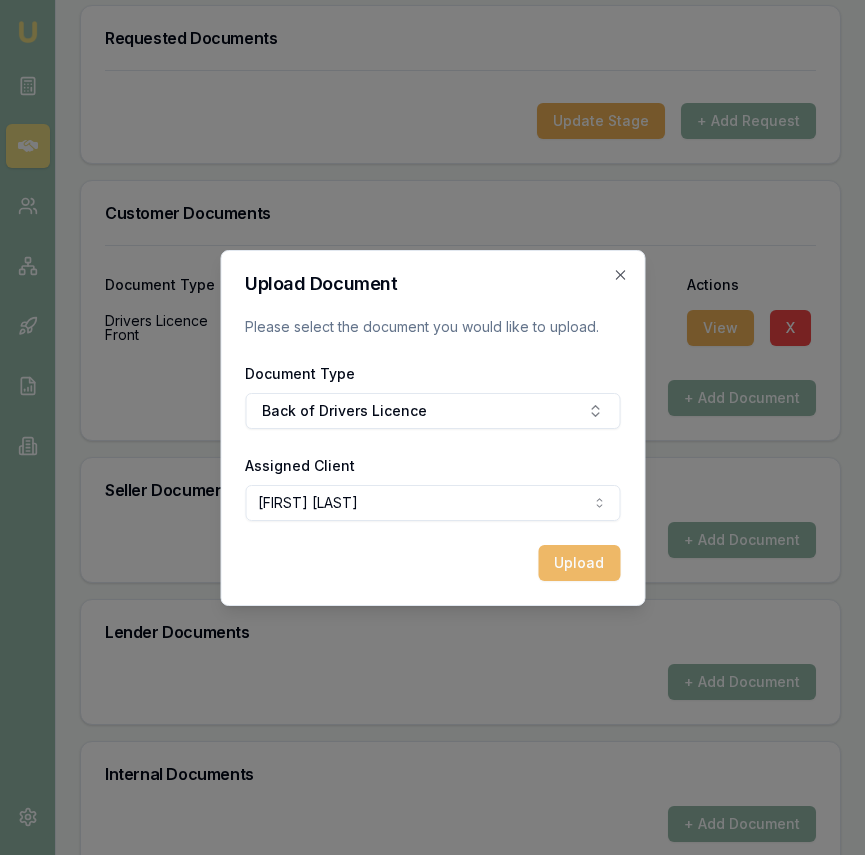 click on "Upload" at bounding box center (579, 563) 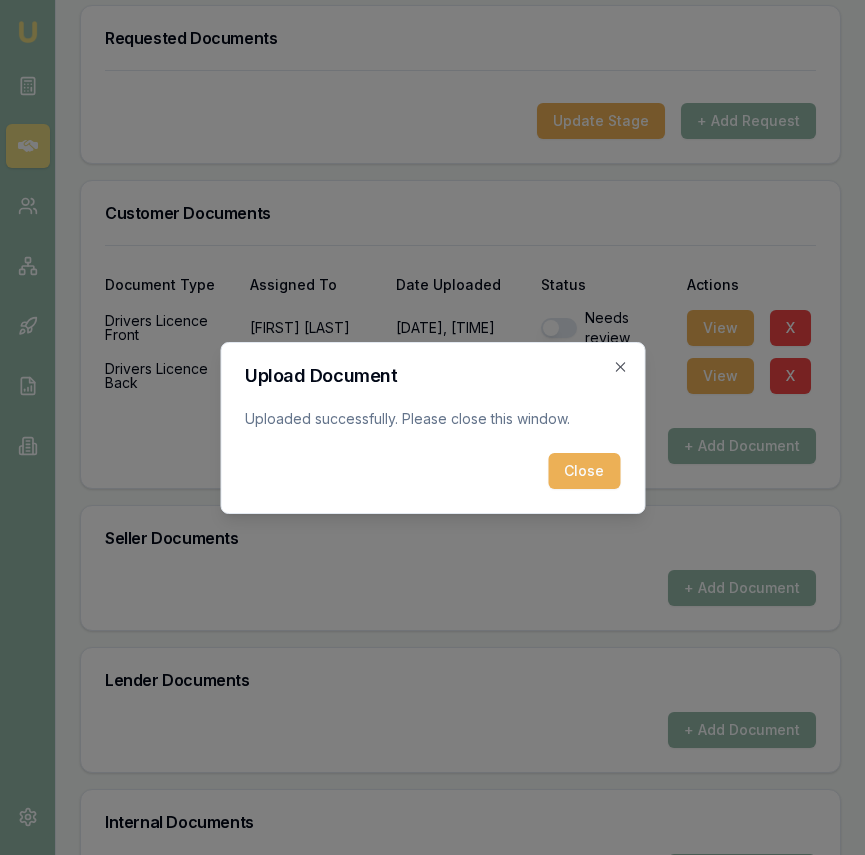 click on "Close" at bounding box center (584, 471) 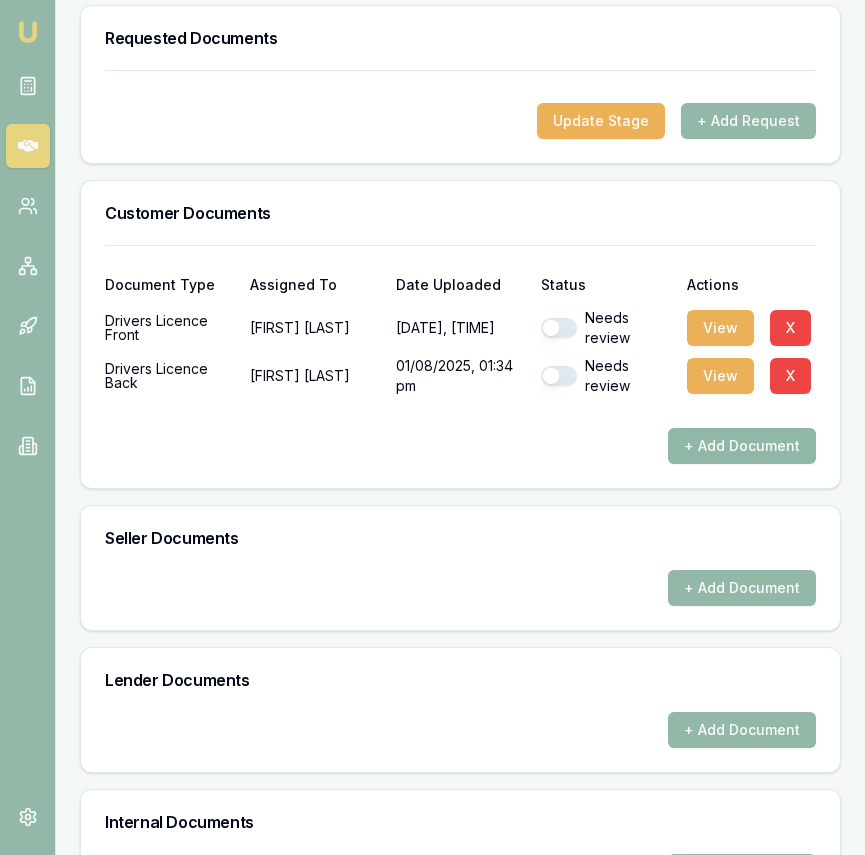 click on "+ Add Document" at bounding box center [742, 446] 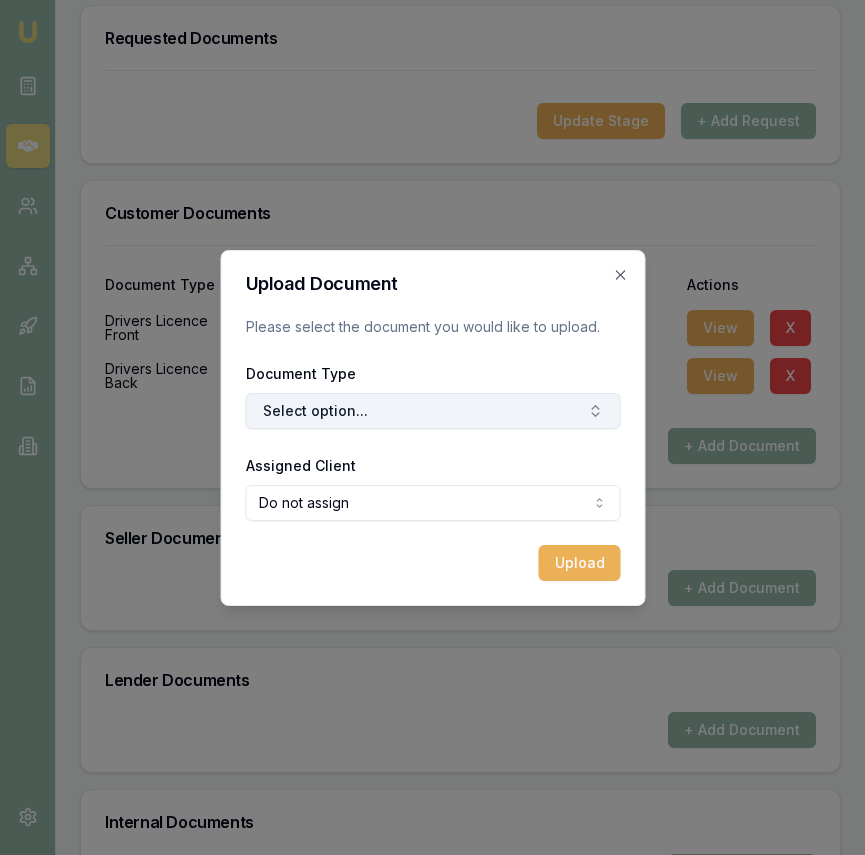 click on "Select option..." at bounding box center [432, 411] 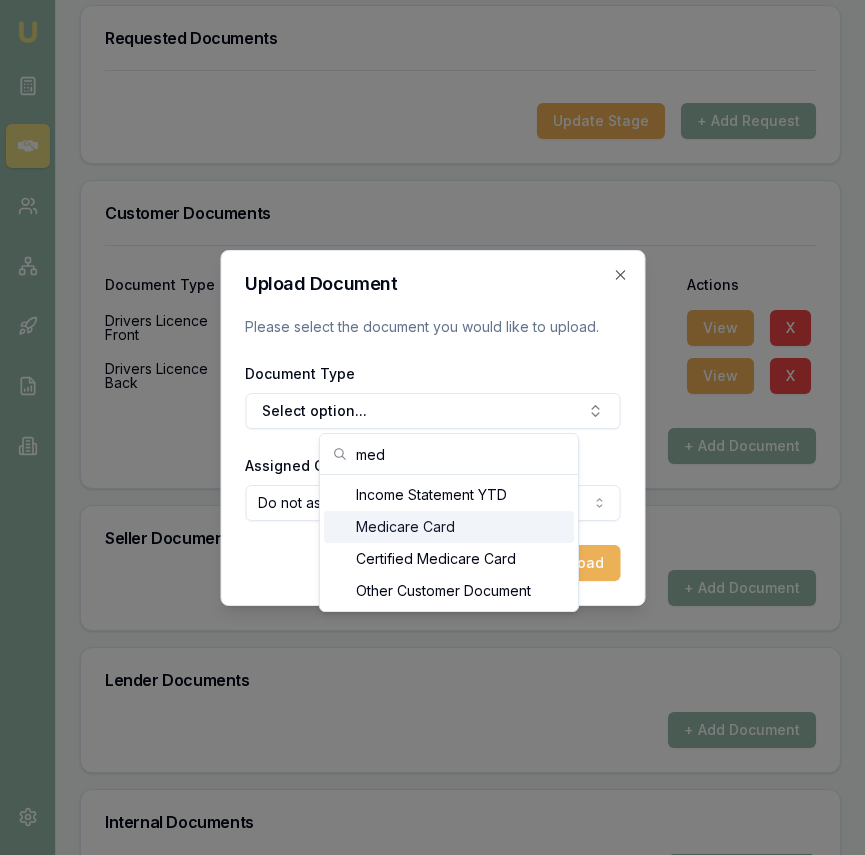 type on "med" 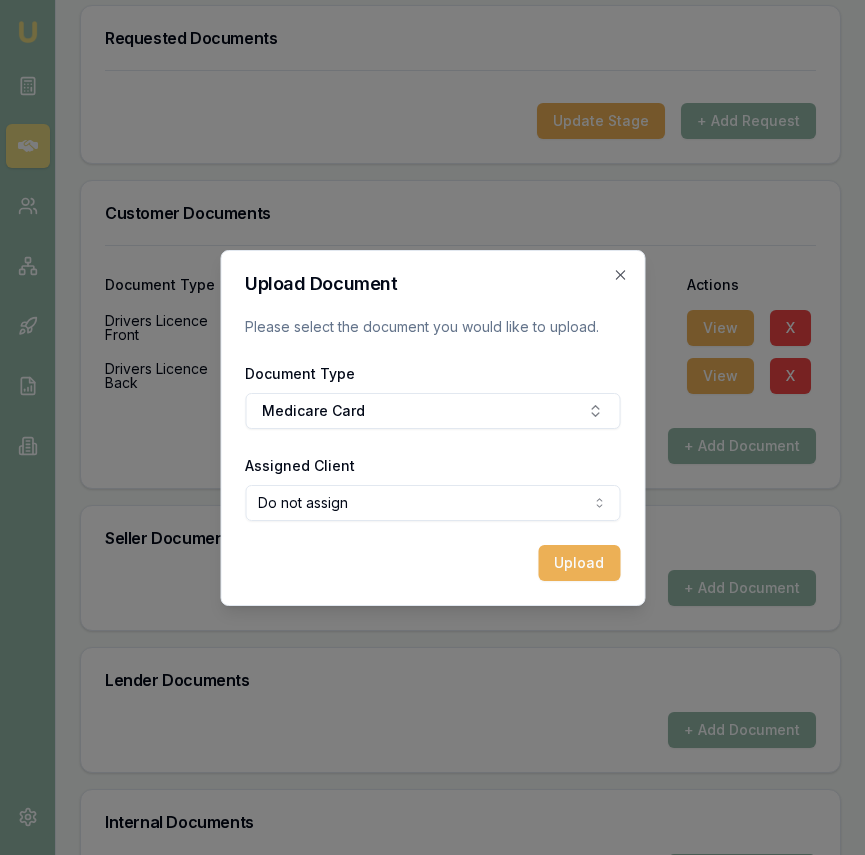 click on "Emu Broker Deals View [LICENSE] Eujin [LAST] Toggle Menu Customer [FIRST] [LAST] [PHONE] [EMAIL] Finance Summary $65,000 Loan Type: Consumer Asset Asset Type : Passenger Car Deal Dynamics Stage: New Lead Created Age: 3 hours ago HEM: Needs More Data Finance Details Applicants Loan Options Lender Submission Documents Requested Documents Customer Documents Seller Documents Lender Documents Internal Documents Signed Documents Requested Documents Update Stage + Add Request Customer Documents Document Type Assigned To Date Uploaded Status Actions Drivers Licence Front [FIRST]   [LAST] 01/08/2025, 01:33 pm Needs review View X Drivers Licence Back [FIRST]   [LAST] 01/08/2025, 01:34 pm Needs review View X + Add Document Seller Documents + Add Document Lender Documents + Add Document Internal Documents + Add Document Signed Documents Document Type Assigned To Date Uploaded Status Actions Credit Guide [FIRST]   [LAST] 01/08/2025, 01:05 pm Approved View X   Approved" at bounding box center (432, -213) 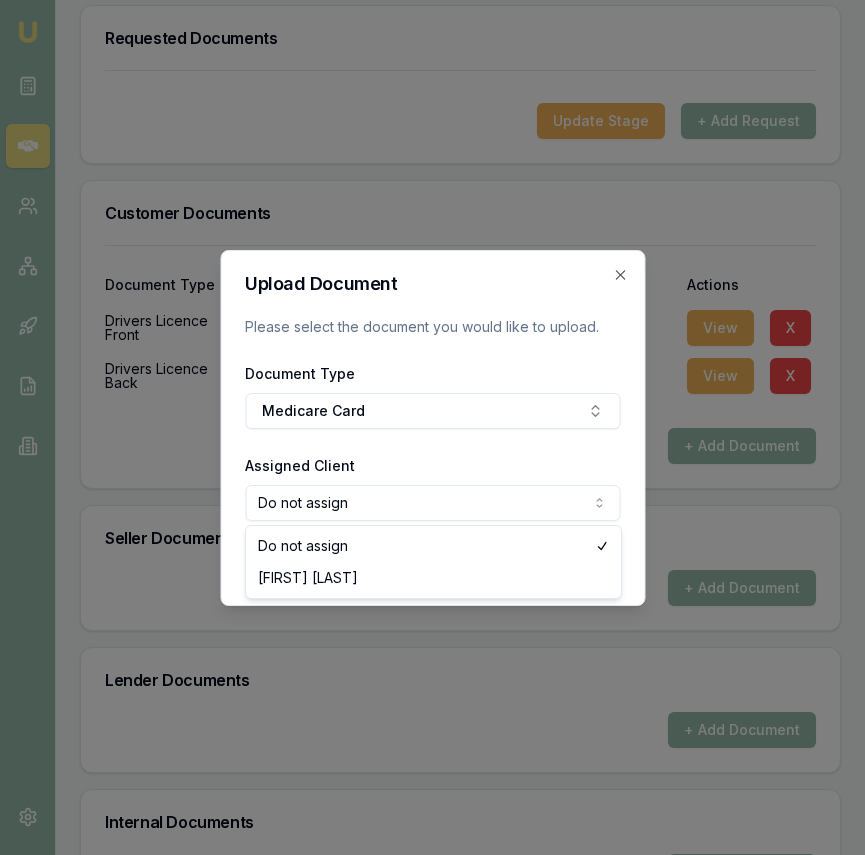 select on "[LICENSE]" 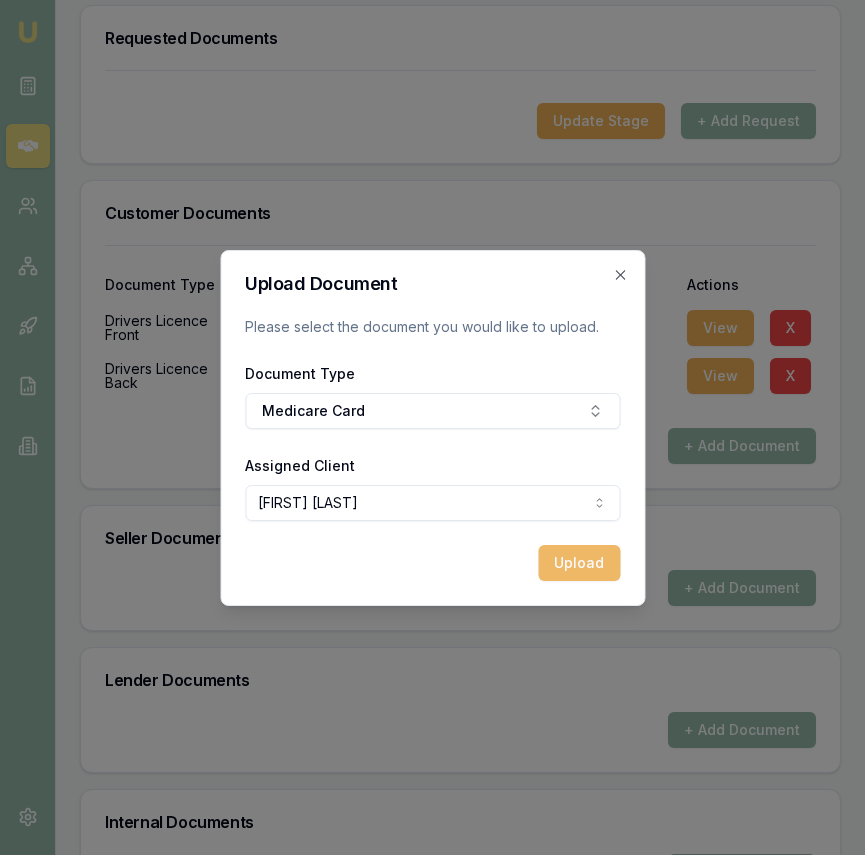 click on "Upload" at bounding box center [579, 563] 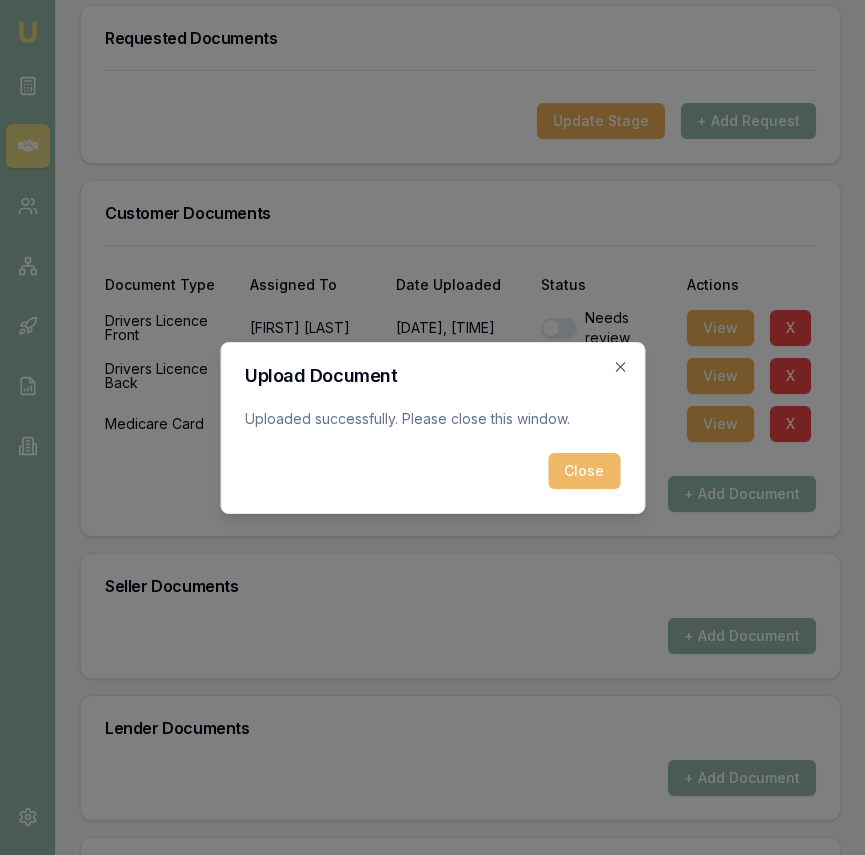 click on "Close" at bounding box center (584, 471) 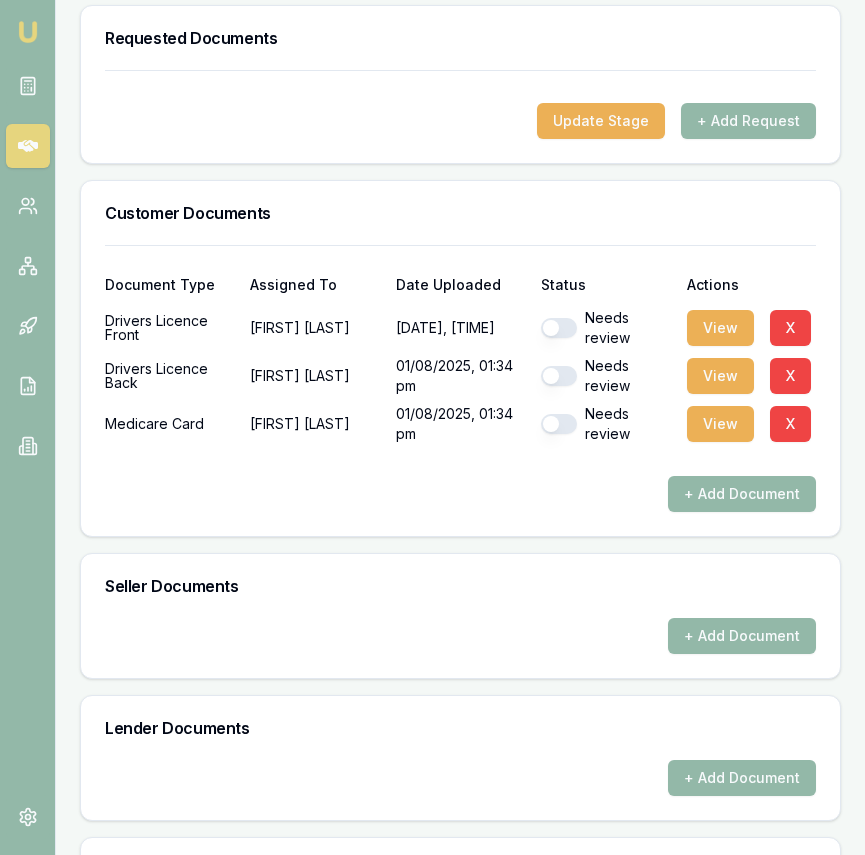 drag, startPoint x: 554, startPoint y: 422, endPoint x: 555, endPoint y: 389, distance: 33.01515 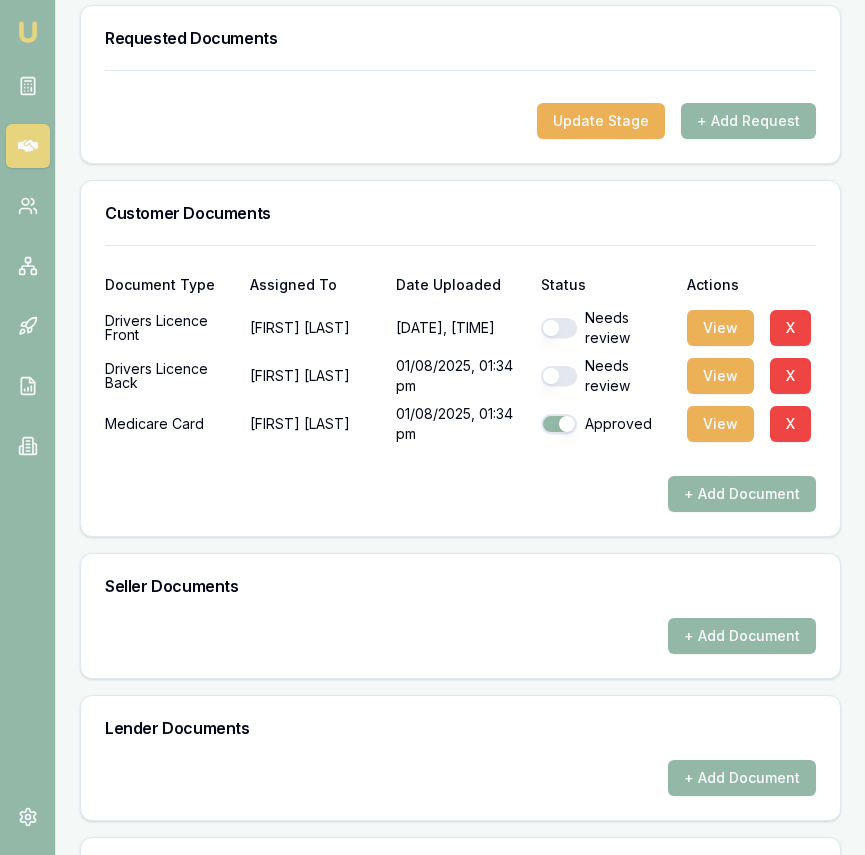 drag, startPoint x: 552, startPoint y: 381, endPoint x: 552, endPoint y: 367, distance: 14 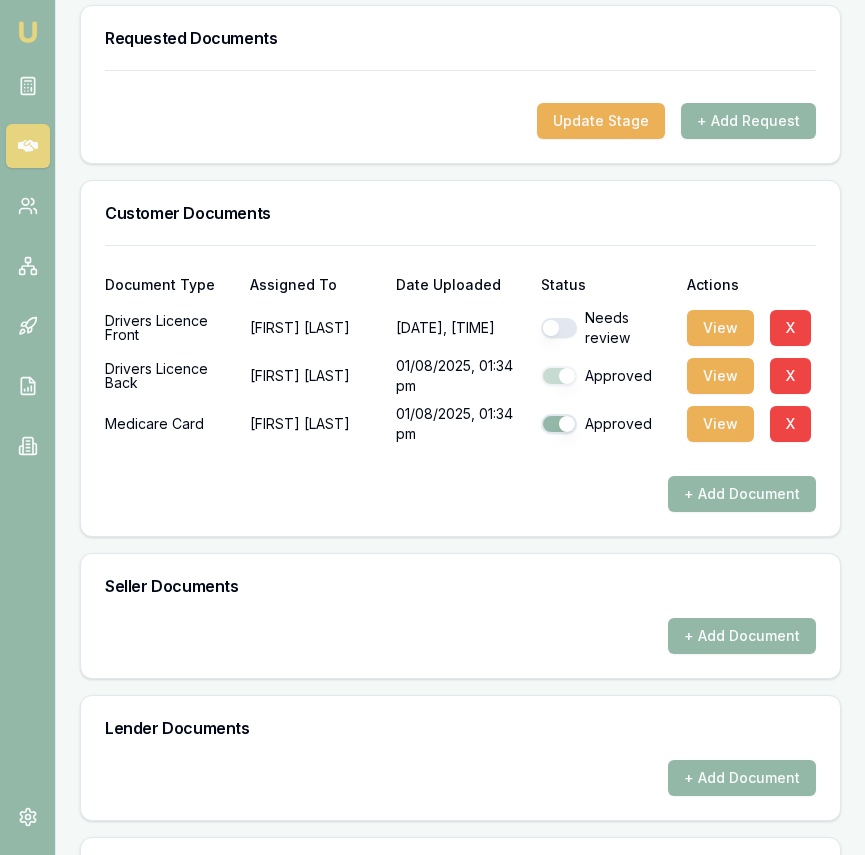 click at bounding box center [559, 328] 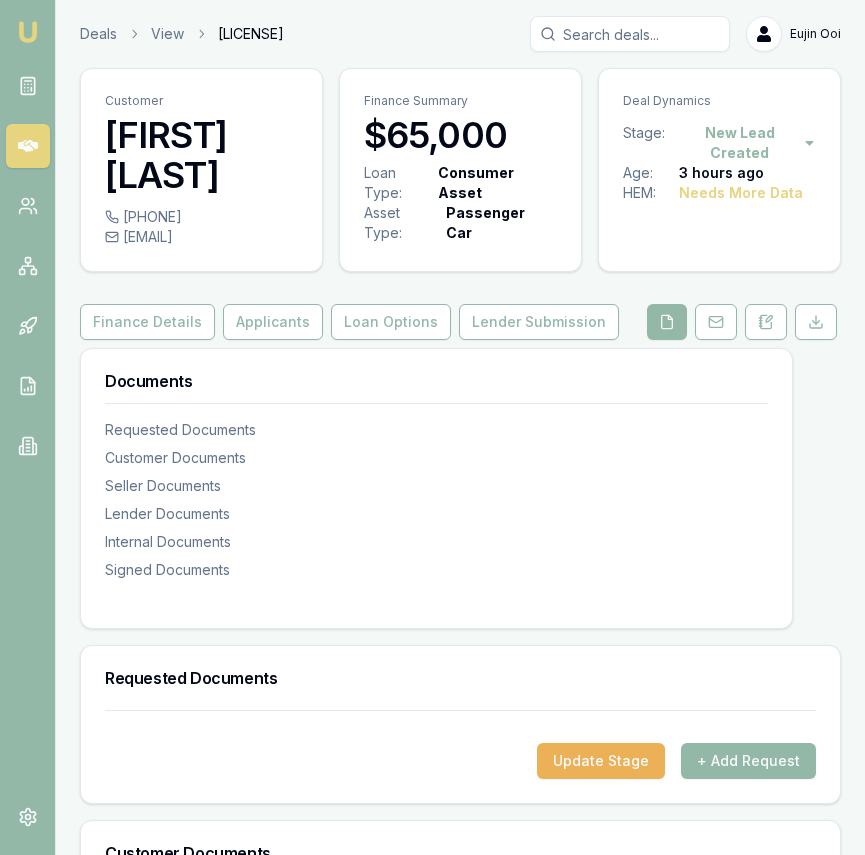 scroll, scrollTop: 18, scrollLeft: 0, axis: vertical 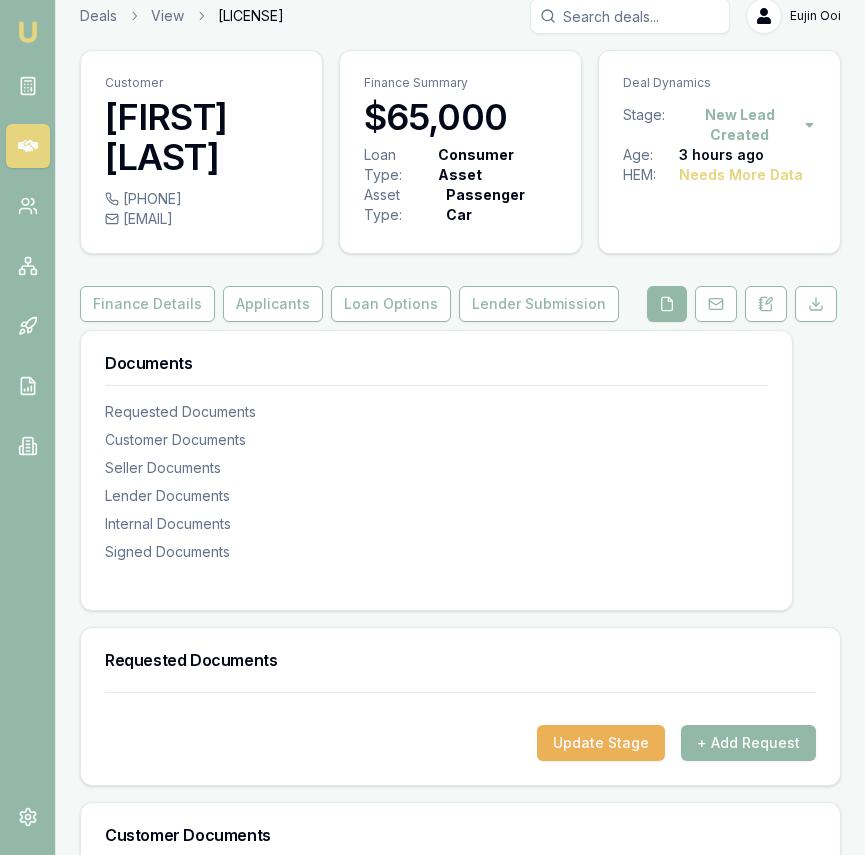 click on "Customer [FIRST] [LAST] [PHONE] [EMAIL] Finance Summary $65,000 Loan Type: Consumer Asset Asset Type : Passenger Car Deal Dynamics Stage: New Lead Created Age: 3 hours ago HEM: Needs More Data Finance Details Applicants Loan Options Lender Submission Documents Requested Documents Customer Documents Seller Documents Lender Documents Internal Documents Signed Documents Requested Documents Update Stage + Add Request Customer Documents Document Type Assigned To Date Uploaded Status Actions Medicare Card [FIRST]   [LAST] 01/08/2025, 01:34 pm Approved View X Drivers Licence Back [FIRST]   [LAST] 01/08/2025, 01:34 pm Approved View X Drivers Licence Front [FIRST]   [LAST] 01/08/2025, 01:33 pm Approved View X + Add Document Seller Documents + Add Document Lender Documents + Add Document Internal Documents + Add Document Signed Documents Document Type Assigned To Date Uploaded Status Actions Credit Guide [FIRST]   [LAST] 01/08/2025, 01:05 pm Approved View" at bounding box center (460, 980) 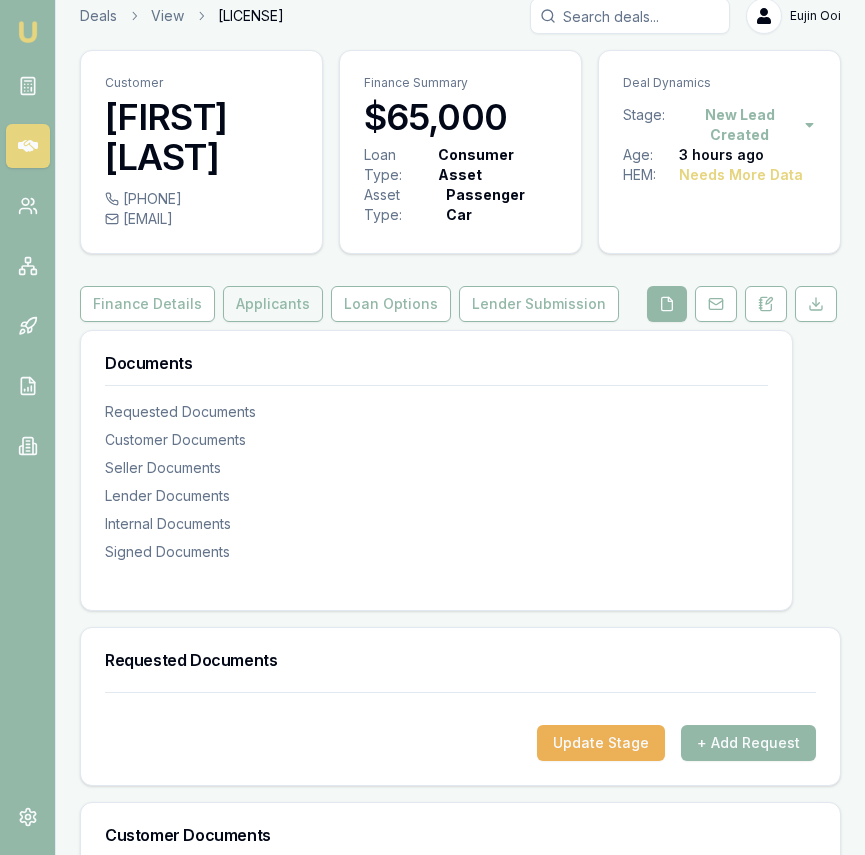 click on "Applicants" at bounding box center (273, 304) 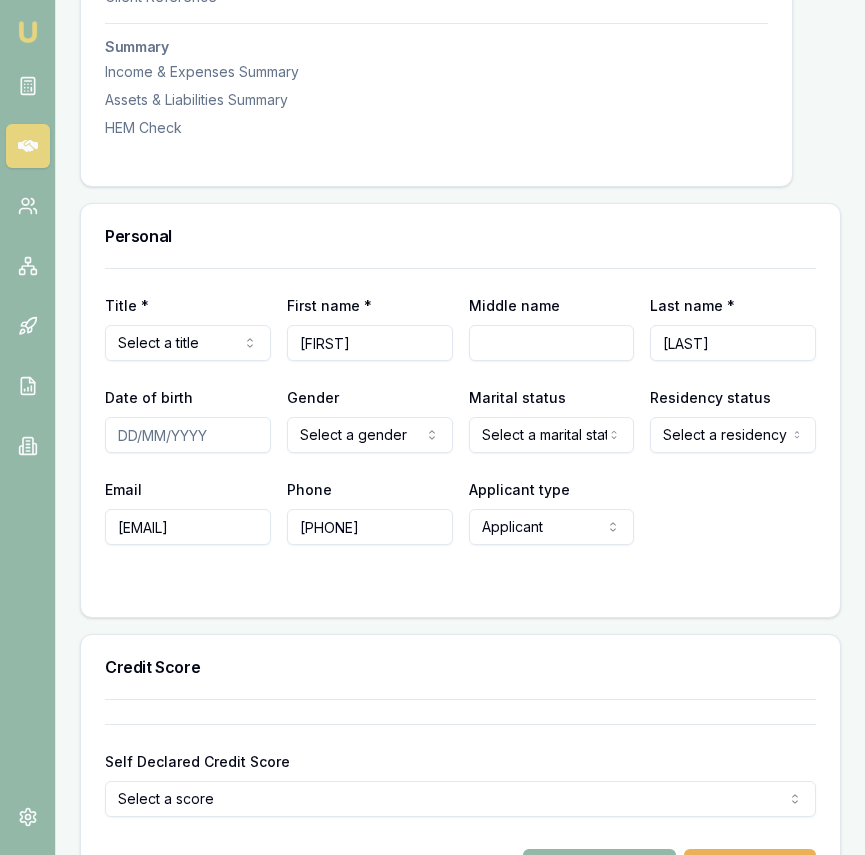 scroll, scrollTop: 779, scrollLeft: 0, axis: vertical 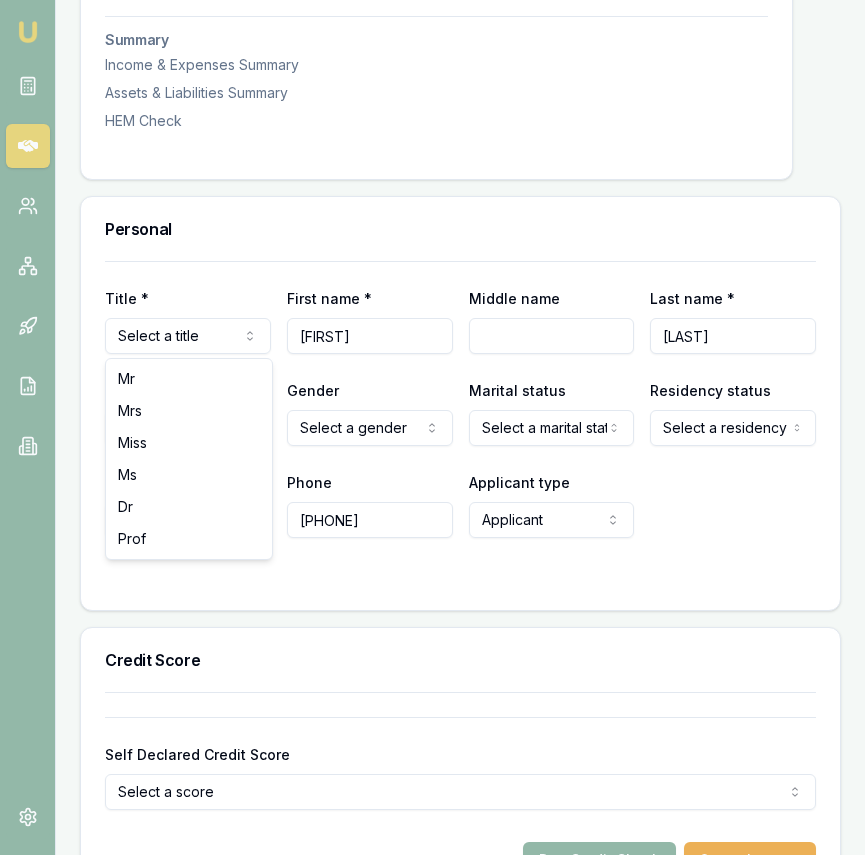 click on "Emu Broker Deals View [LICENSE] Eujin [LAST] Toggle Menu Customer [FIRST] [LAST] [PHONE] [EMAIL] Finance Summary $65,000 Loan Type: Consumer Asset Asset Type : Passenger Car Deal Dynamics Stage: New Lead Created Age: 3 hours ago HEM: Needs More Data Finance Details Applicants Loan Options Lender Submission Applicant Information [FIRST] [LAST] switch Personal Personal Details Credit Score Identification Bank Details Residential Dependants Employment Income Expenses Assets & Liabilities Client Reference Summary Income & Expenses Summary Assets & Liabilities Summary HEM Check Personal Title * Select a title Mr Mrs Miss Ms Dr Prof First name * [FIRST] Middle name  Last name * [LAST] Date of birth Gender  Select a gender Male Female Other Not disclosed Marital status  Select a marital status Single Married De facto Separated Divorced Widowed Residency status  Select a residency status Australian citizen Permanent resident Temporary resident Visa holder Email Phone Fair" at bounding box center [432, -352] 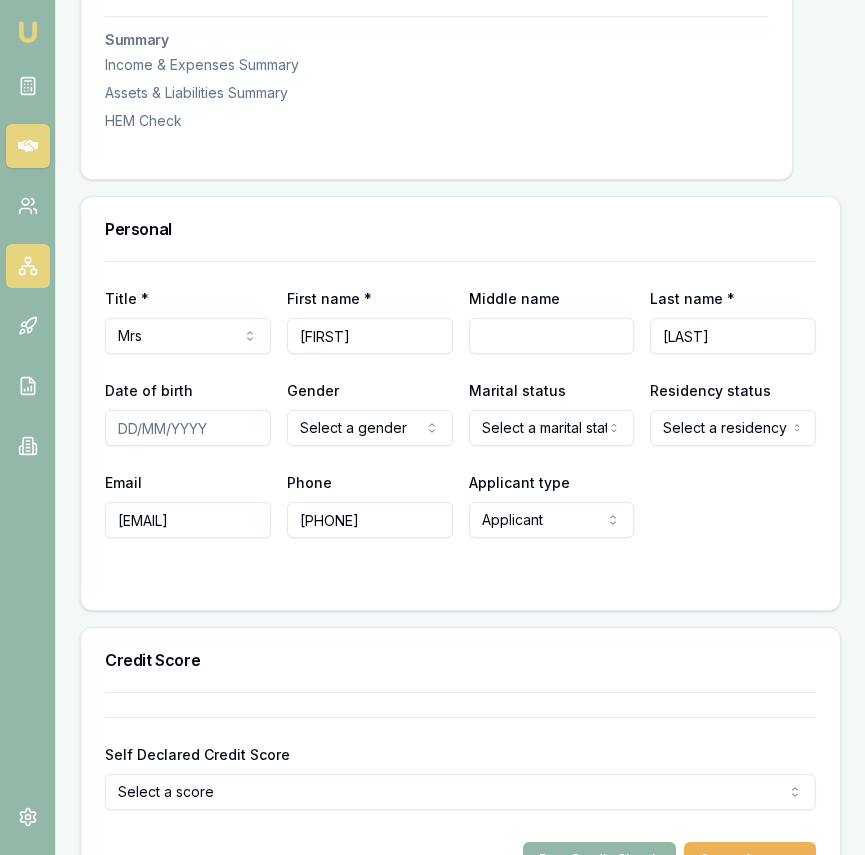 scroll, scrollTop: 768, scrollLeft: 0, axis: vertical 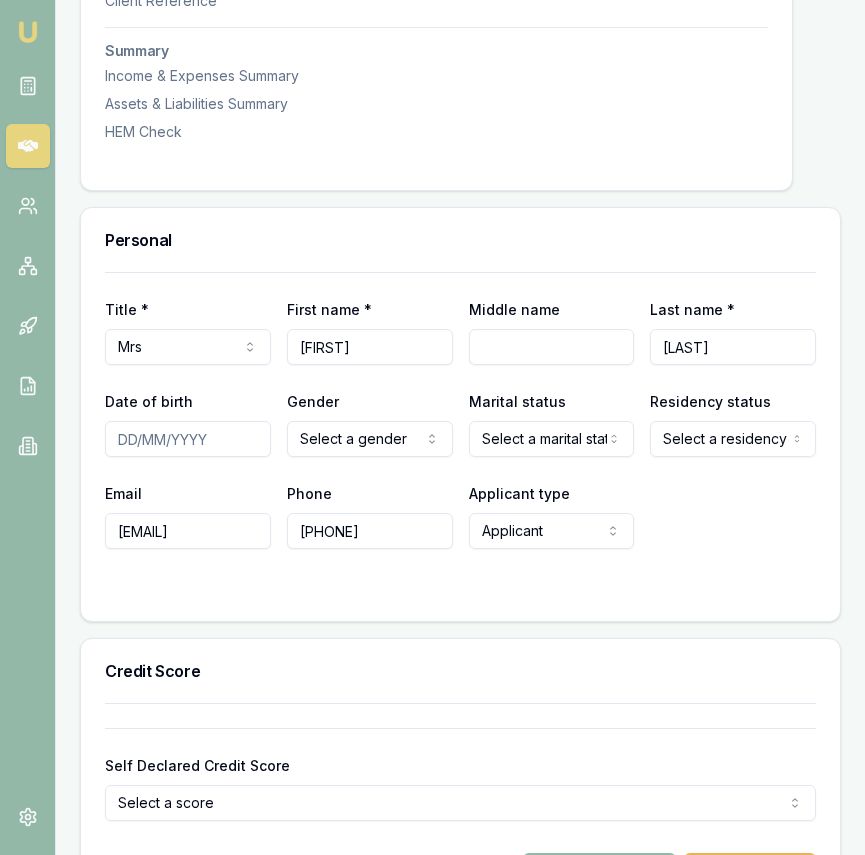 click on "Date of birth" at bounding box center (188, 439) 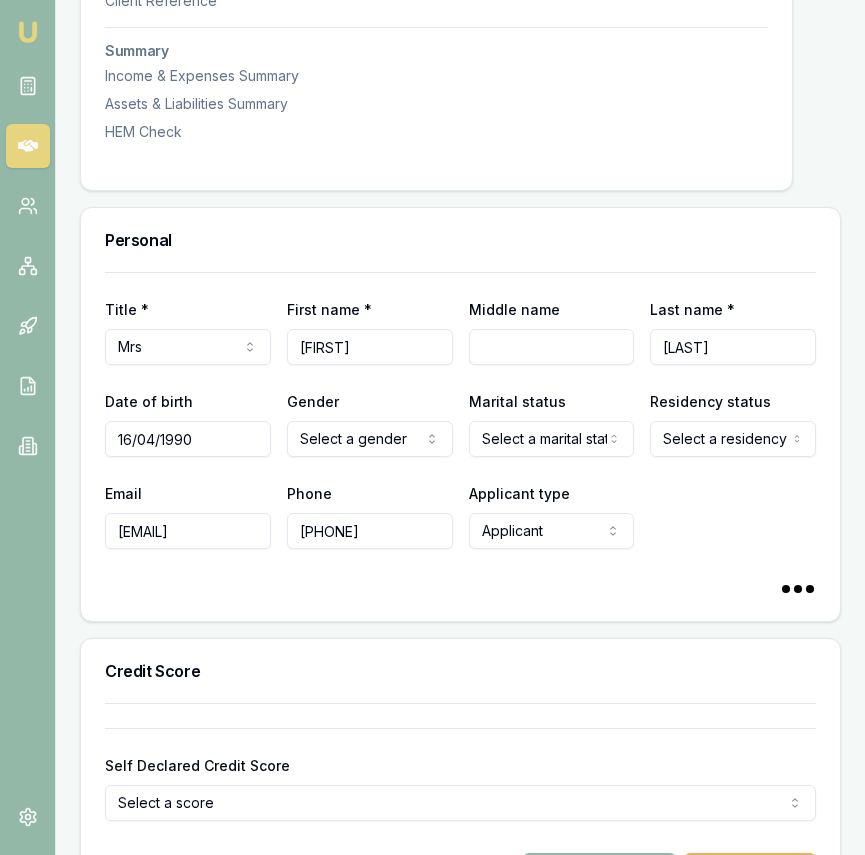 type on "16/04/1990" 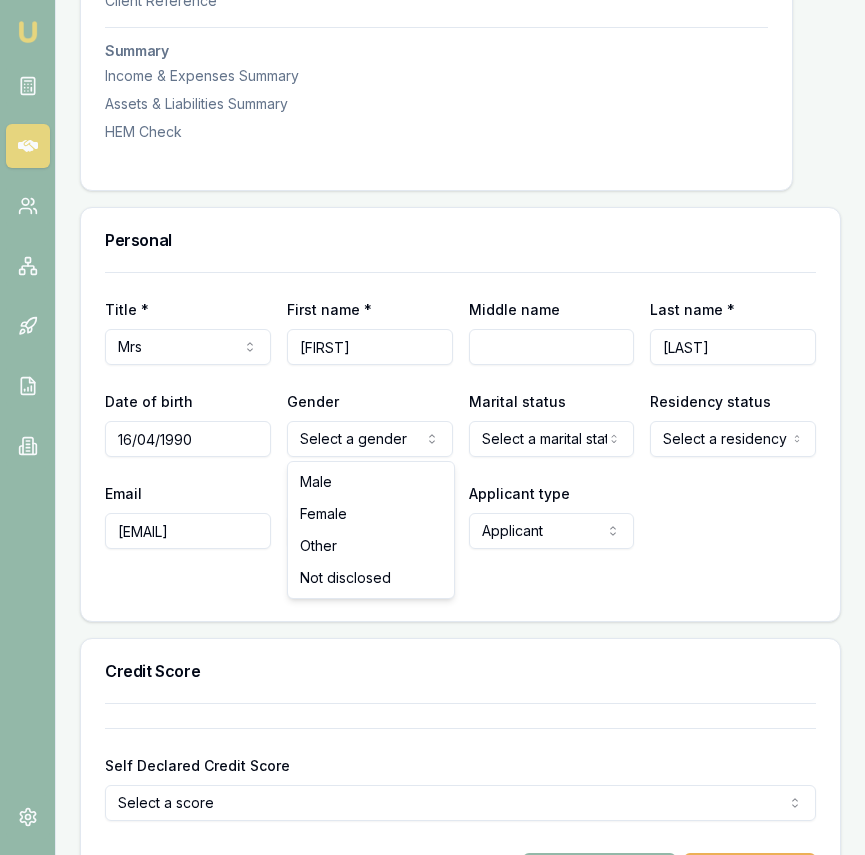 select on "FEMALE" 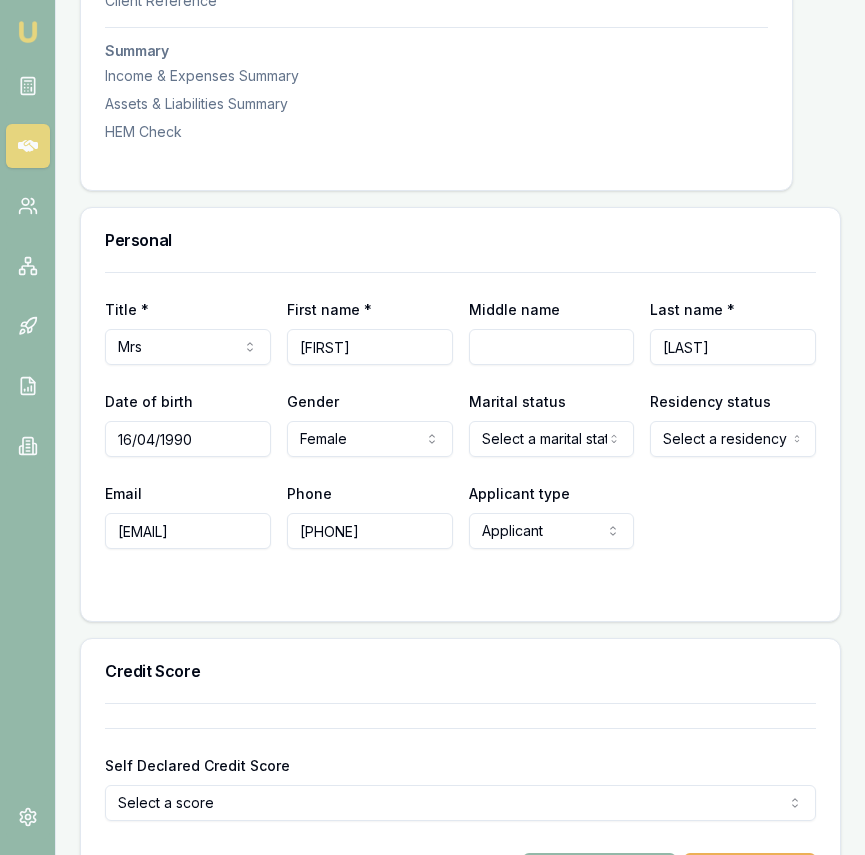 click on "Phone [PHONE]" at bounding box center [370, 515] 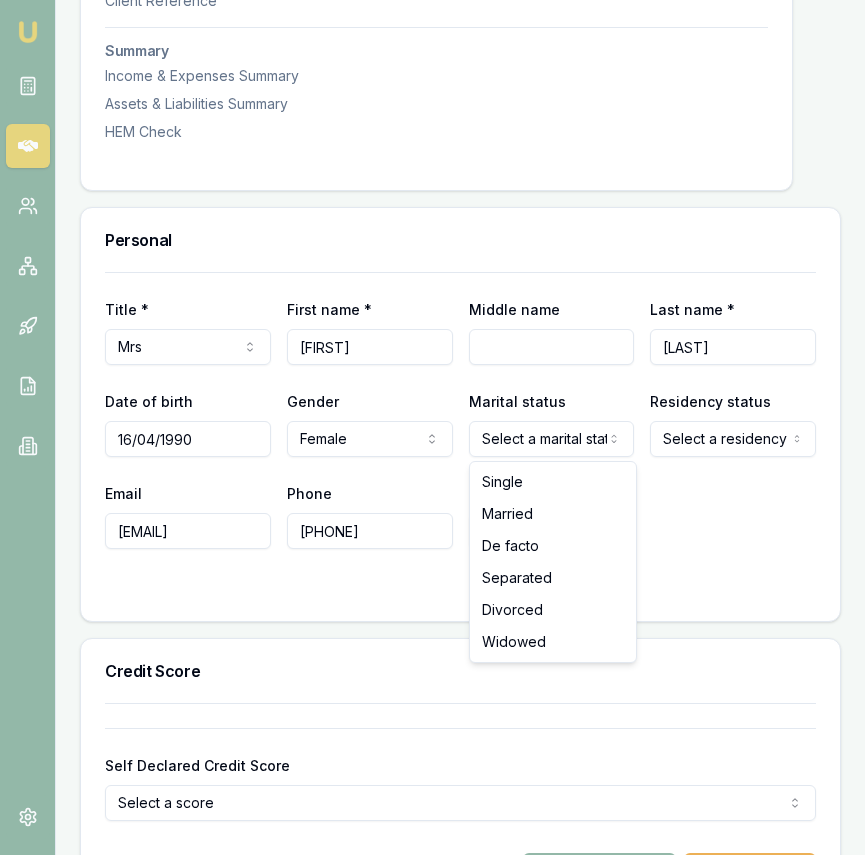 click on "Emu Broker Deals View [LICENSE] Eujin [LAST] Toggle Menu Customer [FIRST] [LAST] [PHONE] [EMAIL] Finance Summary $65,000 Loan Type: Consumer Asset Asset Type : Passenger Car Deal Dynamics Stage: New Lead Created Age: 3 hours ago HEM: Needs More Data Finance Details Applicants Loan Options Lender Submission Applicant Information [FIRST] [LAST] switch Personal Personal Details Credit Score Identification Bank Details Residential Dependants Employment Income Expenses Assets & Liabilities Client Reference Summary Income & Expenses Summary Assets & Liabilities Summary HEM Check Personal Title * Mrs Mr Mrs Miss Ms Dr Prof First name * [FIRST] Middle name  Last name * [LAST] Date of birth 16/04/1990 Gender  Female Male Female Other Not disclosed Marital status  Select a marital status Single Married De facto Separated Divorced Widowed Residency status  Australian citizen Australian citizen Permanent resident Temporary resident Visa holder Email [EMAIL] SA" at bounding box center [432, -341] 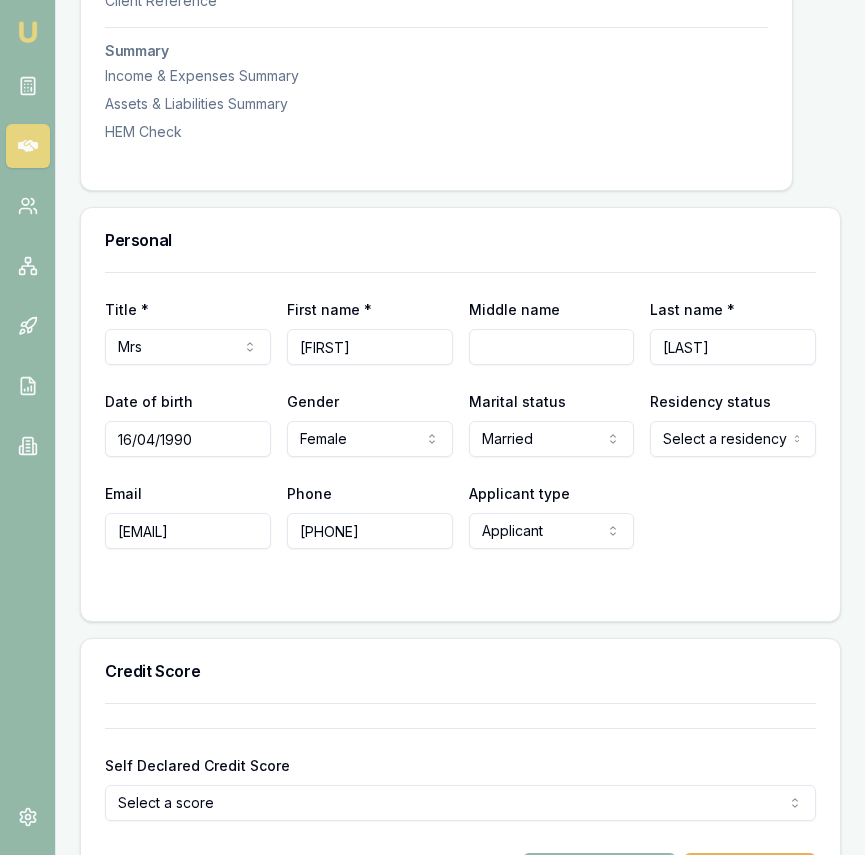 click on "Emu Broker Deals View [LICENSE] Eujin [LAST] Toggle Menu Customer [FIRST] [LAST] [PHONE] [EMAIL] Finance Summary $65,000 Loan Type: Consumer Asset Asset Type : Passenger Car Deal Dynamics Stage: New Lead Created Age: 3 hours ago HEM: Needs More Data Finance Details Applicants Loan Options Lender Submission Applicant Information [FIRST] [LAST] switch Personal Personal Details Credit Score Identification Bank Details Residential Dependants Employment Income Expenses Assets & Liabilities Client Reference Summary Income & Expenses Summary Assets & Liabilities Summary HEM Check Personal Title * Mrs Mr Mrs Miss Ms Dr Prof First name * [FIRST] Middle name  Last name * [LAST] Date of birth 16/04/1990 Gender  Female Male Female Other Not disclosed Marital status  Married Single Married De facto Separated Divorced Widowed Residency status  Select a residency status Australian citizen Permanent resident Temporary resident Visa holder Email [EMAIL] Phone [PHONE]" at bounding box center [432, -341] 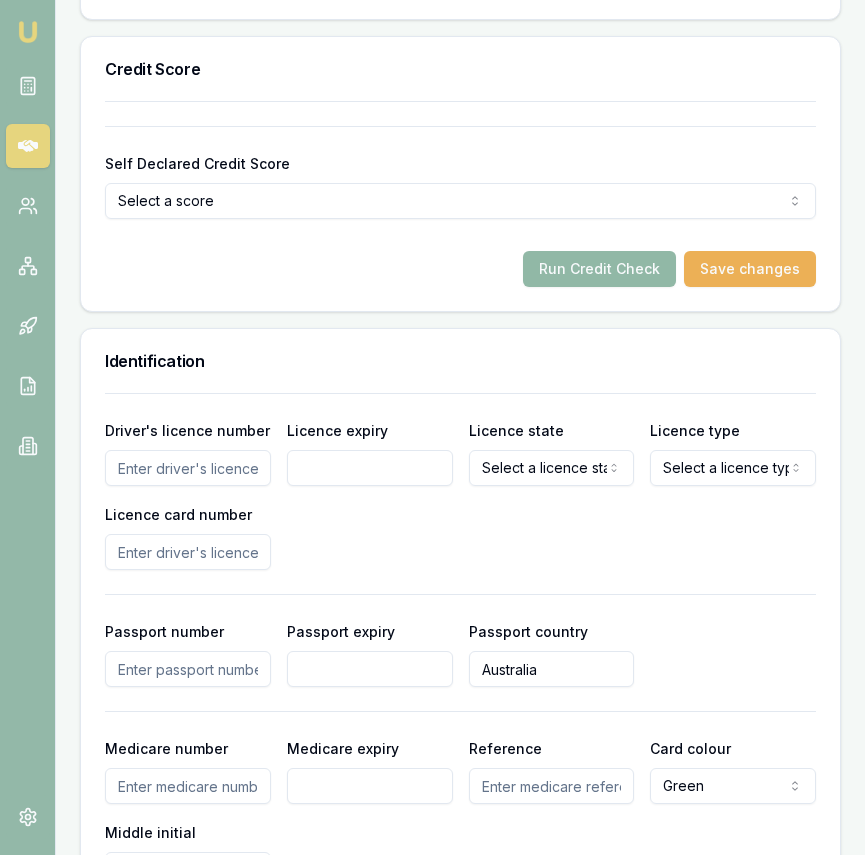 scroll, scrollTop: 1376, scrollLeft: 0, axis: vertical 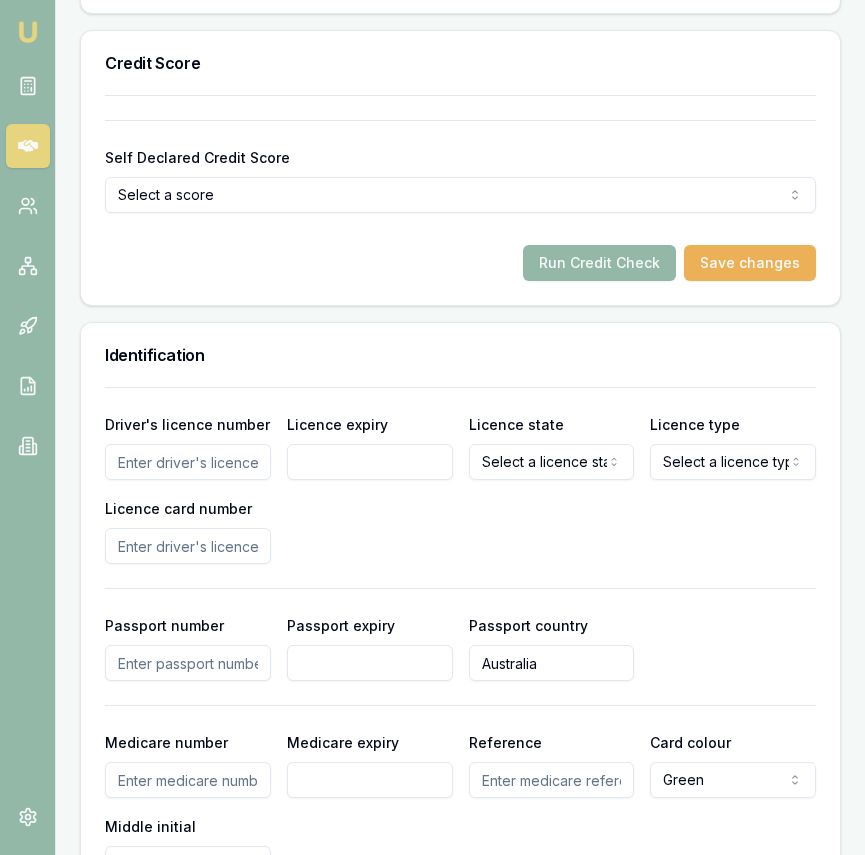 click on "Driver's licence number" at bounding box center [188, 462] 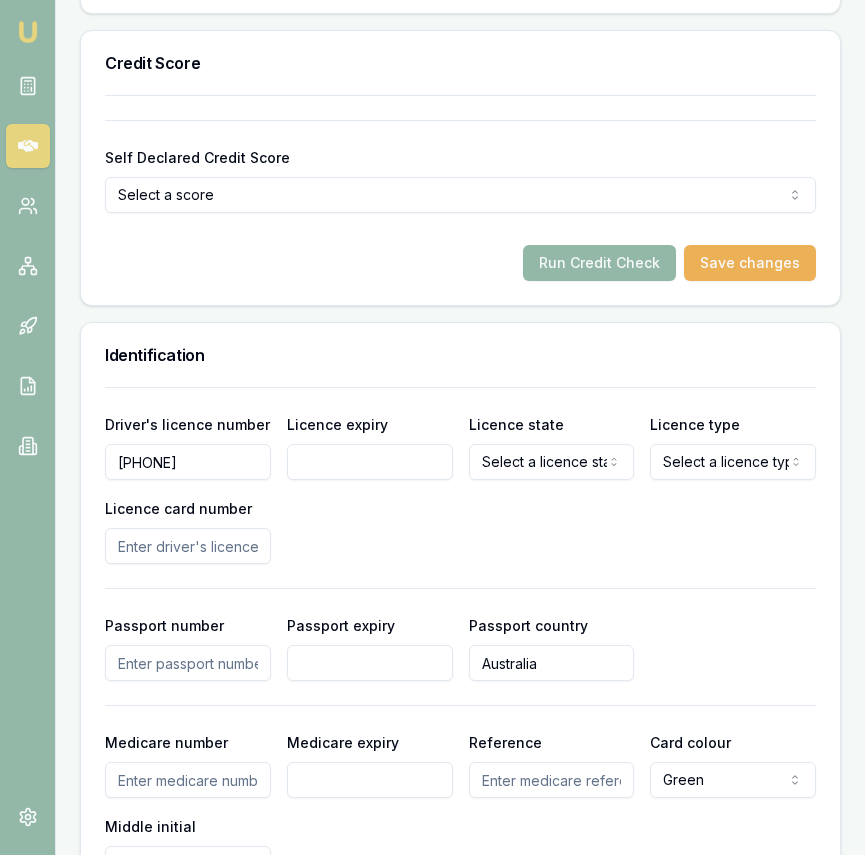type on "[PHONE]" 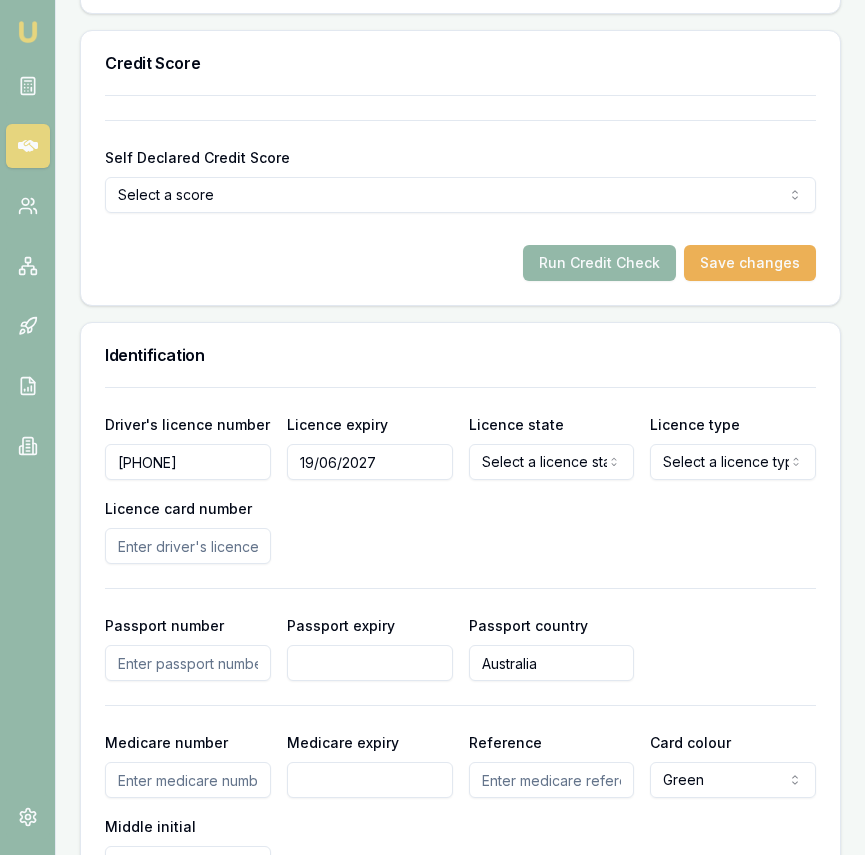 type on "19/06/2027" 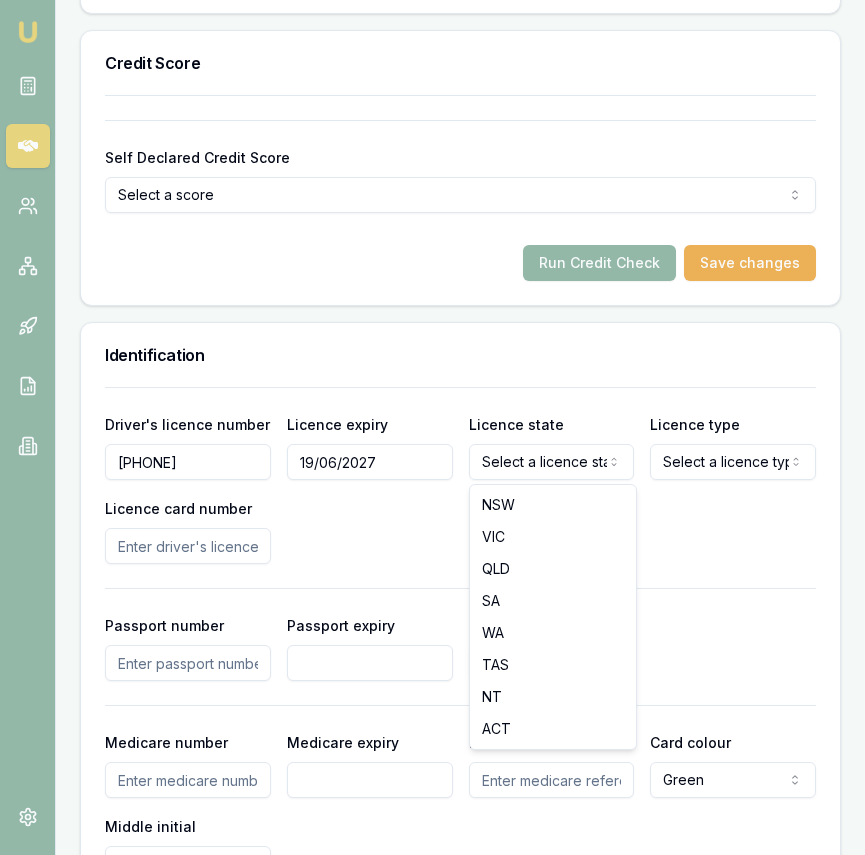 click on "Emu Broker Deals View [LICENSE] Eujin [LAST] Toggle Menu Customer [FIRST] [LAST] [PHONE] [EMAIL] Finance Summary $65,000 Loan Type: Consumer Asset Asset Type : Passenger Car Deal Dynamics Stage: New Lead Created Age: 3 hours ago HEM: Needs More Data Finance Details Applicants Loan Options Lender Submission Applicant Information [FIRST] [LAST] switch Personal Personal Details Credit Score Identification Bank Details Residential Dependants Employment Income Expenses Assets & Liabilities Client Reference Summary Income & Expenses Summary Assets & Liabilities Summary HEM Check Personal Title * Mrs Mr Mrs Miss Ms Dr Prof First name * [FIRST] Middle name  Last name * [LAST] Date of birth 16/04/1990 Gender  Female Male Female Other Not disclosed Marital status  Select a marital status Single Married De facto Separated Divorced Widowed Residency status  Australian citizen Australian citizen Permanent resident Temporary resident Visa holder Email [EMAIL] Phone [PHONE] Average" at bounding box center (432, -949) 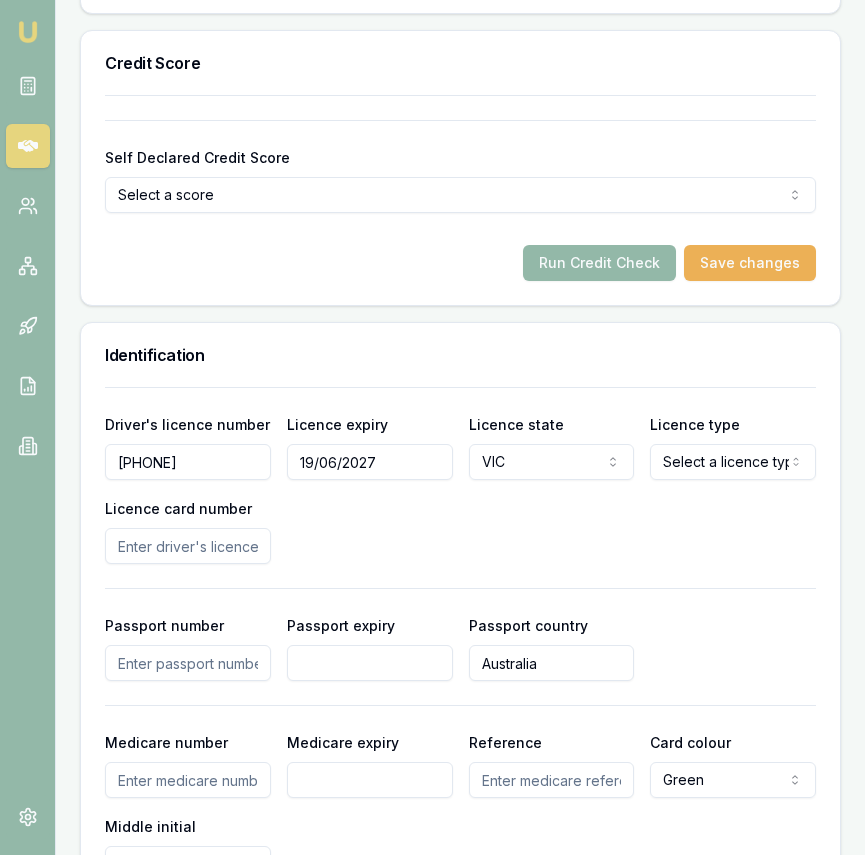 click on "Licence type  Select a licence type Learner Open licence Provisional one Provisional two Unlicenced" at bounding box center [733, 446] 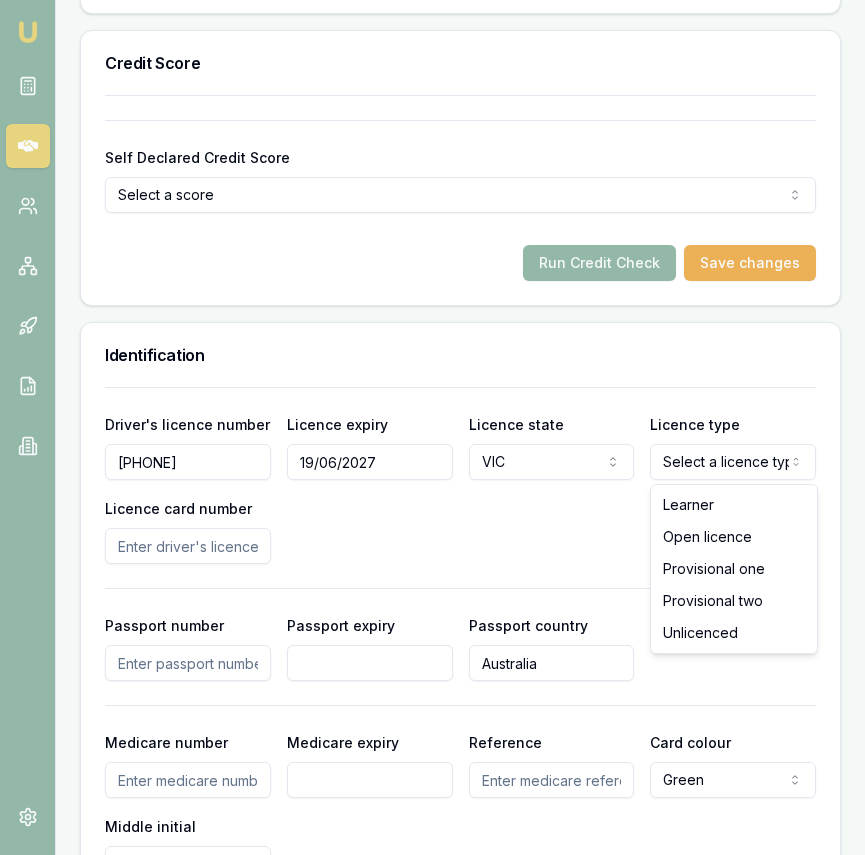 select on "OPEN_LICENCE" 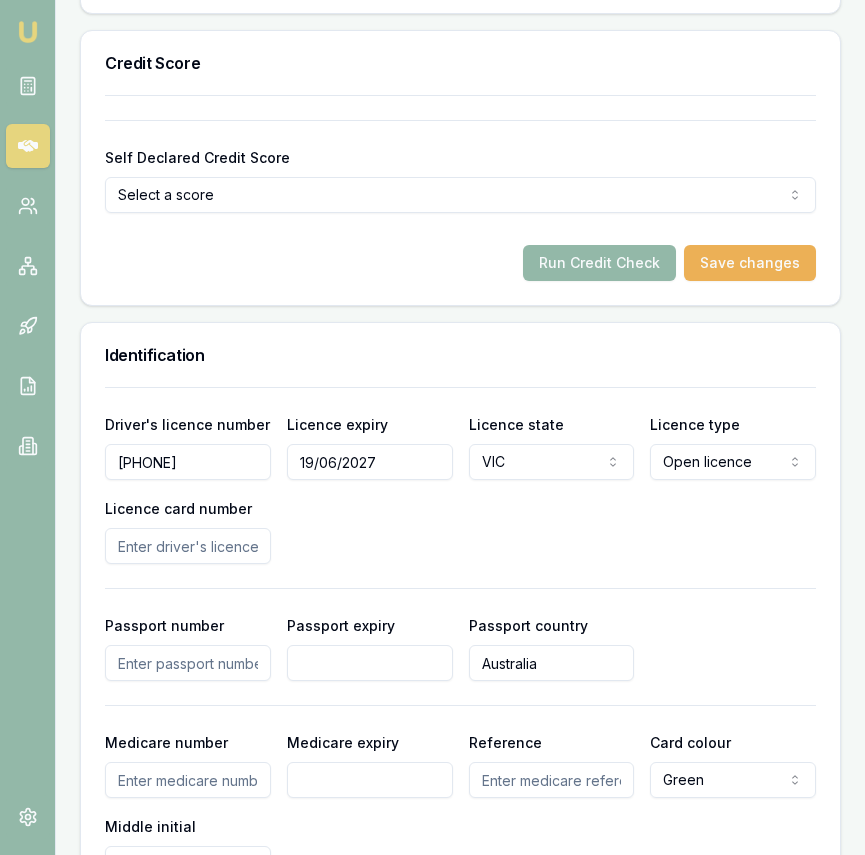 click on "Licence card number" at bounding box center [188, 546] 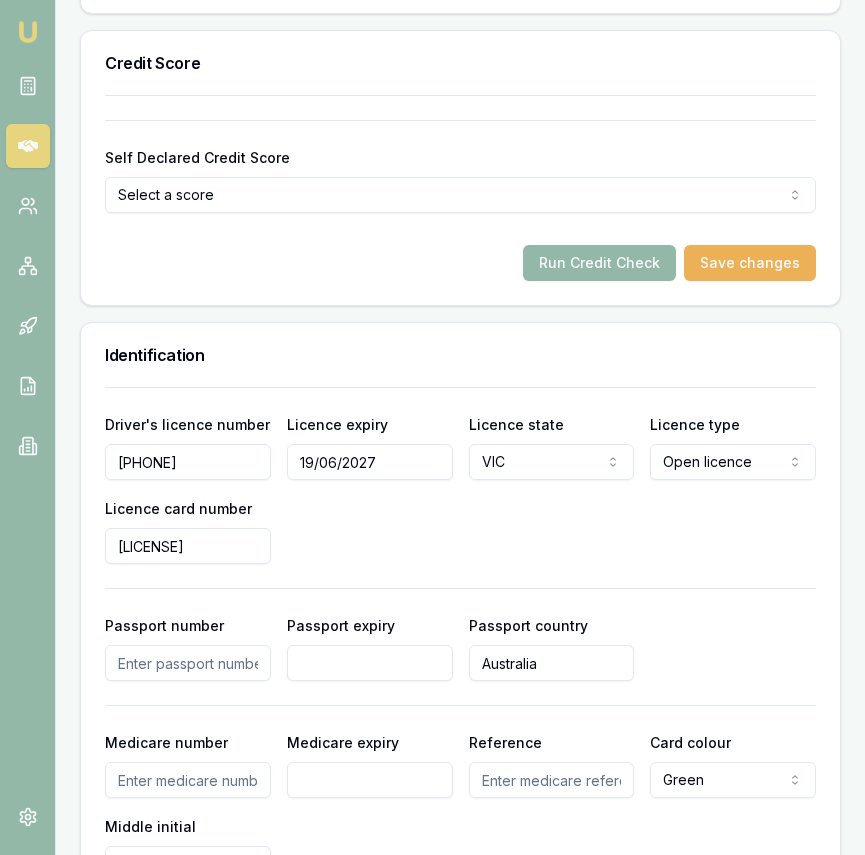 type on "[LICENSE]" 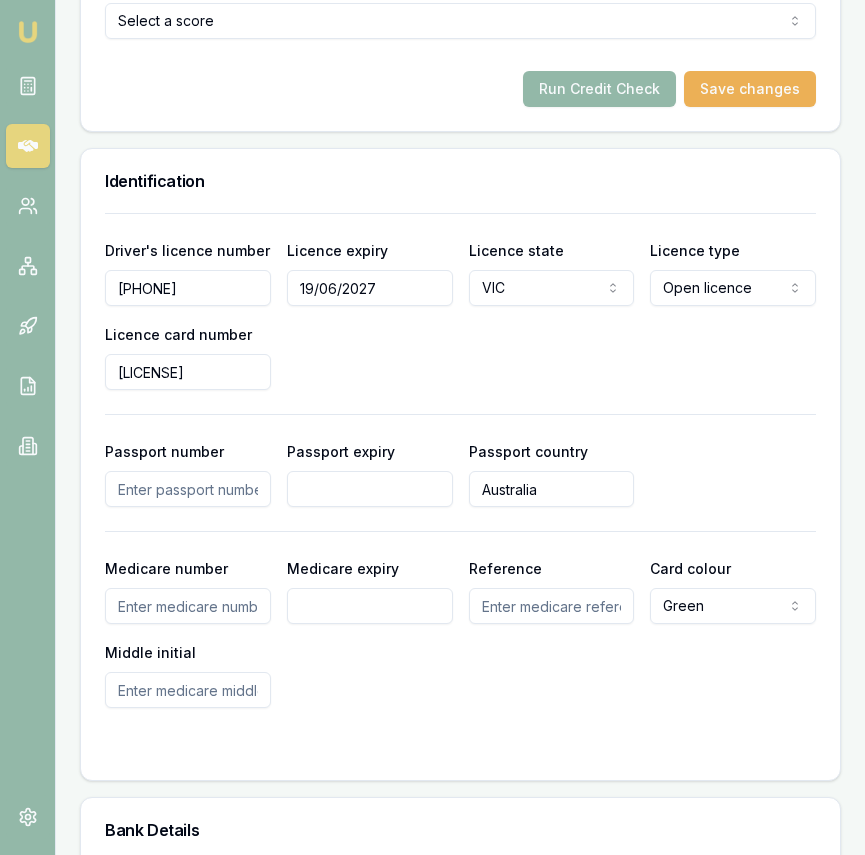 scroll, scrollTop: 1613, scrollLeft: 0, axis: vertical 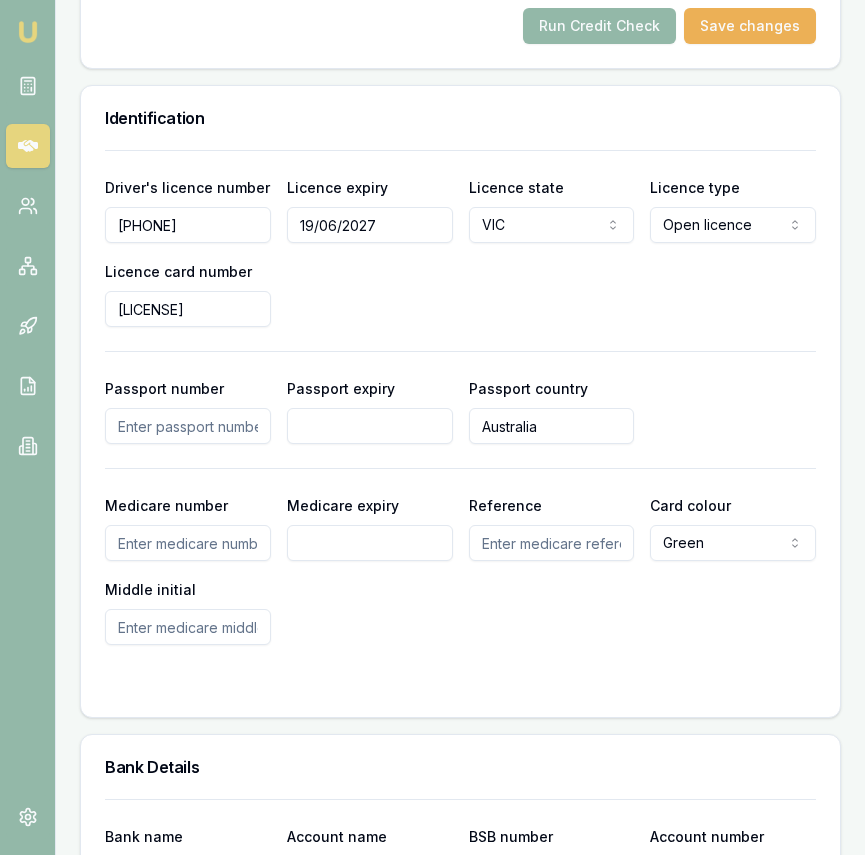 click on "Medicare number" at bounding box center [188, 543] 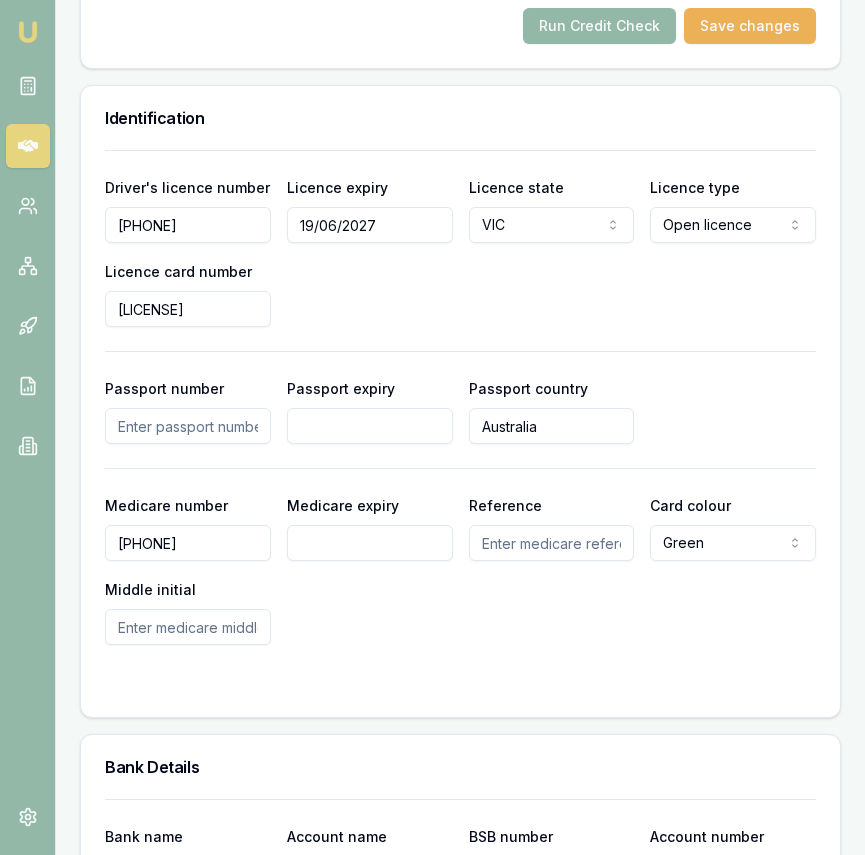 type on "[PHONE]" 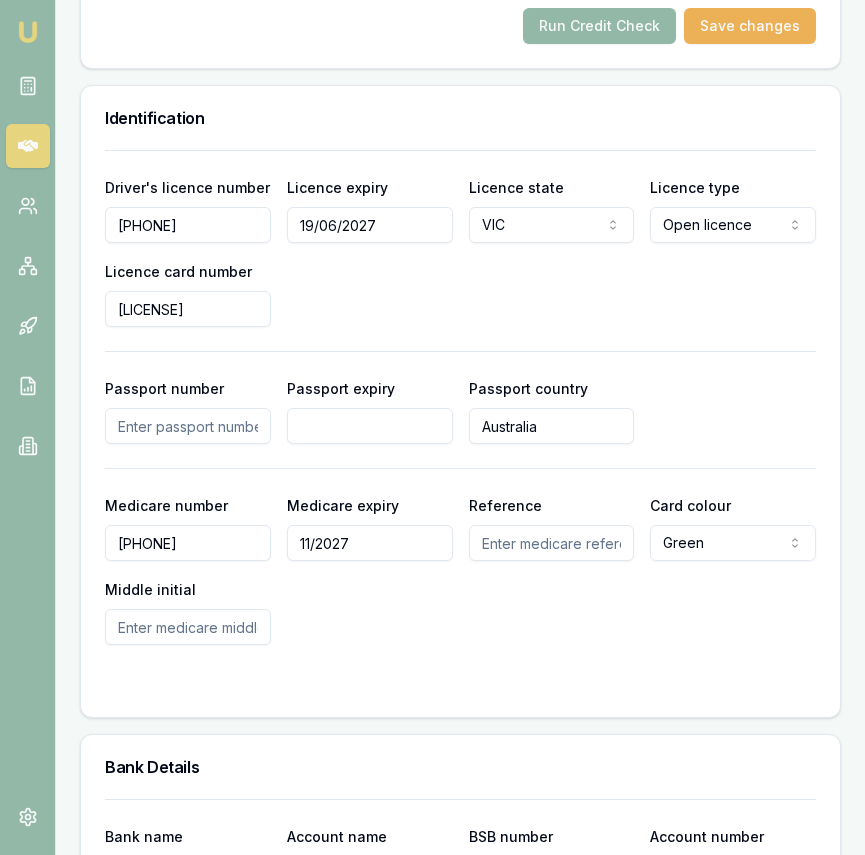 type on "11/2027" 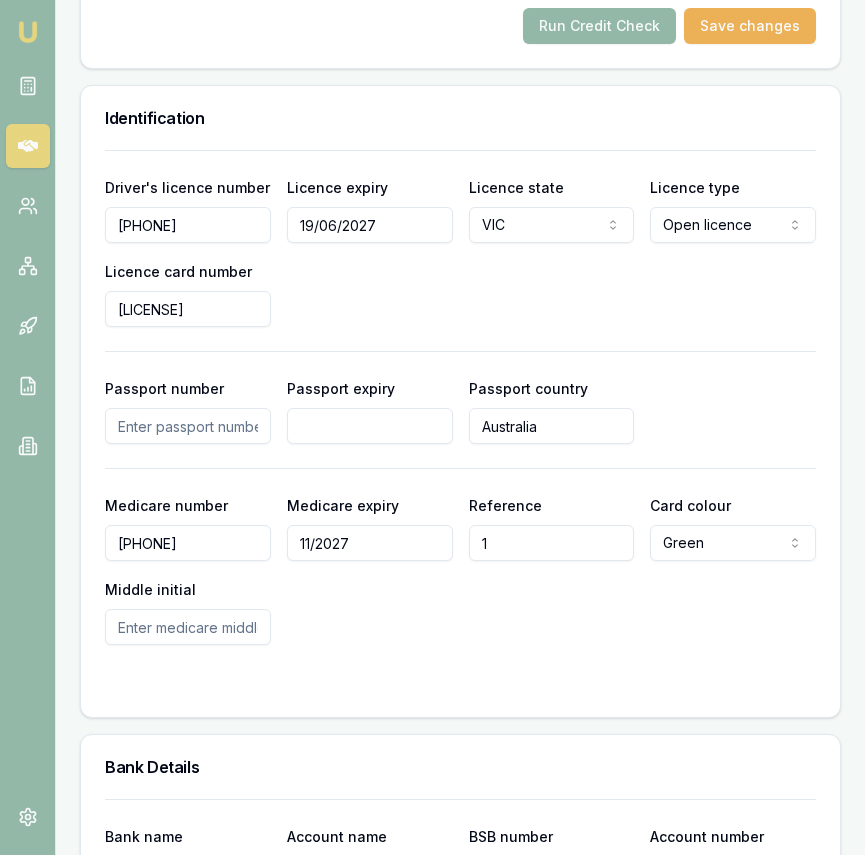 type on "1" 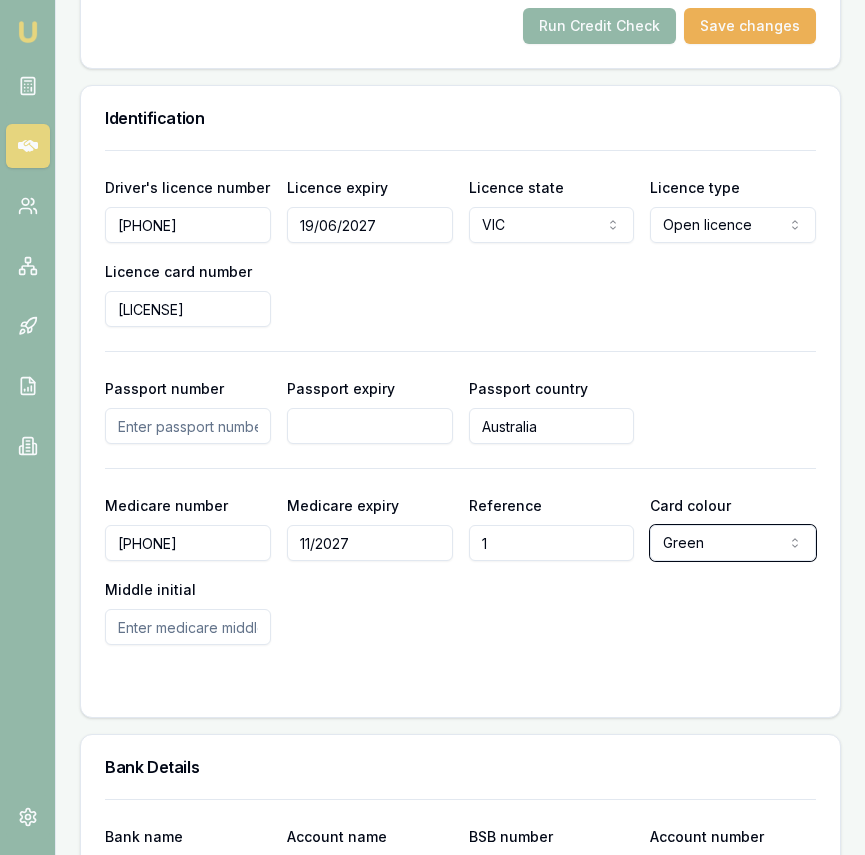 type 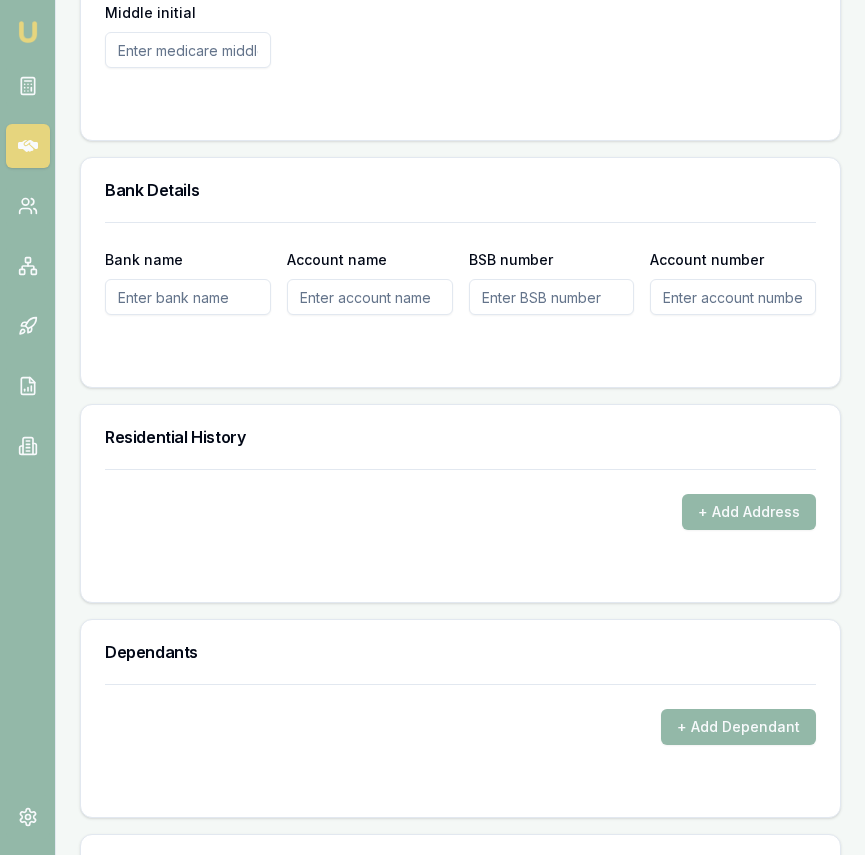scroll, scrollTop: 2245, scrollLeft: 0, axis: vertical 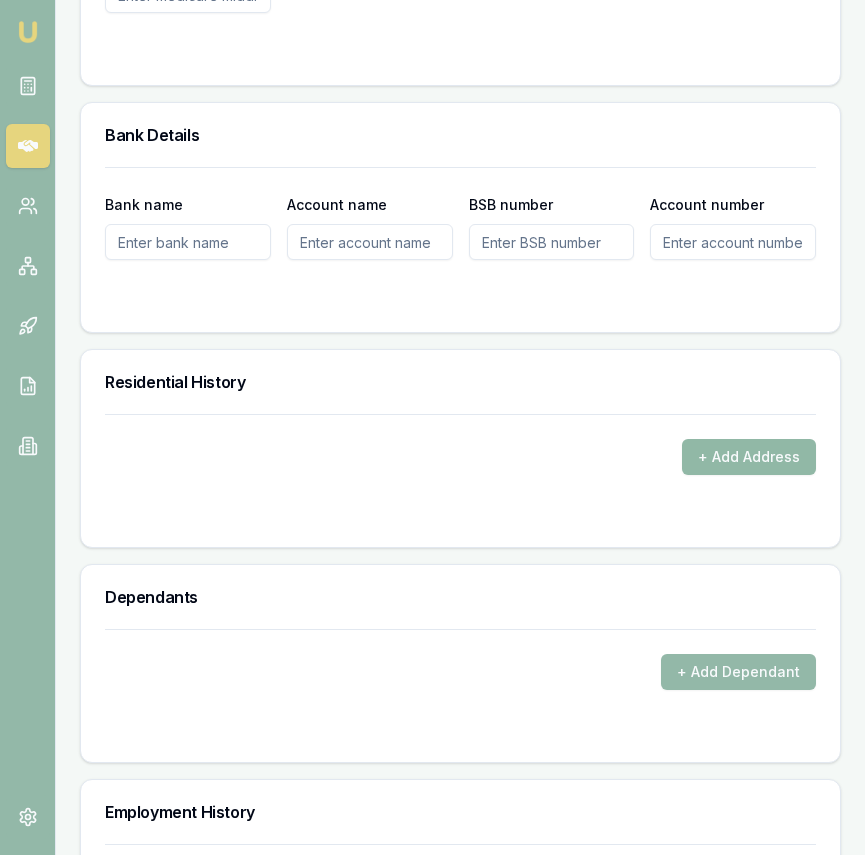 click on "+ Add Address" at bounding box center [749, 457] 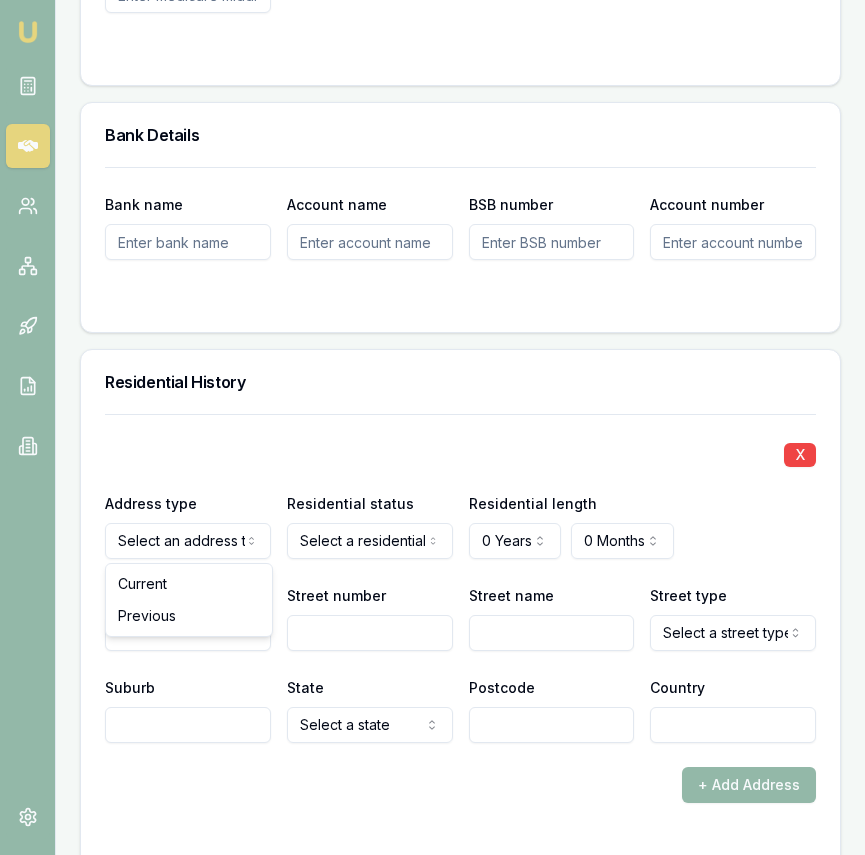 click on "Emu Broker Deals View [LICENSE] Eujin [LAST] Toggle Menu Customer [FIRST] [LAST] [PHONE] [EMAIL] Finance Summary $65,000 Loan Type: Consumer Asset Asset Type : Passenger Car Deal Dynamics Stage: New Lead Created Age: 3 hours ago HEM: Needs More Data Finance Details Applicants Loan Options Lender Submission Applicant Information [FIRST] [LAST] switch Personal Personal Details Credit Score Identification Bank Details Residential Dependants Employment Income Expenses Assets & Liabilities Client Reference Summary Income & Expenses Summary Assets & Liabilities Summary HEM Check Personal Title * Mrs Mr Mrs Miss Ms Dr Prof First name * [FIRST] Middle name  Last name * [LAST] Date of birth 16/04/1990 Gender  Female Male Female Other Not disclosed Marital status  Select a marital status Single Married De facto Separated Divorced Widowed Residency status  Australian citizen Australian citizen Permanent resident Temporary resident Visa holder Email [EMAIL] Phone [PHONE] Average" at bounding box center [432, -1818] 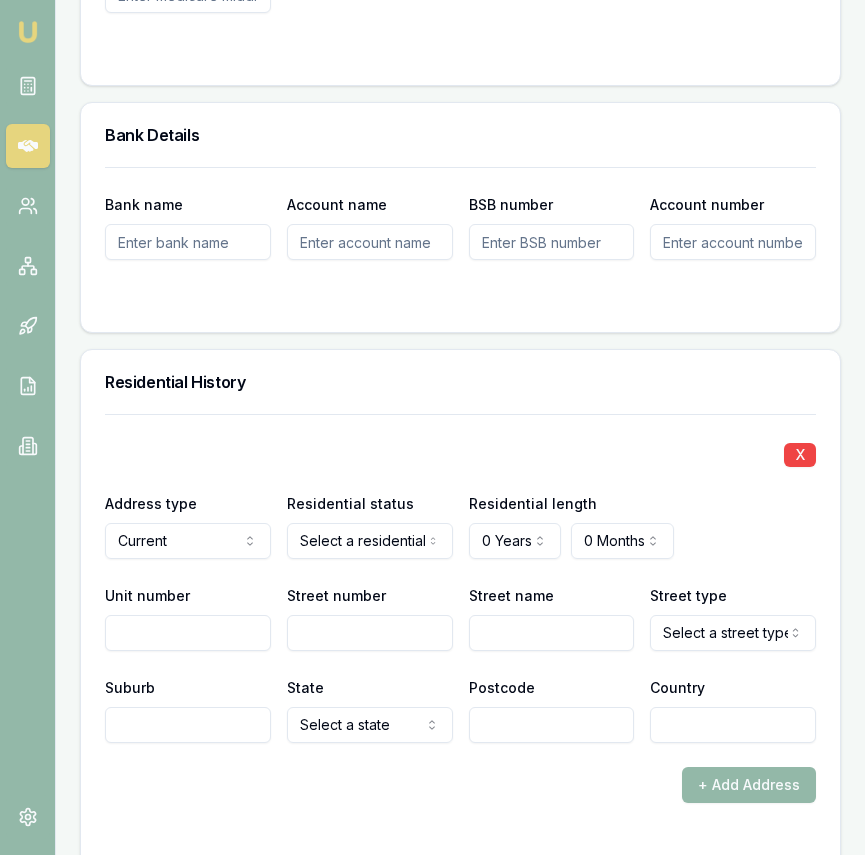 click on "Emu Broker Deals View [LICENSE] Eujin [LAST] Toggle Menu Customer [FIRST] [LAST] [PHONE] [EMAIL] Finance Summary $65,000 Loan Type: Consumer Asset Asset Type : Passenger Car Deal Dynamics Stage: New Lead Created Age: 3 hours ago HEM: Needs More Data Finance Details Applicants Loan Options Lender Submission Applicant Information [FIRST] [LAST] switch Personal Personal Details Credit Score Identification Bank Details Residential Dependants Employment Income Expenses Assets & Liabilities Client Reference Summary Income & Expenses Summary Assets & Liabilities Summary HEM Check Personal Title * Mrs Mr Mrs Miss Ms Dr Prof First name * [FIRST] Middle name  Last name * [LAST] Date of birth 16/04/1990 Gender  Female Male Female Other Not disclosed Marital status  Select a marital status Single Married De facto Separated Divorced Widowed Residency status  Australian citizen Australian citizen Permanent resident Temporary resident Visa holder Email [EMAIL] Phone [PHONE] Average" at bounding box center (432, -1818) 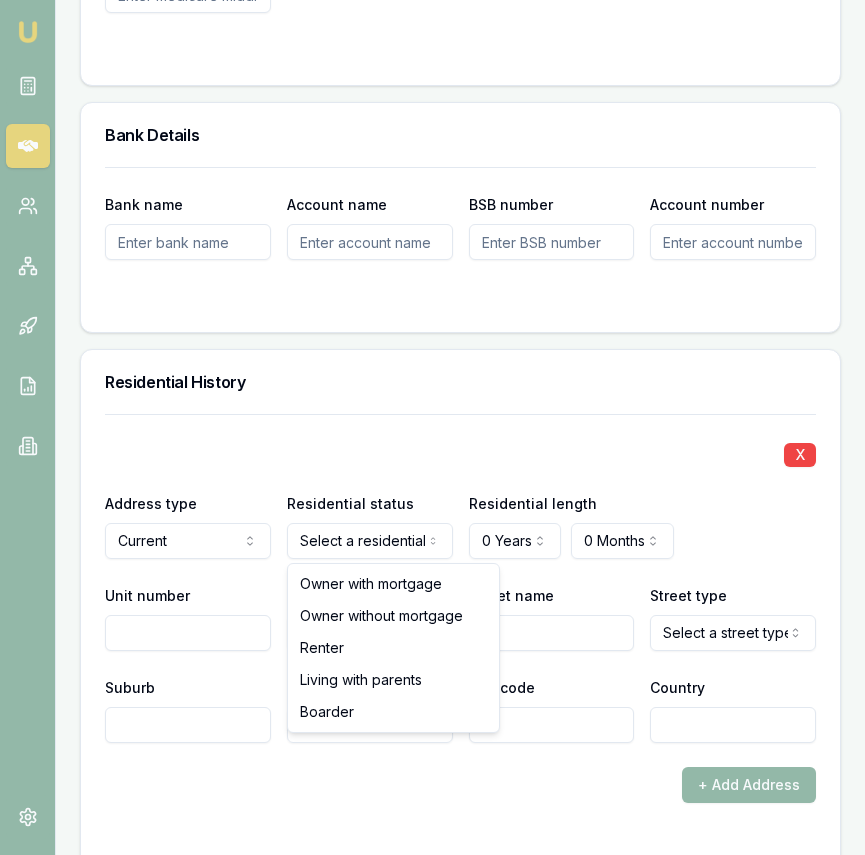 drag, startPoint x: 355, startPoint y: 590, endPoint x: 385, endPoint y: 583, distance: 30.805843 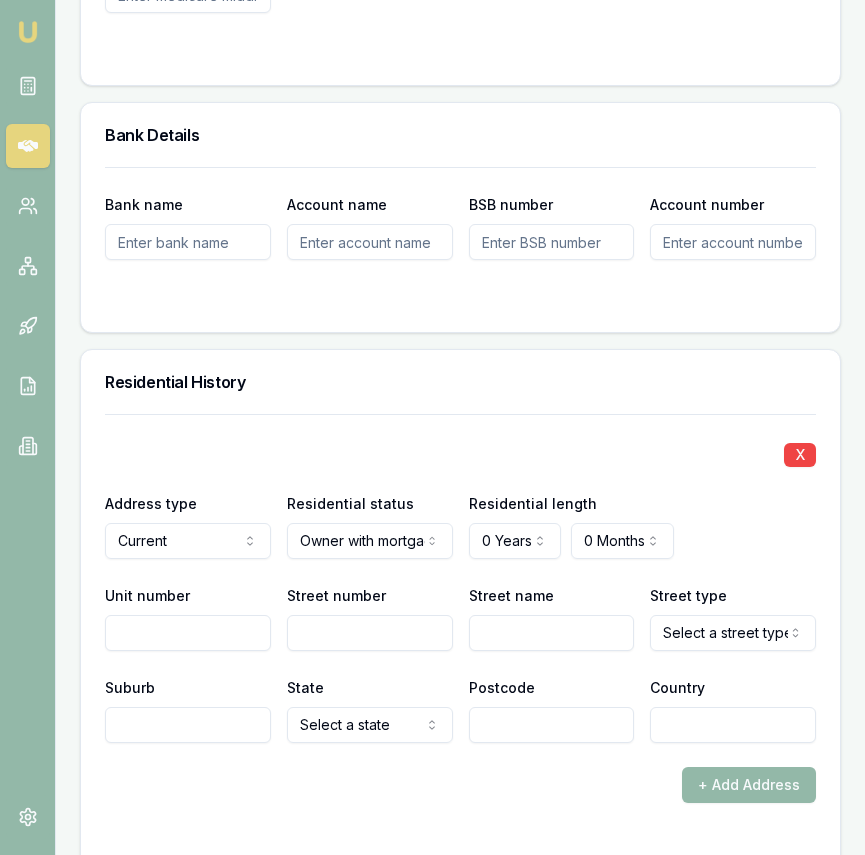 click on "Emu Broker Deals View [LICENSE] Eujin [LAST] Toggle Menu Customer [FIRST] [LAST] [PHONE] [EMAIL] Finance Summary $65,000 Loan Type: Consumer Asset Asset Type : Passenger Car Deal Dynamics Stage: New Lead Created Age: 3 hours ago HEM: Needs More Data Finance Details Applicants Loan Options Lender Submission Applicant Information [FIRST] [LAST] switch Personal Personal Details Credit Score Identification Bank Details Residential Dependants Employment Income Expenses Assets & Liabilities Client Reference Summary Income & Expenses Summary Assets & Liabilities Summary HEM Check Personal Title * Mrs Mr Mrs Miss Ms Dr Prof First name * [FIRST] Middle name  Last name * [LAST] Date of birth 16/04/1990 Gender  Female Male Female Other Not disclosed Marital status  Select a marital status Single Married De facto Separated Divorced Widowed Residency status  Australian citizen Australian citizen Permanent resident Temporary resident Visa holder Email [EMAIL] Phone [PHONE] Average" at bounding box center [432, -1818] 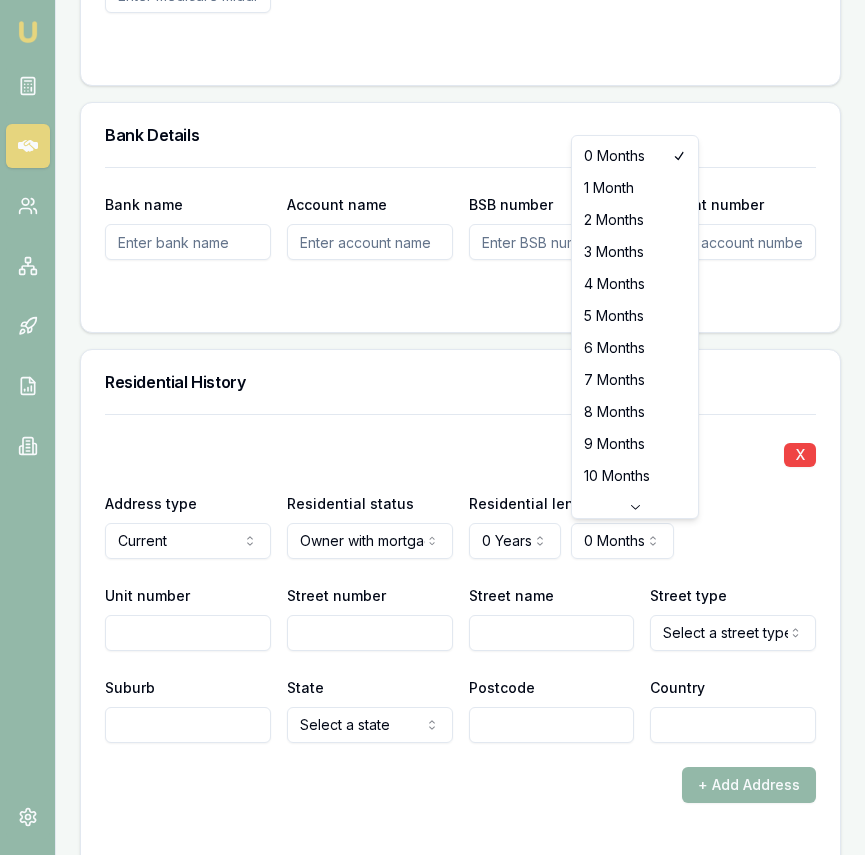 select on "6" 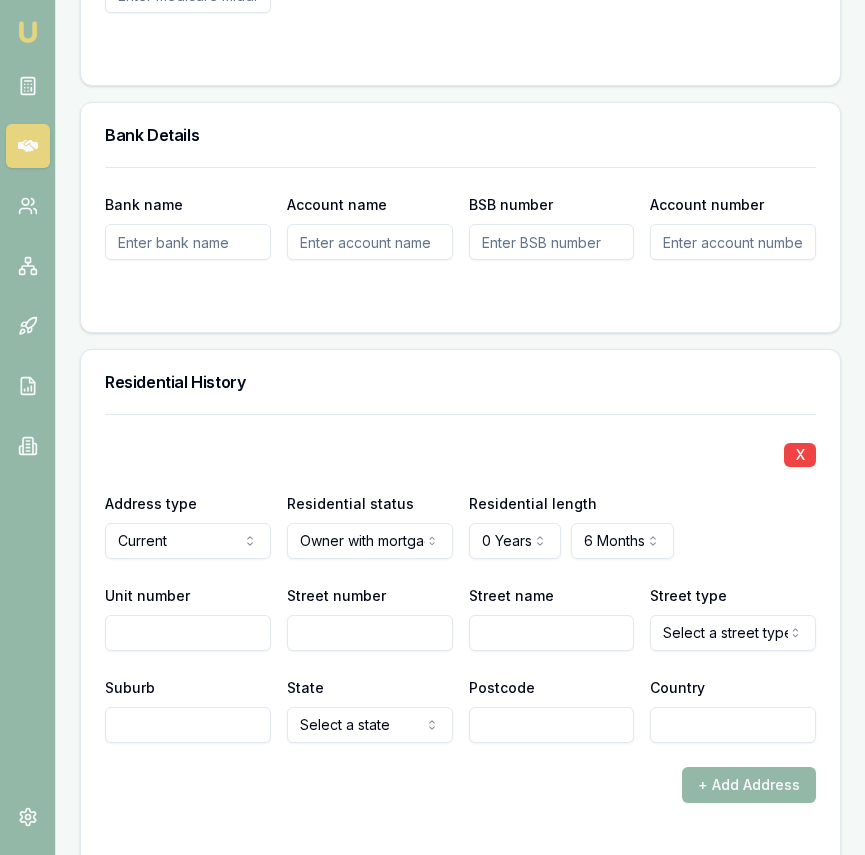 click on "Street number" at bounding box center (370, 633) 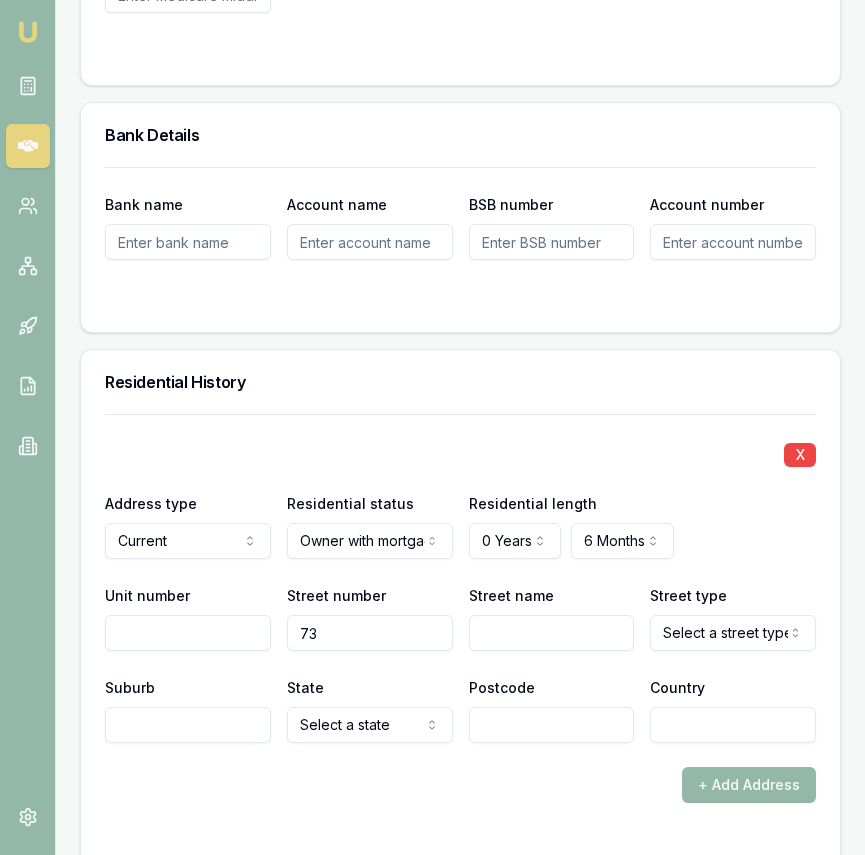 type on "73" 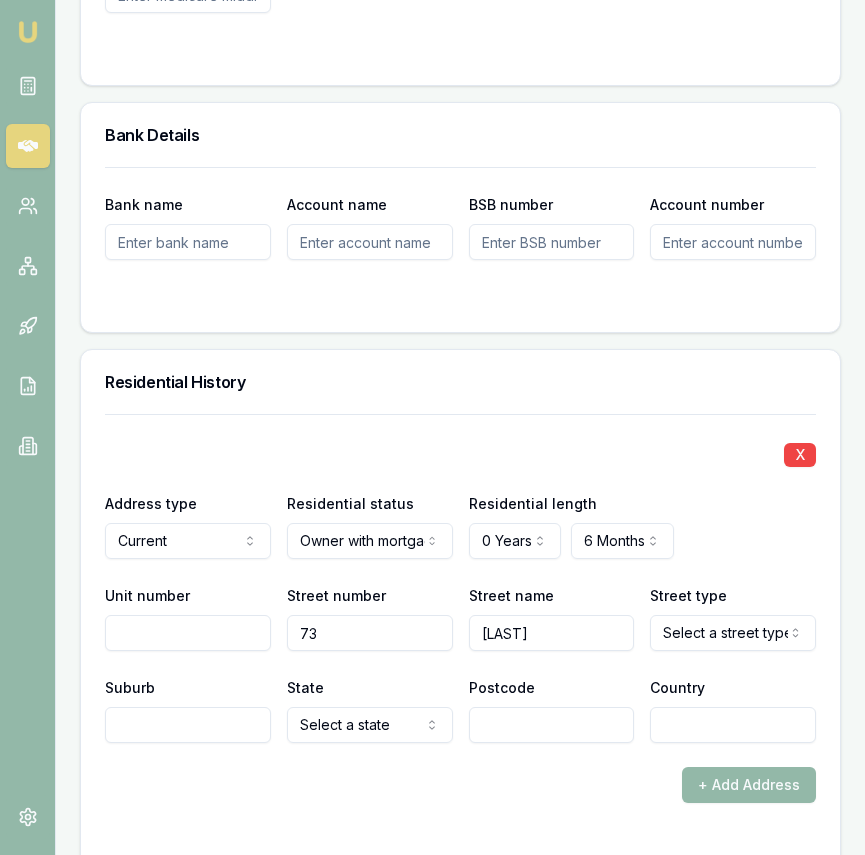 type on "[LAST]" 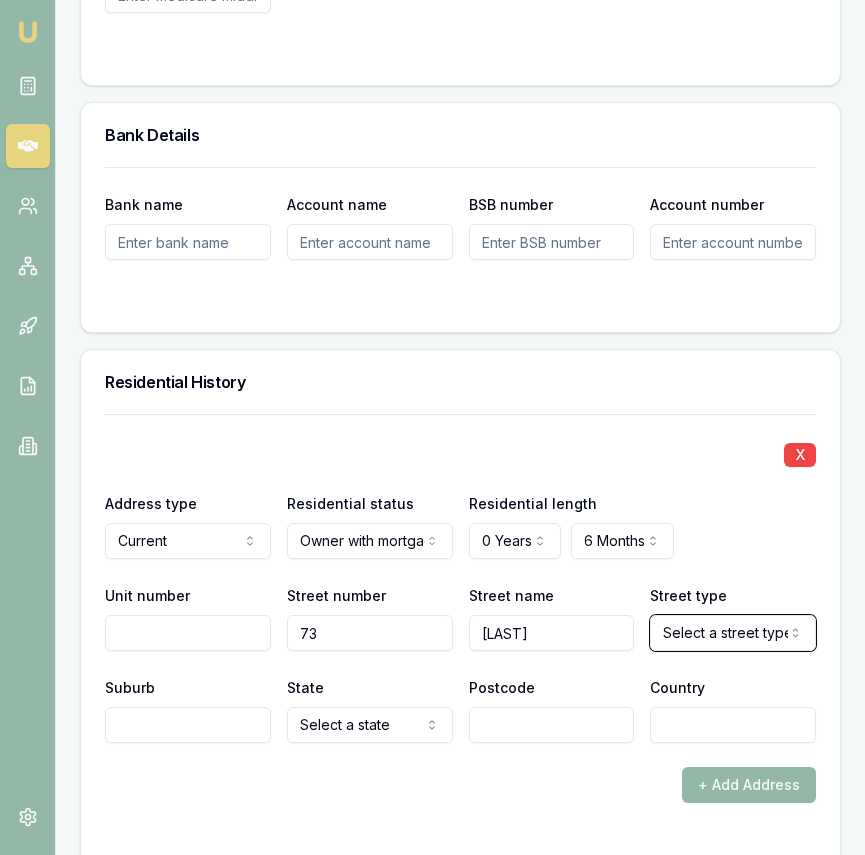 type 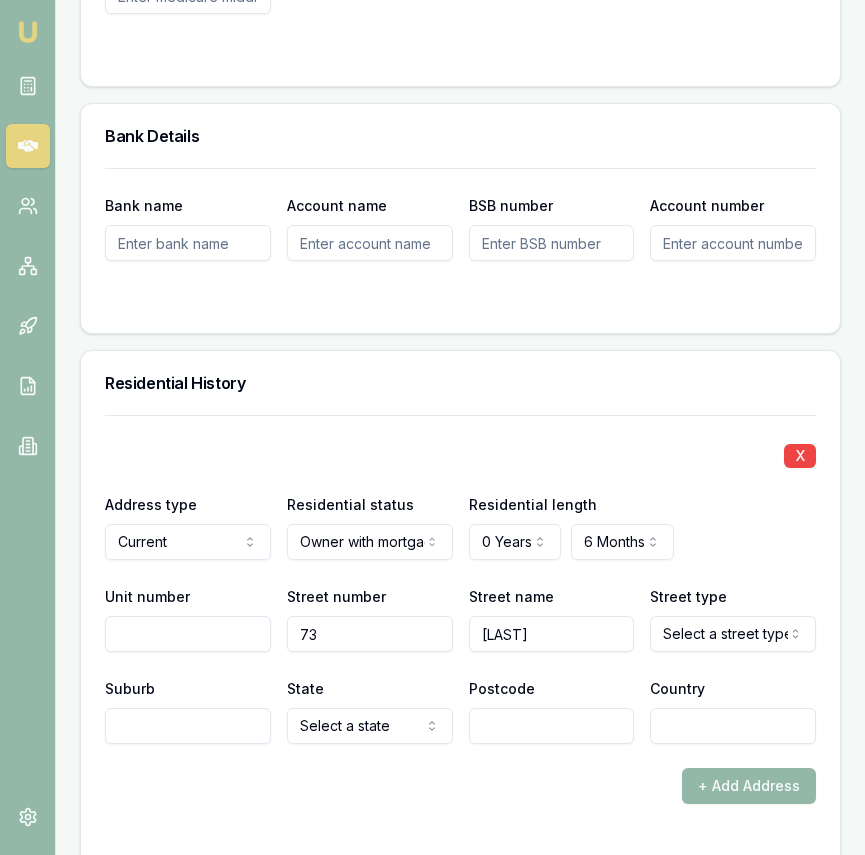 click on "[LAST]" at bounding box center (552, 634) 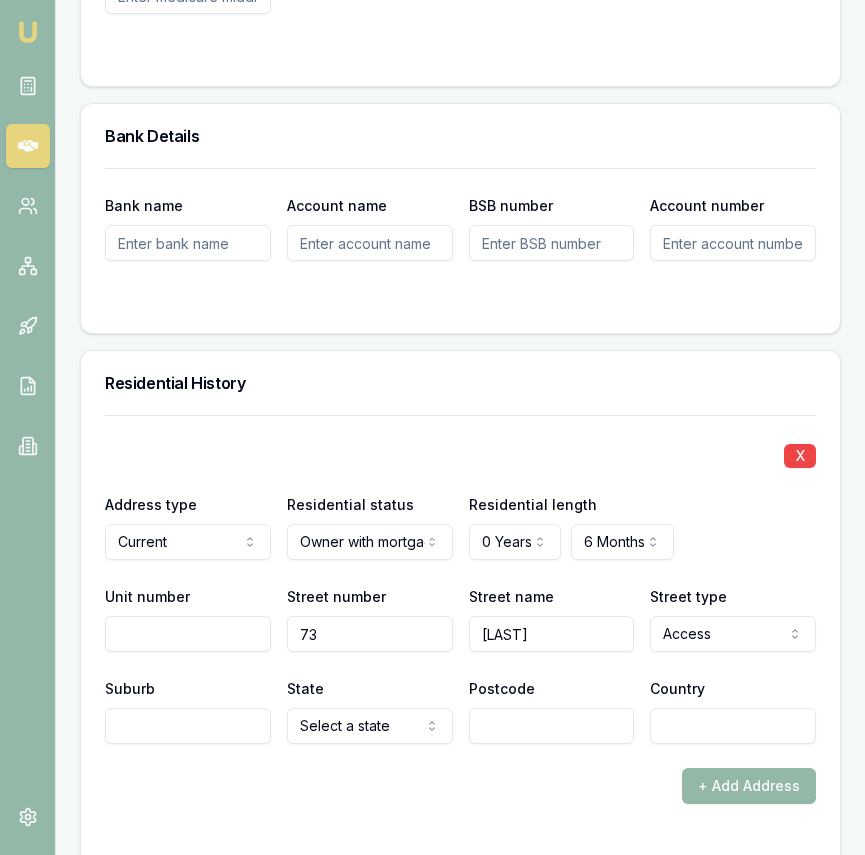 click on "Emu Broker Deals View [LICENSE] Eujin [LAST] Toggle Menu Customer [FIRST] [LAST] [PHONE] [EMAIL] Finance Summary $65,000 Loan Type: Consumer Asset Asset Type : Passenger Car Deal Dynamics Stage: New Lead Created Age: 3 hours ago HEM: Needs More Data Finance Details Applicants Loan Options Lender Submission Applicant Information [FIRST] [LAST] switch Personal Personal Details Credit Score Identification Bank Details Residential Dependants Employment Income Expenses Assets & Liabilities Client Reference Summary Income & Expenses Summary Assets & Liabilities Summary HEM Check Personal Title * Mrs Mr Mrs Miss Ms Dr Prof First name * [FIRST] Middle name  Last name * [LAST] Date of birth 16/04/1990 Gender  Female Male Female Other Not disclosed Marital status  Select a marital status Single Married De facto Separated Divorced Widowed Residency status  Australian citizen Australian citizen Permanent resident Temporary resident Visa holder Email [EMAIL] Phone [PHONE] Average" at bounding box center (432, -1817) 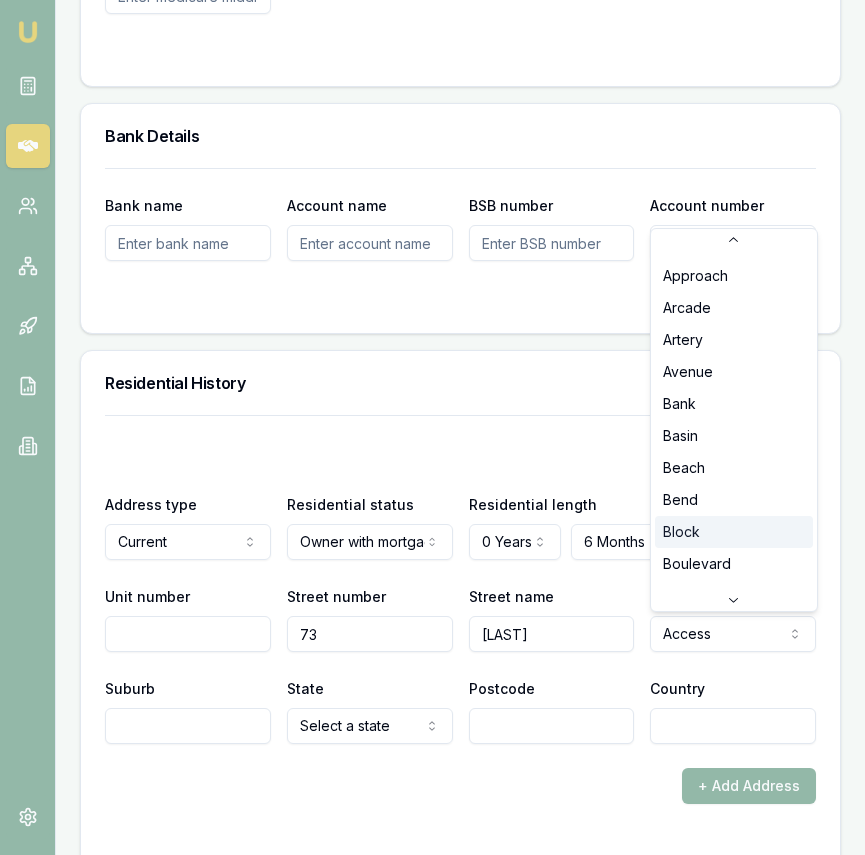 scroll, scrollTop: 126, scrollLeft: 0, axis: vertical 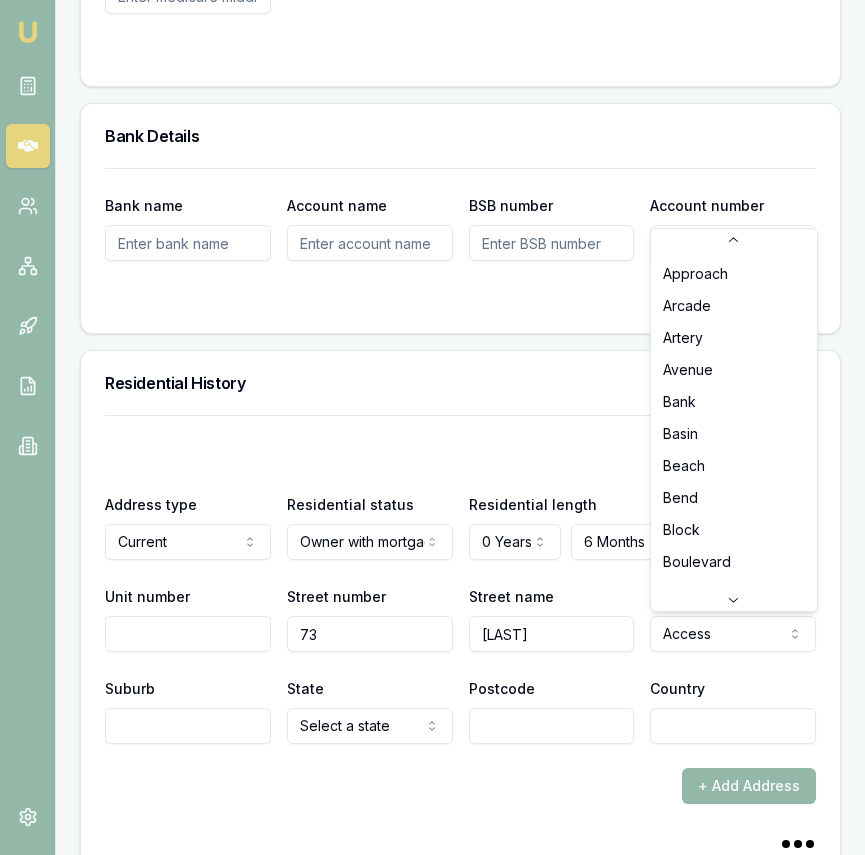 select on "Avenue" 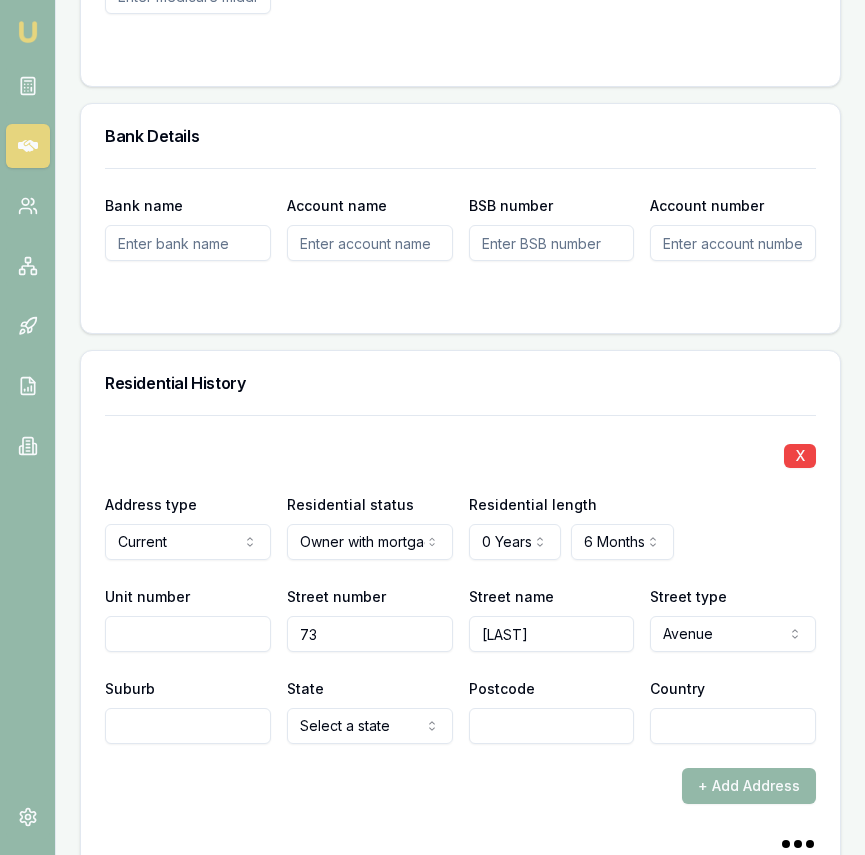 click on "Suburb" at bounding box center (188, 726) 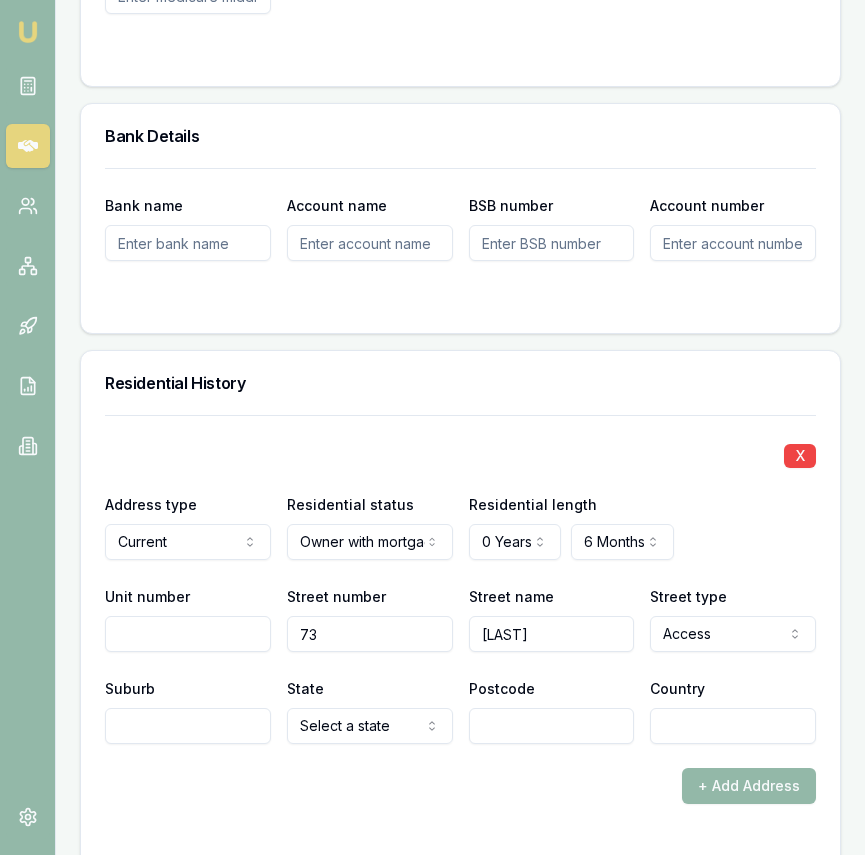 click on "Suburb" at bounding box center [188, 726] 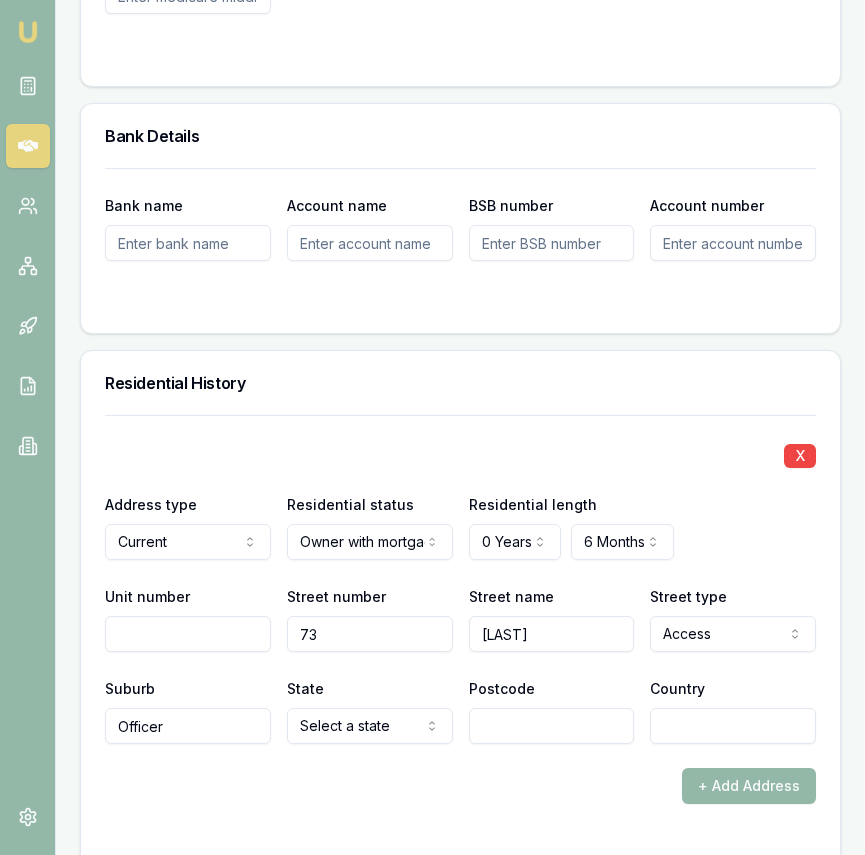 type on "Officer" 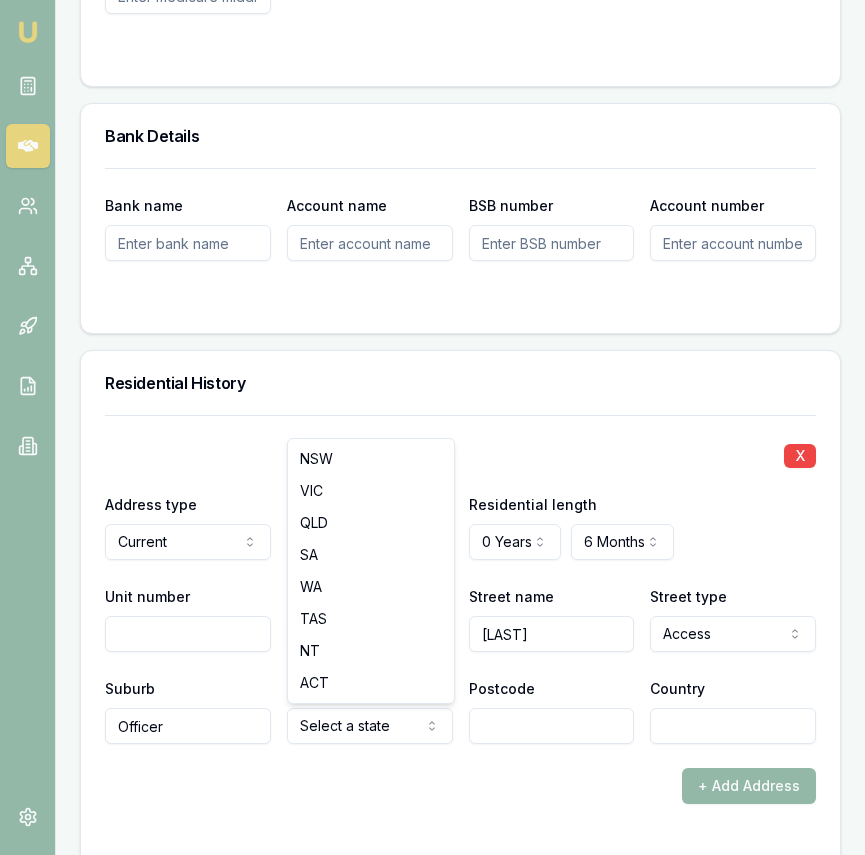 scroll, scrollTop: 2241, scrollLeft: 0, axis: vertical 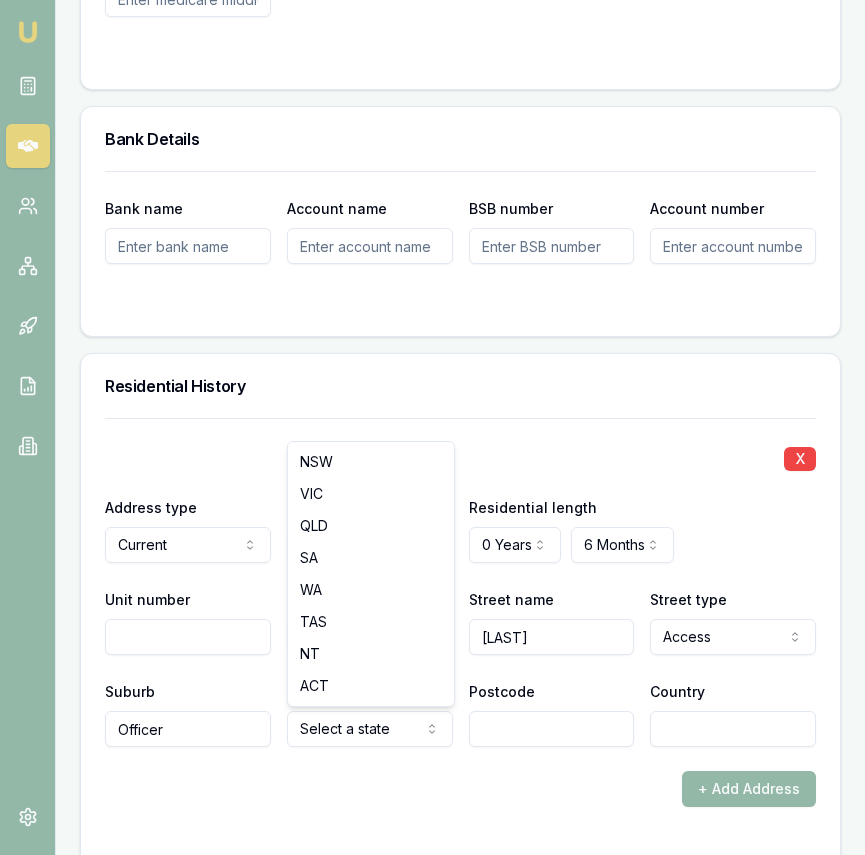 select on "VIC" 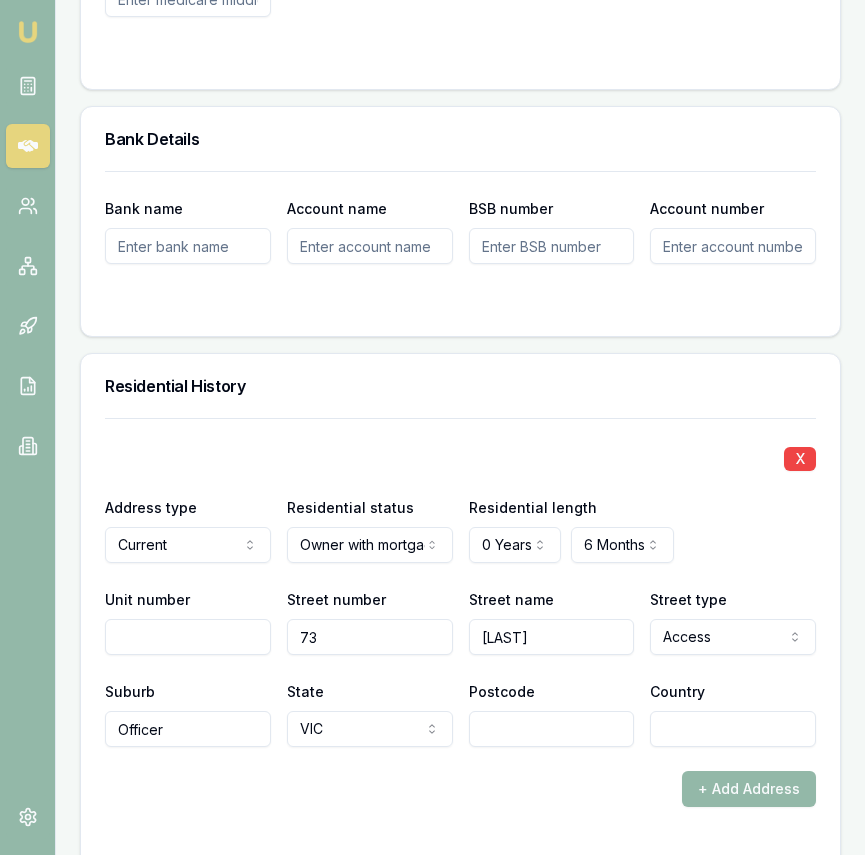 click on "Postcode" at bounding box center (552, 729) 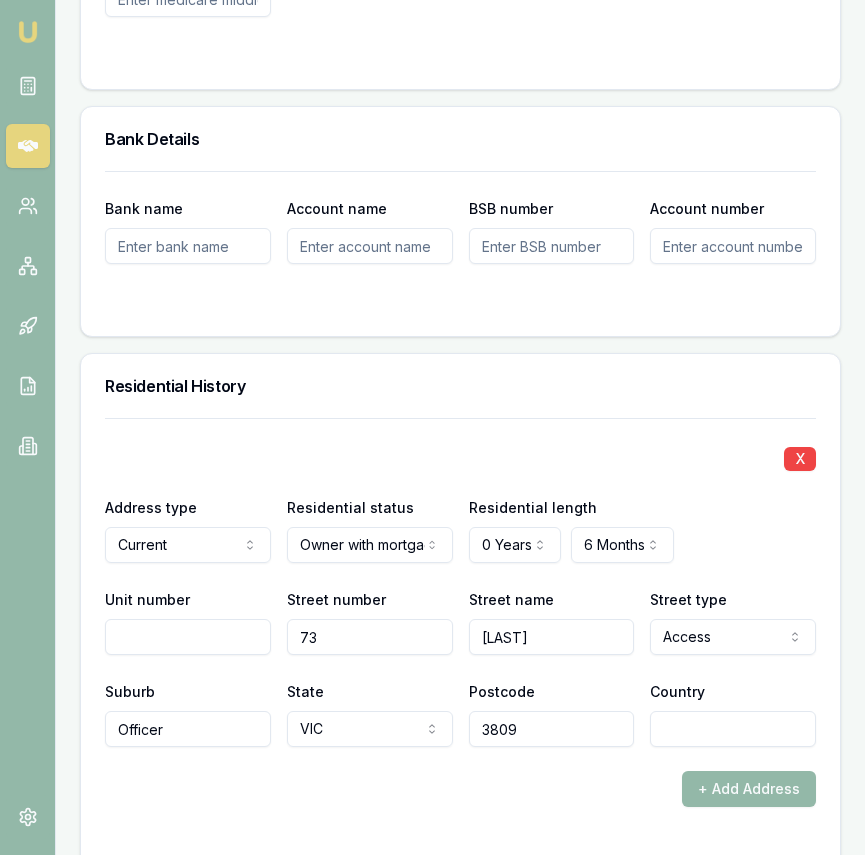 type on "3809" 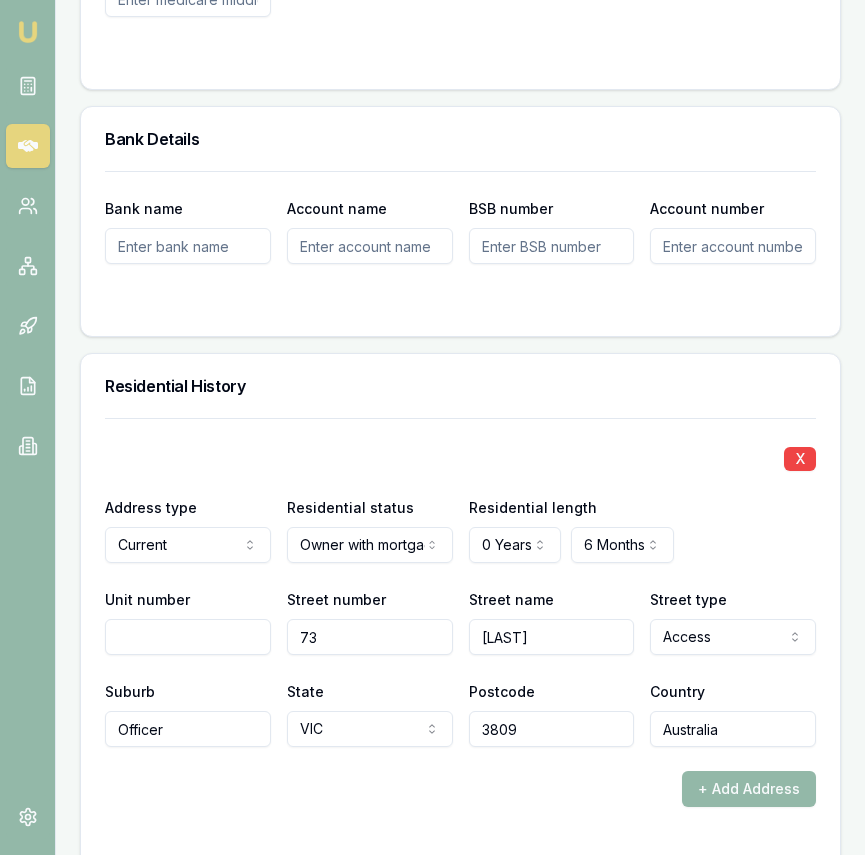 type on "Australia" 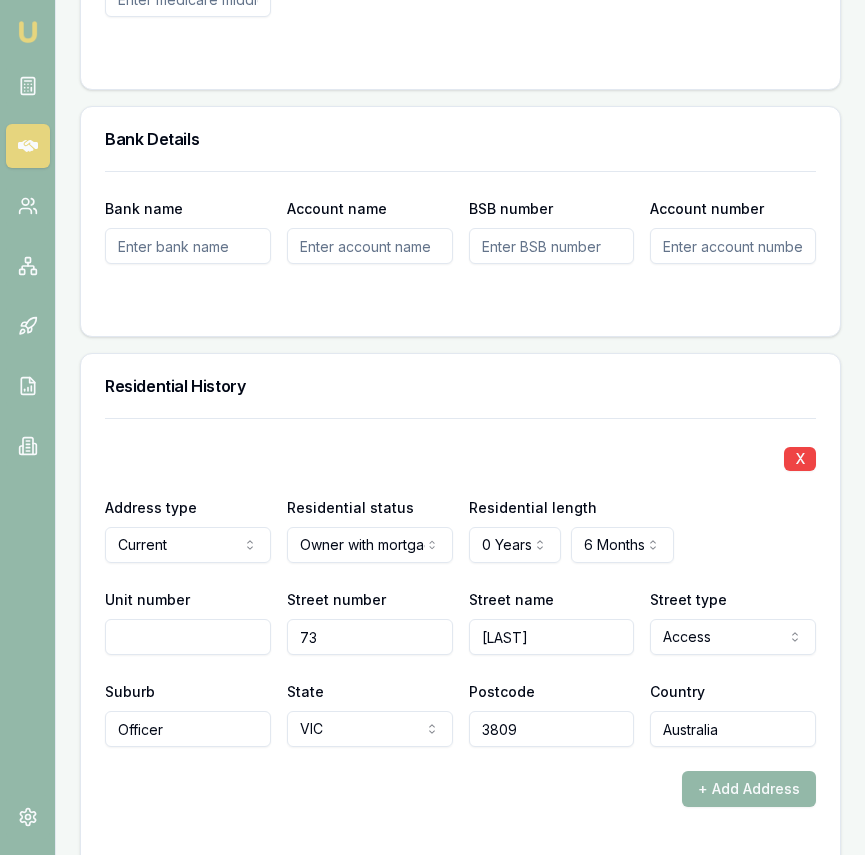 click on "+ Add Address" at bounding box center (460, 789) 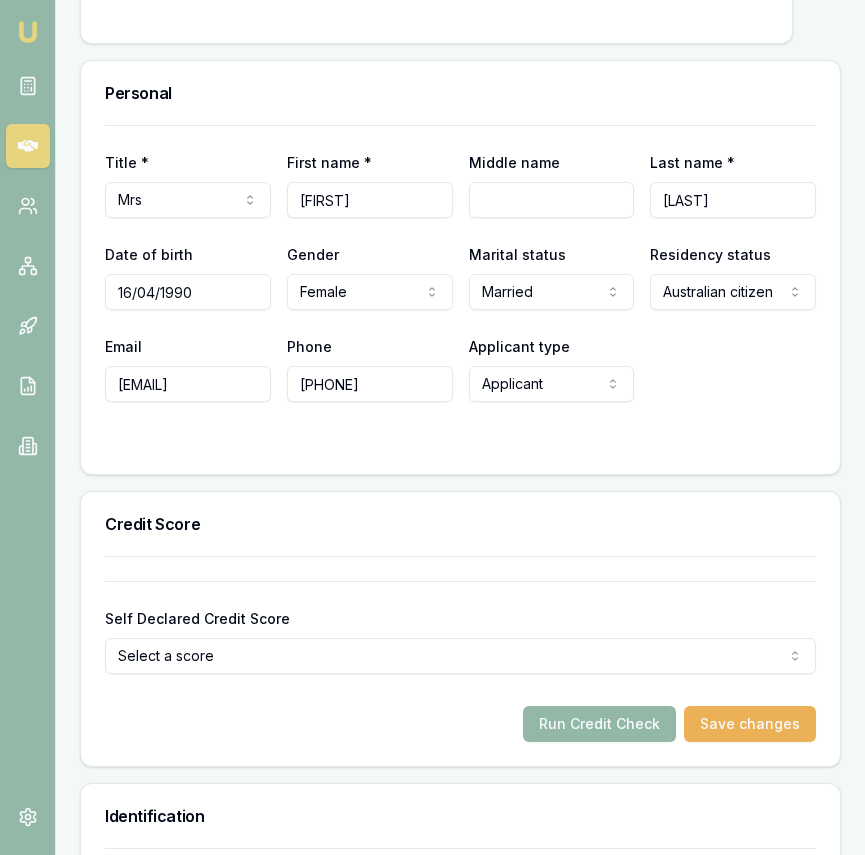 scroll, scrollTop: 918, scrollLeft: 0, axis: vertical 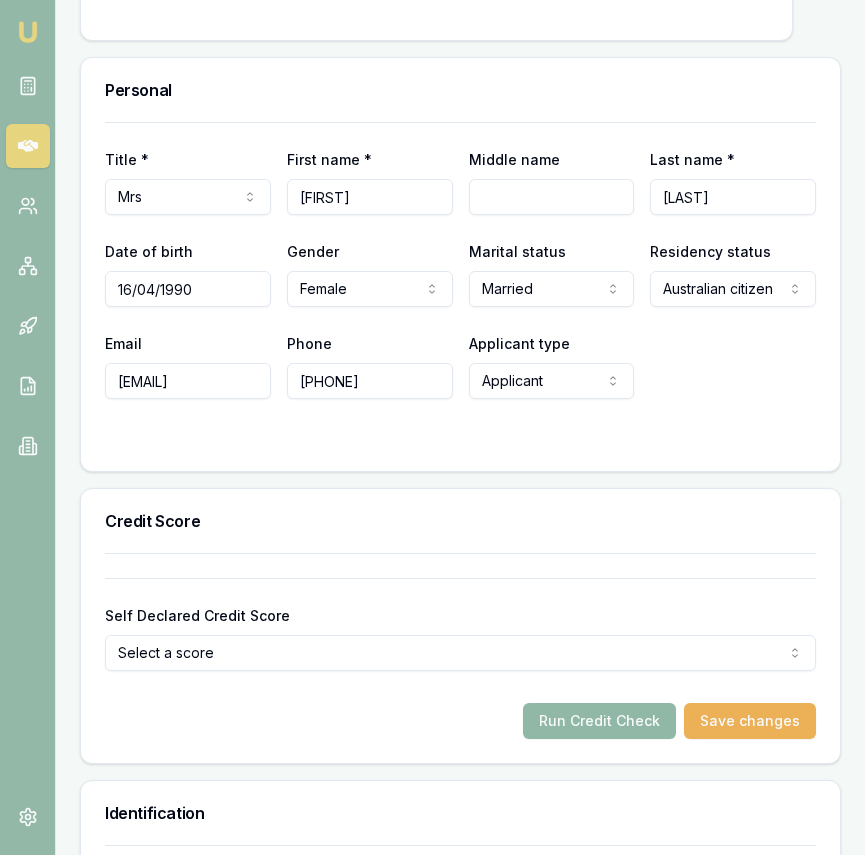 click on "Run Credit Check" at bounding box center [599, 721] 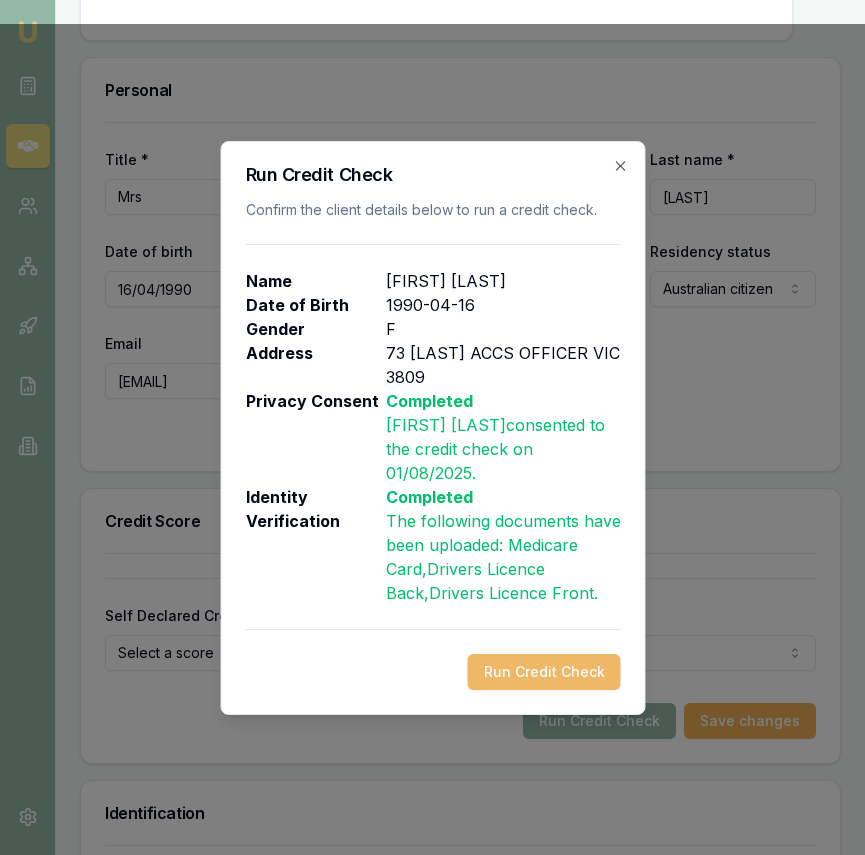 click on "Run Credit Check" at bounding box center (543, 672) 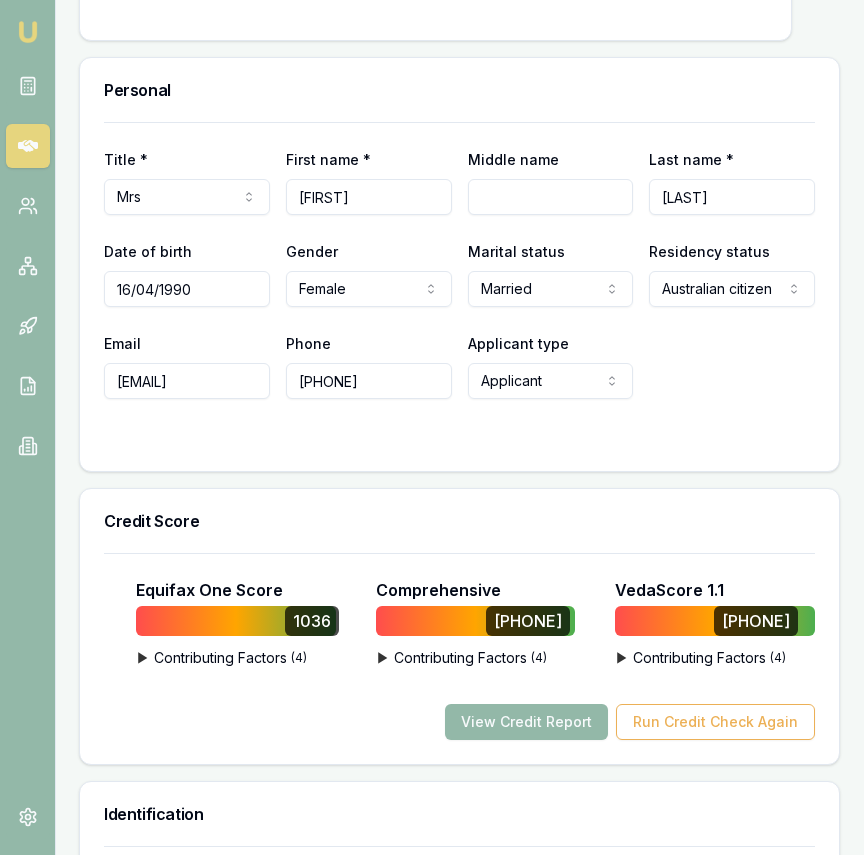 scroll, scrollTop: 918, scrollLeft: 0, axis: vertical 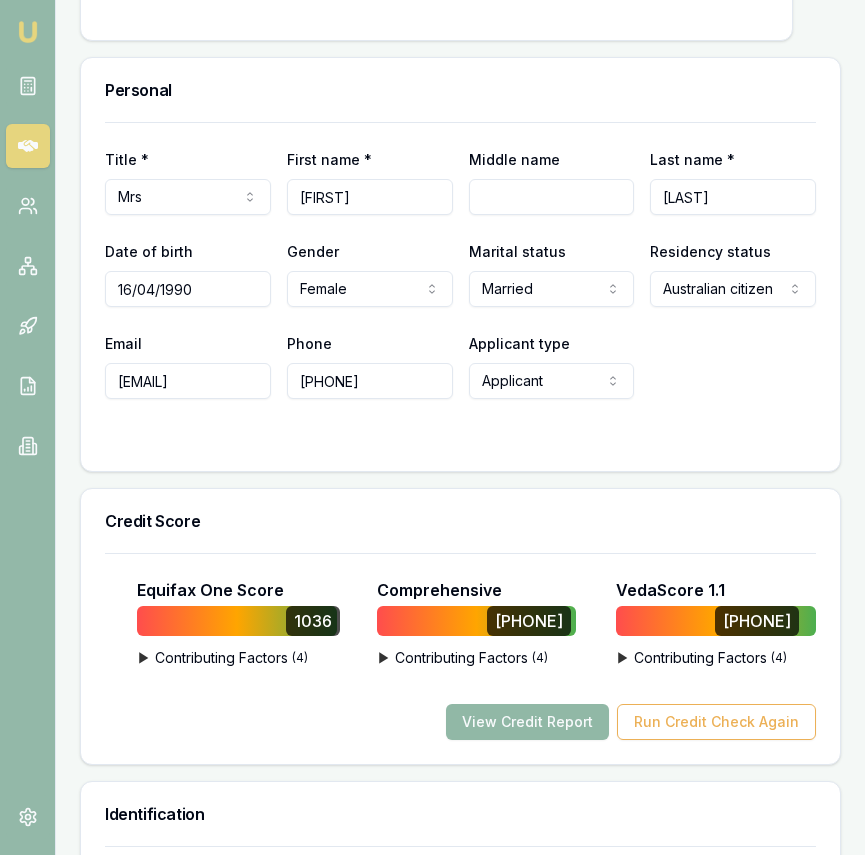 click on "View Credit Report" at bounding box center (527, 722) 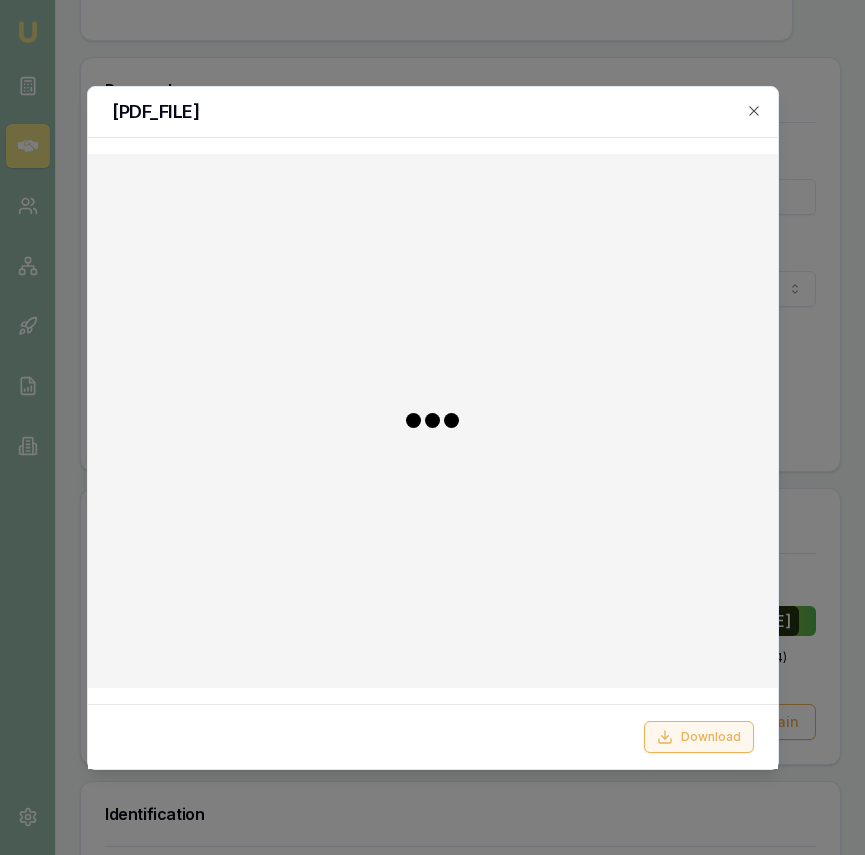 click on "Download" at bounding box center (699, 737) 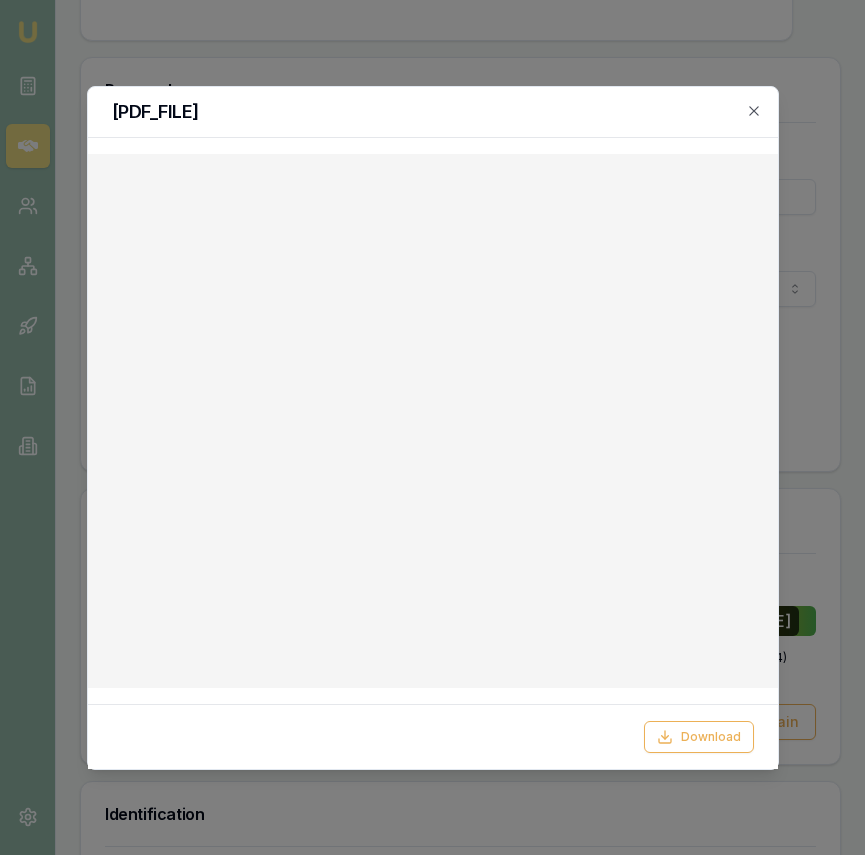 click 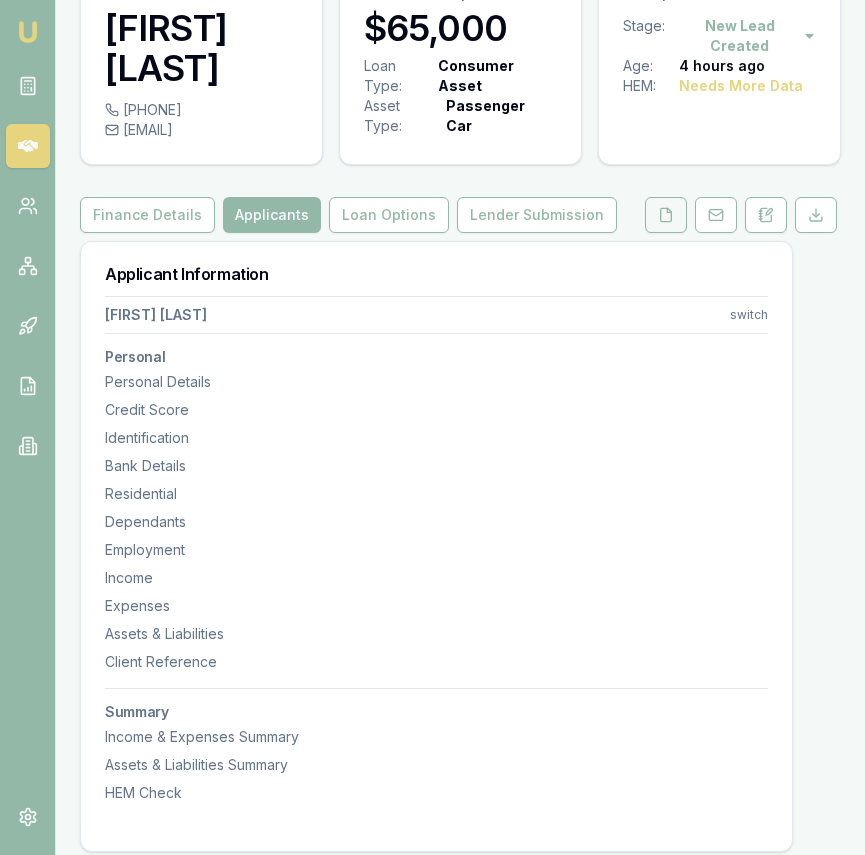 scroll, scrollTop: 100, scrollLeft: 0, axis: vertical 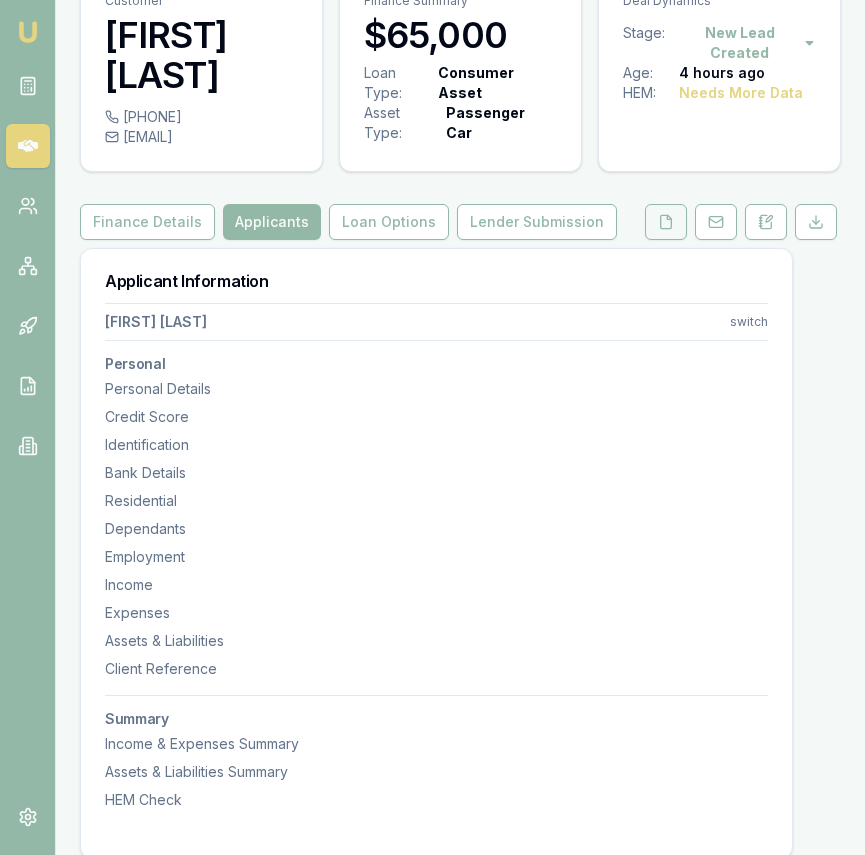 click at bounding box center [666, 222] 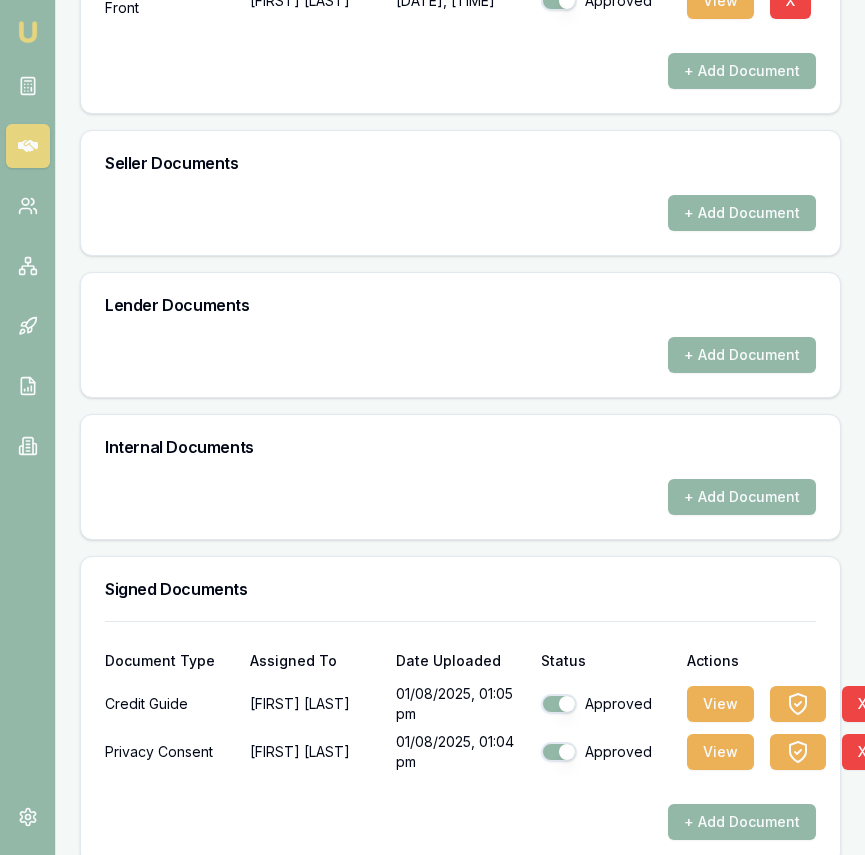 scroll, scrollTop: 1089, scrollLeft: 0, axis: vertical 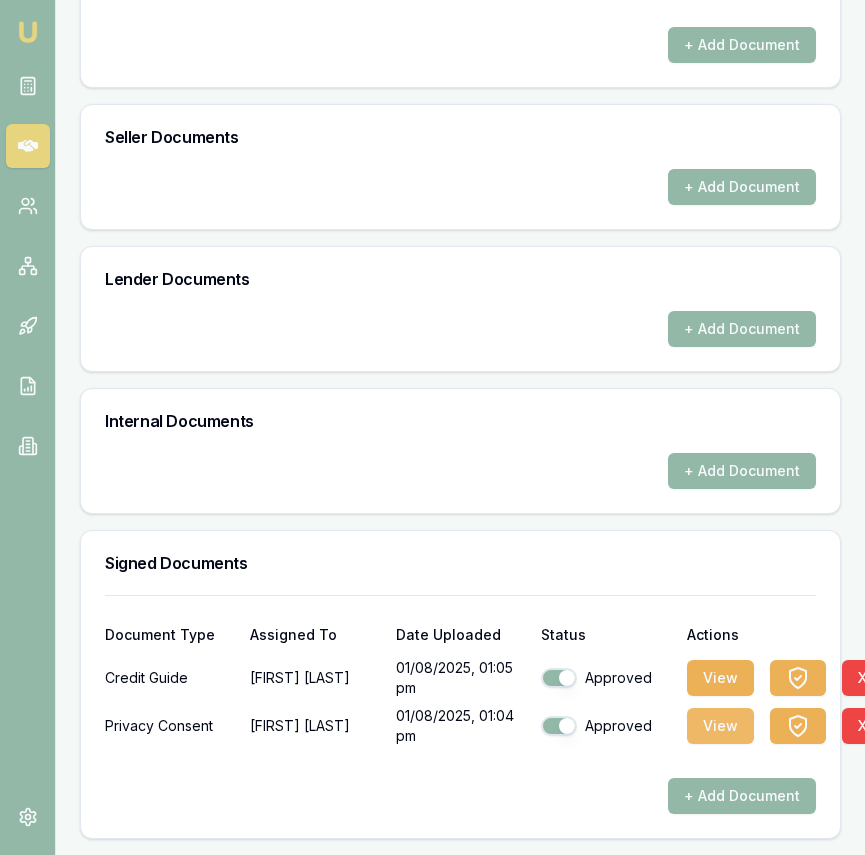 click on "View" at bounding box center (720, 726) 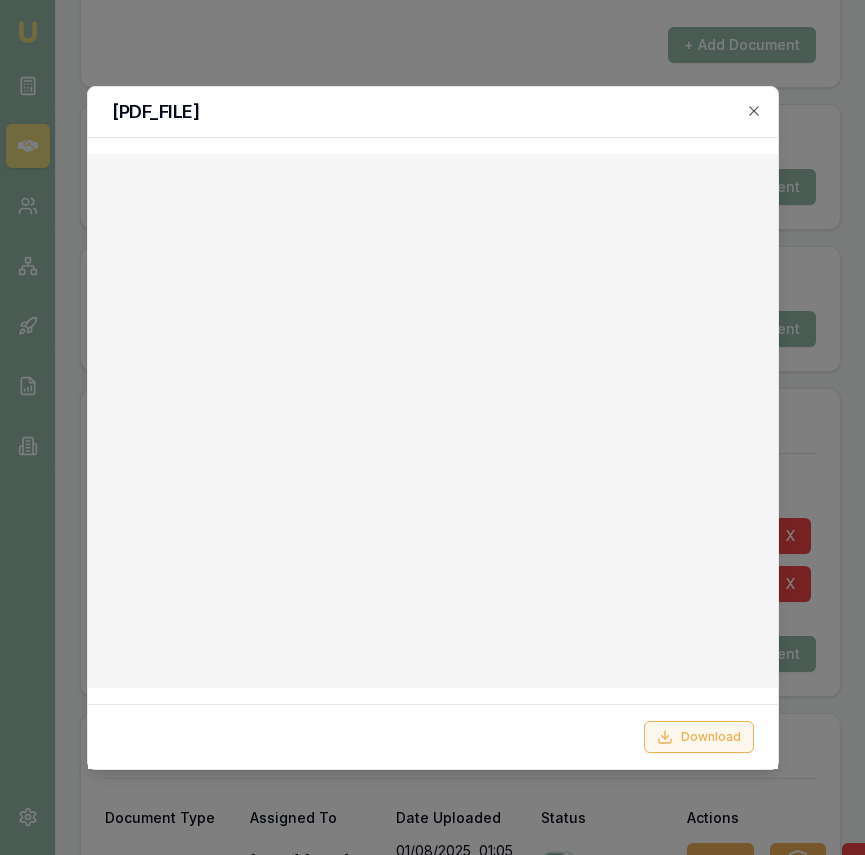 click on "Download" at bounding box center [699, 737] 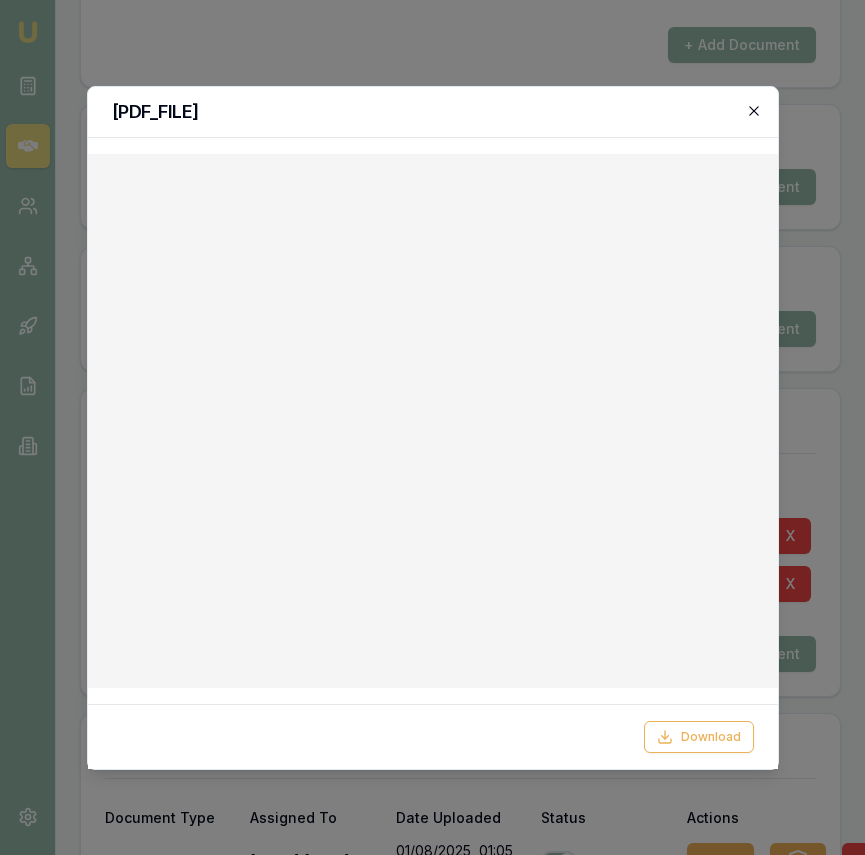 click 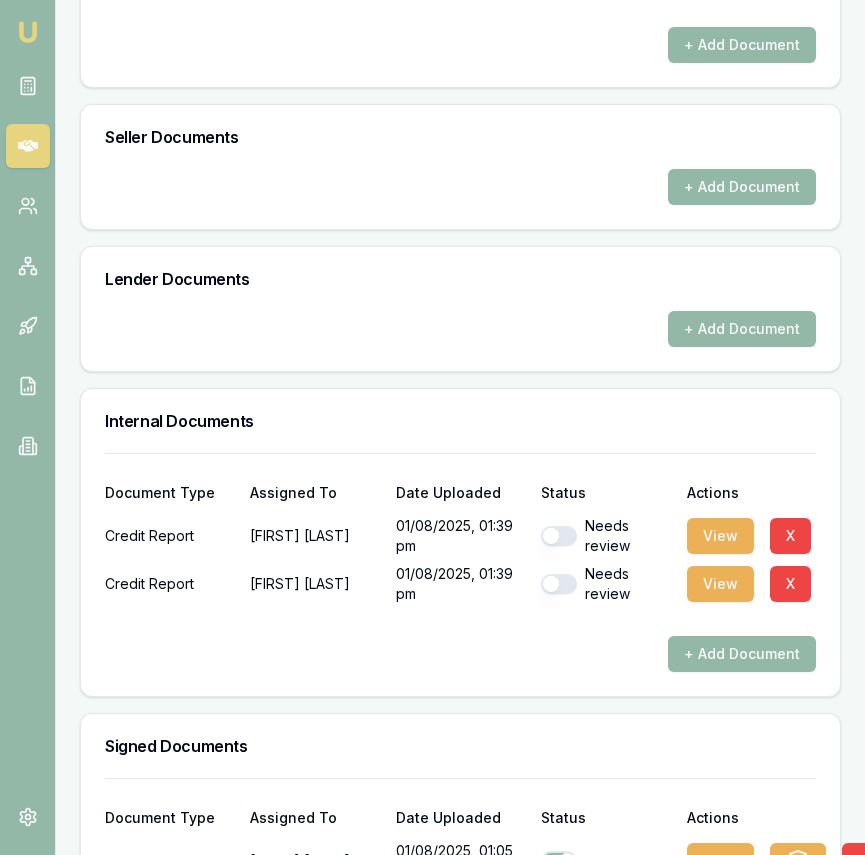 scroll, scrollTop: 1272, scrollLeft: 0, axis: vertical 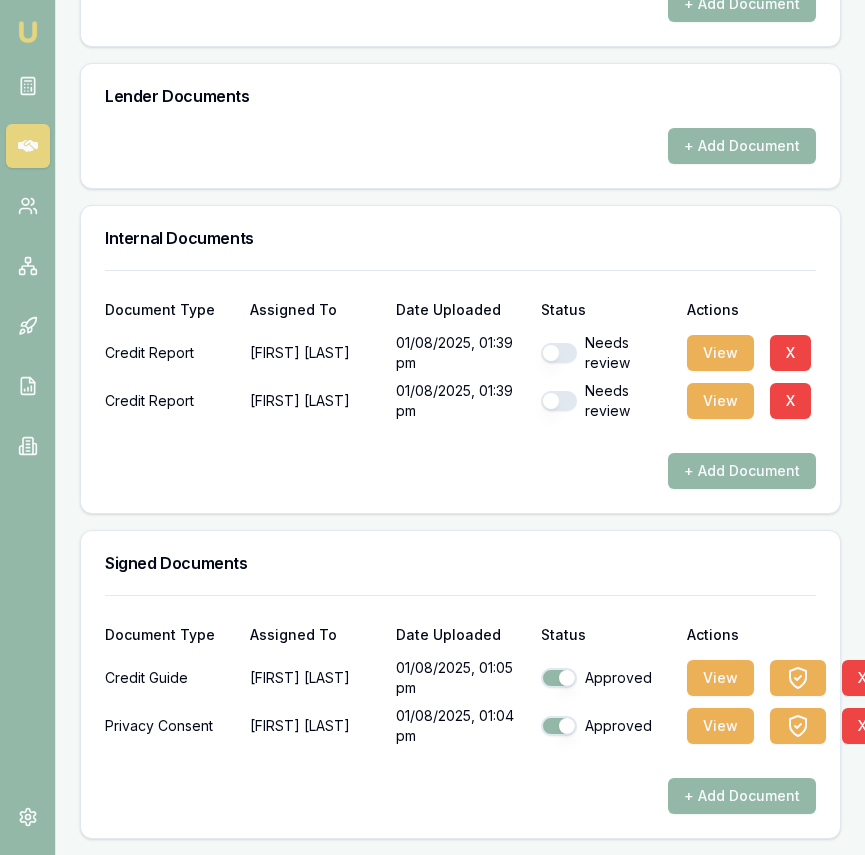 drag, startPoint x: 550, startPoint y: 352, endPoint x: 552, endPoint y: 384, distance: 32.06244 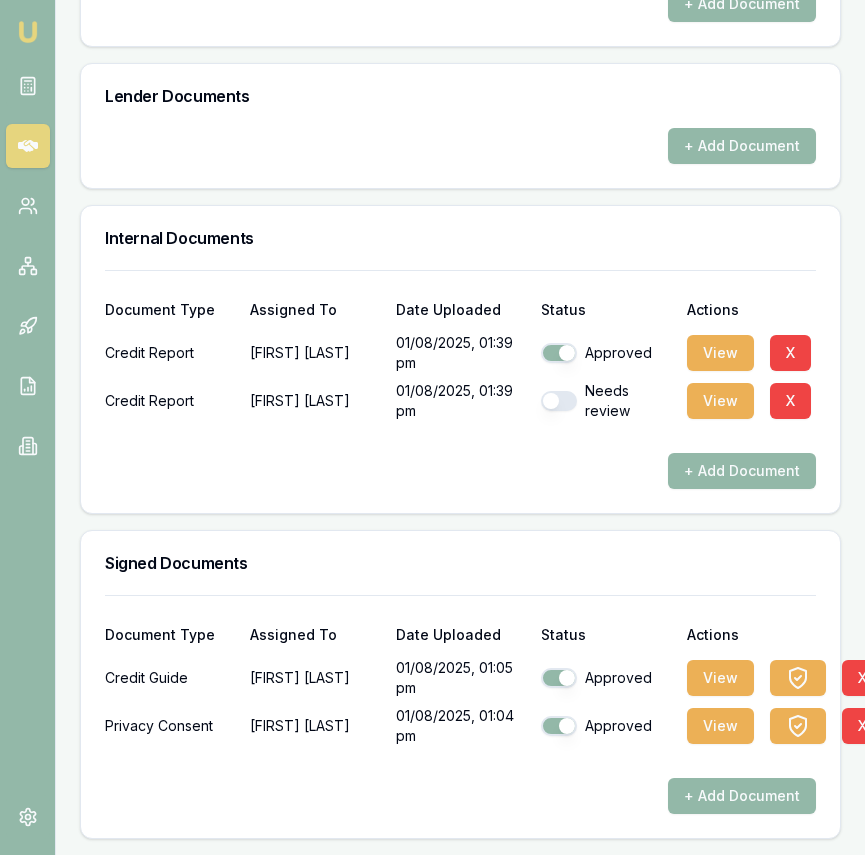 drag, startPoint x: 551, startPoint y: 403, endPoint x: 571, endPoint y: 418, distance: 25 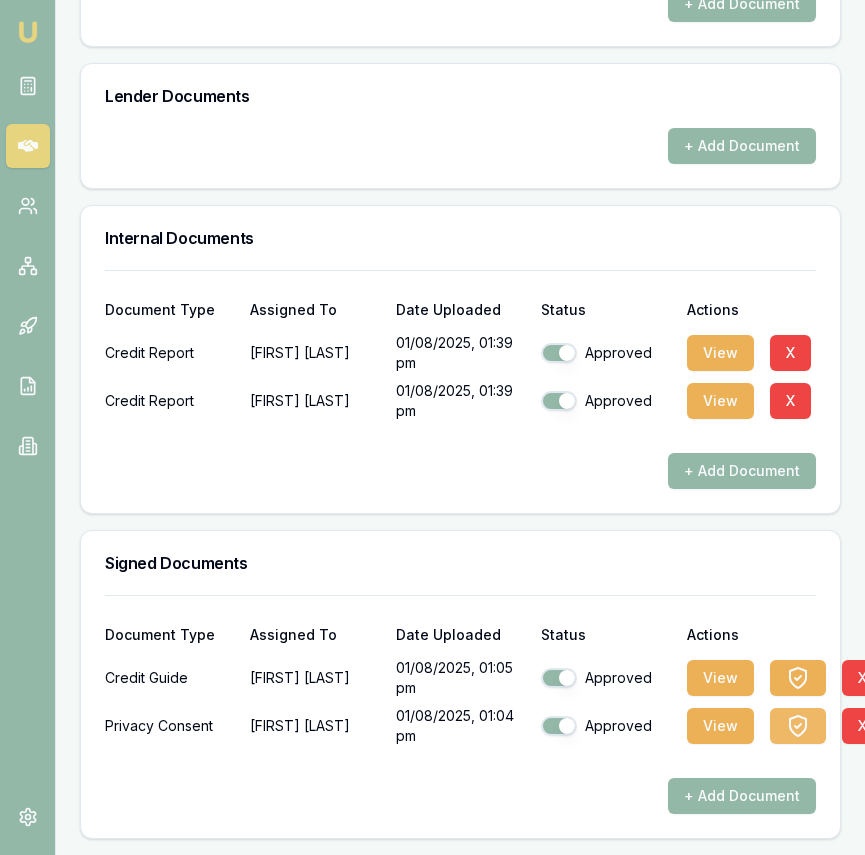 click 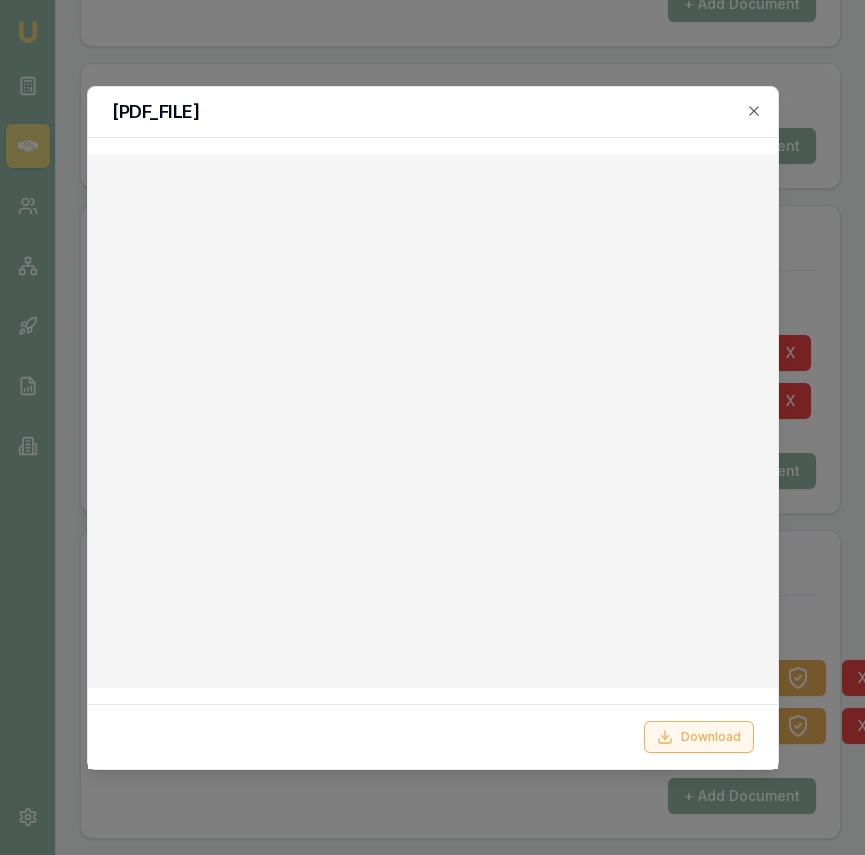 click on "Download" at bounding box center (699, 737) 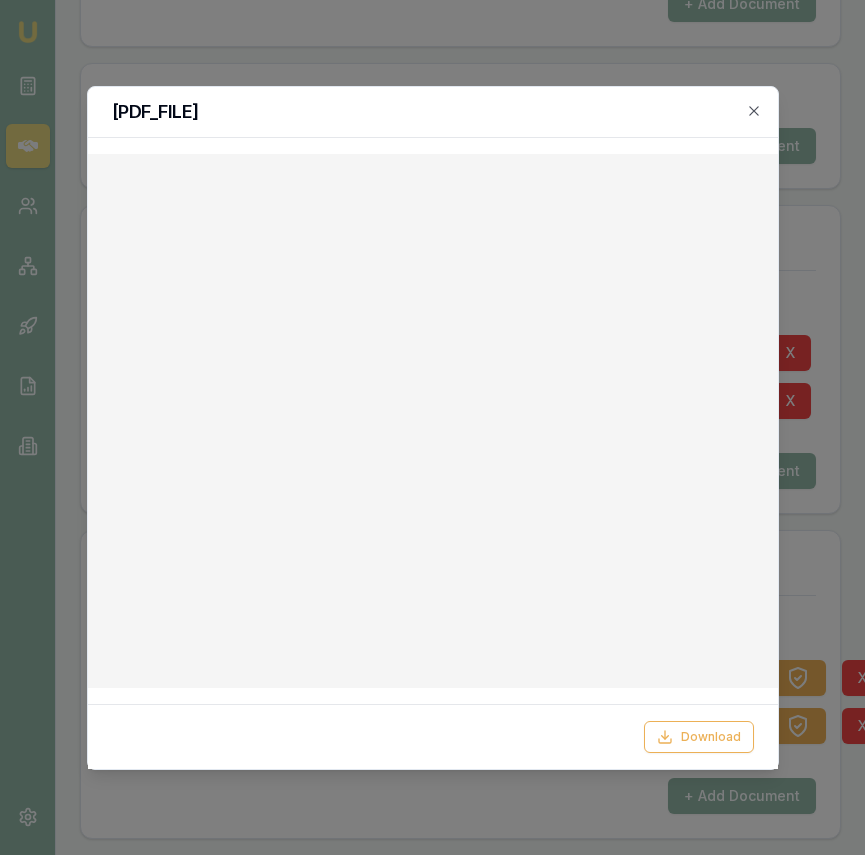 drag, startPoint x: 750, startPoint y: 112, endPoint x: 712, endPoint y: 115, distance: 38.118237 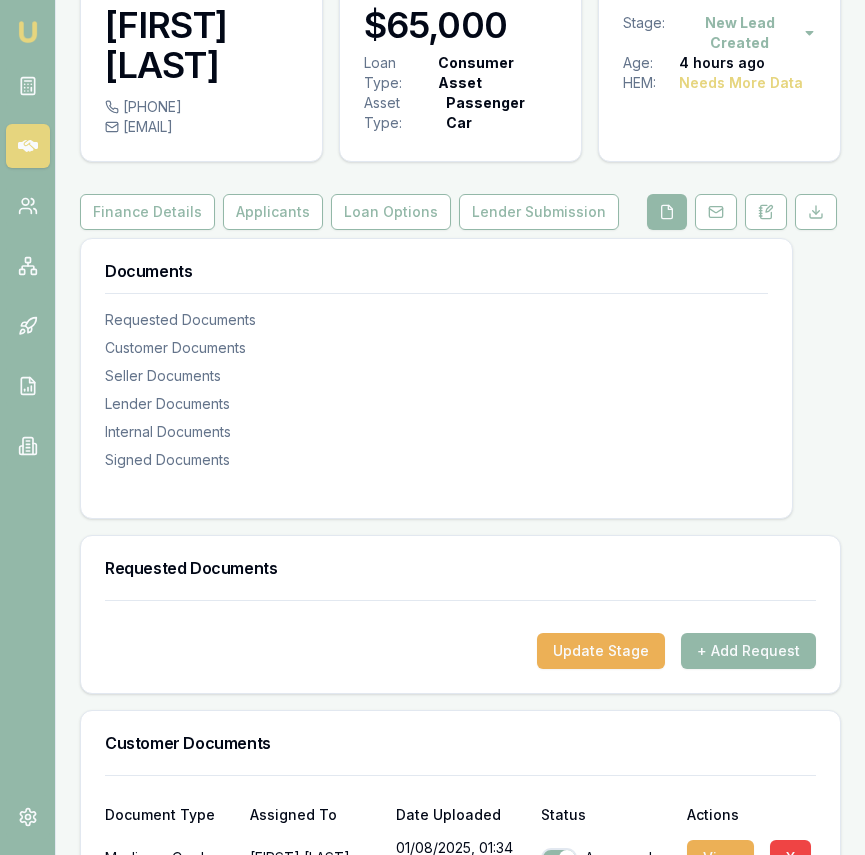 scroll, scrollTop: 74, scrollLeft: 0, axis: vertical 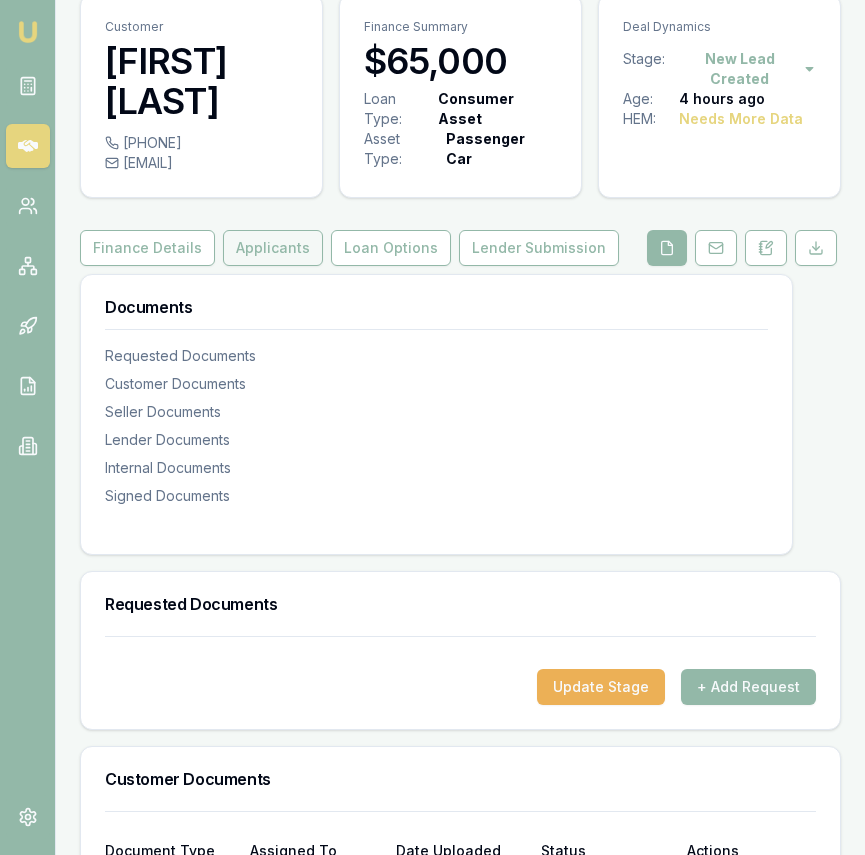 click on "Applicants" at bounding box center [273, 248] 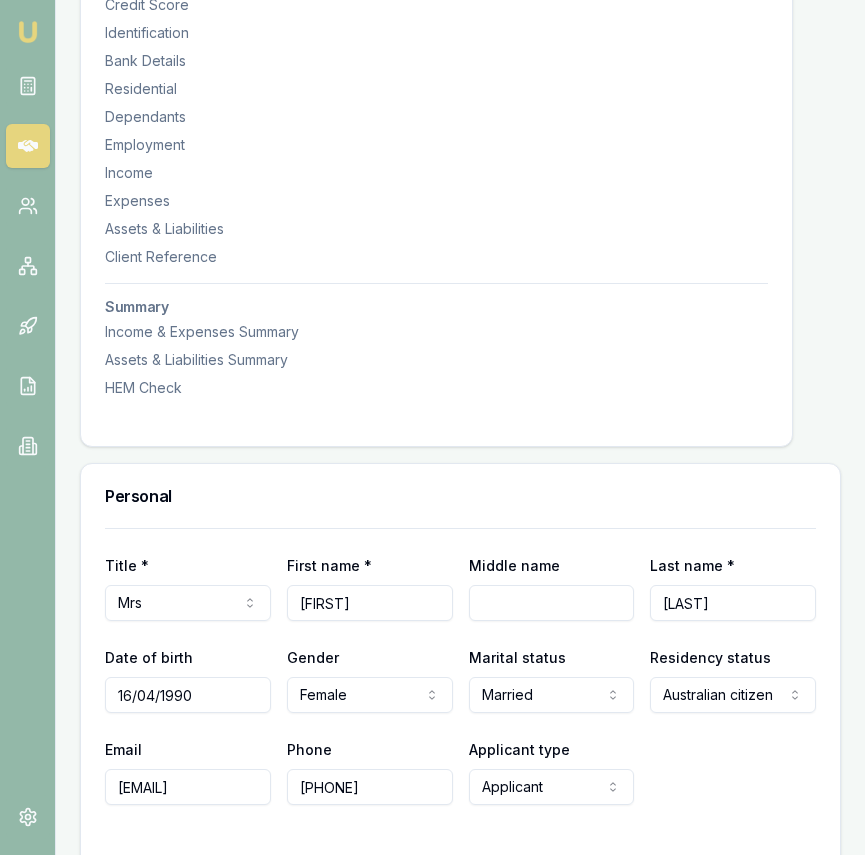 scroll, scrollTop: 574, scrollLeft: 0, axis: vertical 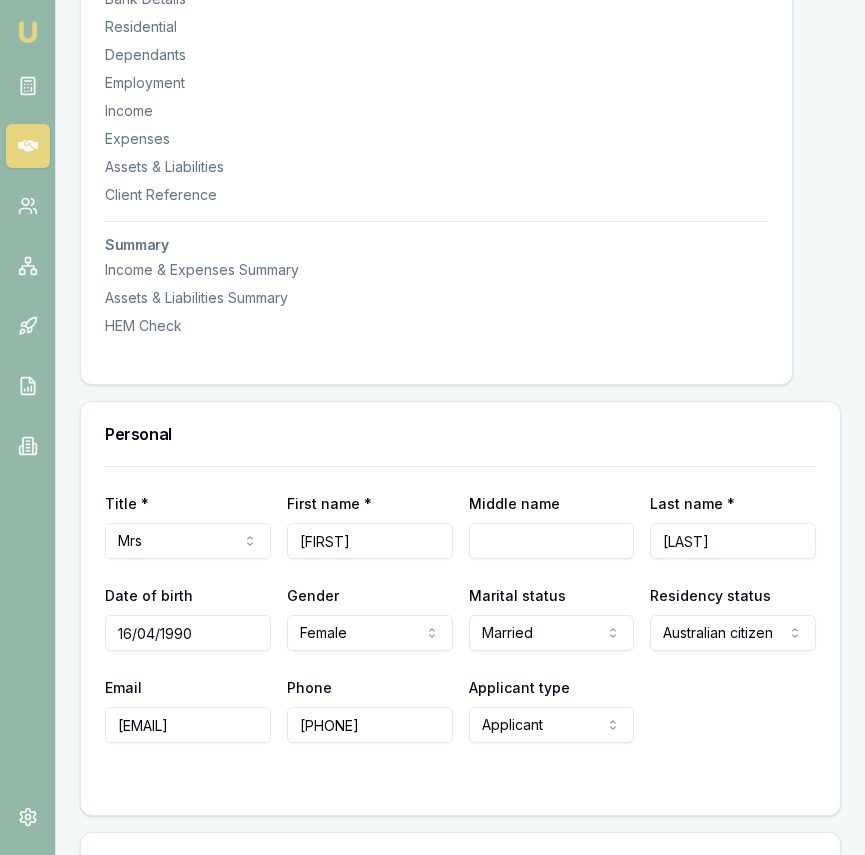 click on "Middle name" at bounding box center (552, 541) 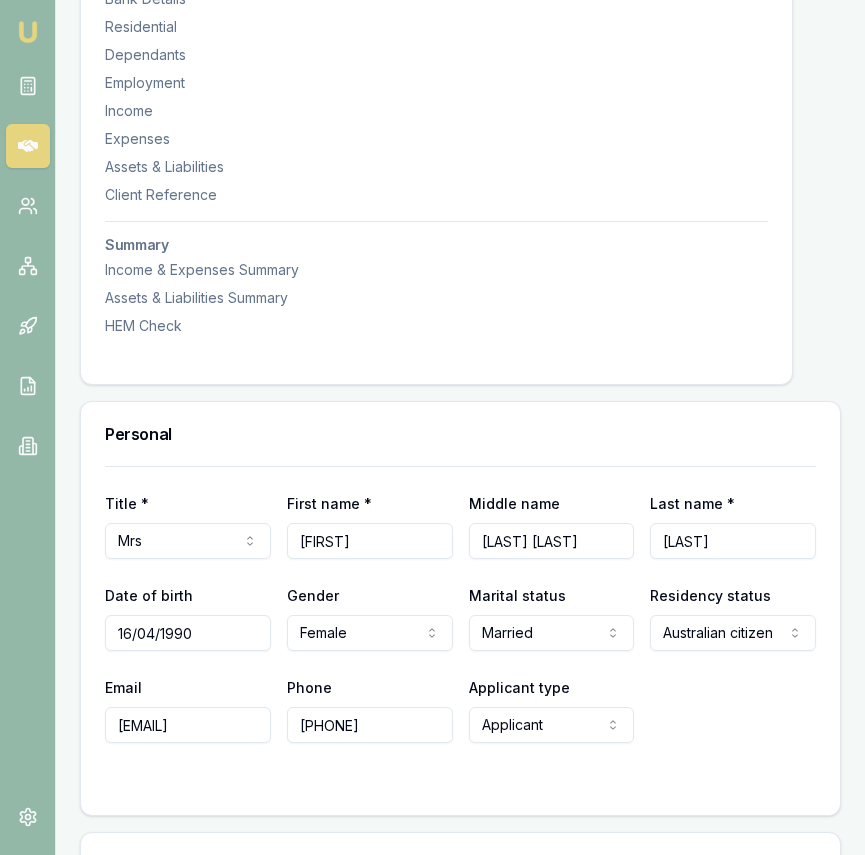 type on "[LAST] [LAST]" 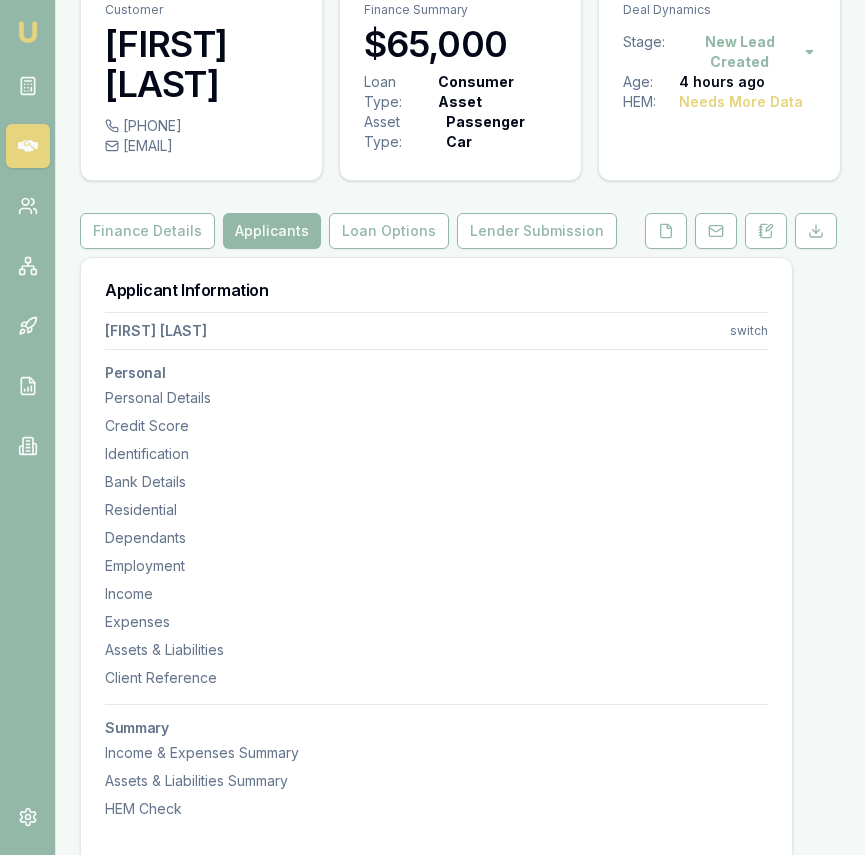 scroll, scrollTop: 0, scrollLeft: 0, axis: both 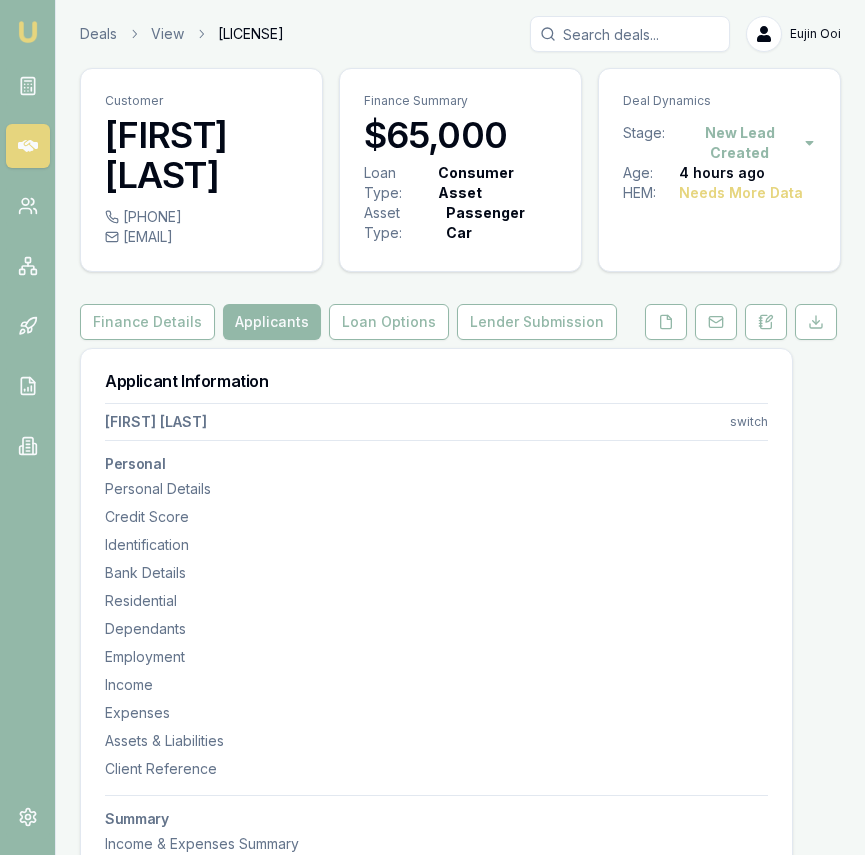 click on "[EMAIL]" at bounding box center [201, 237] 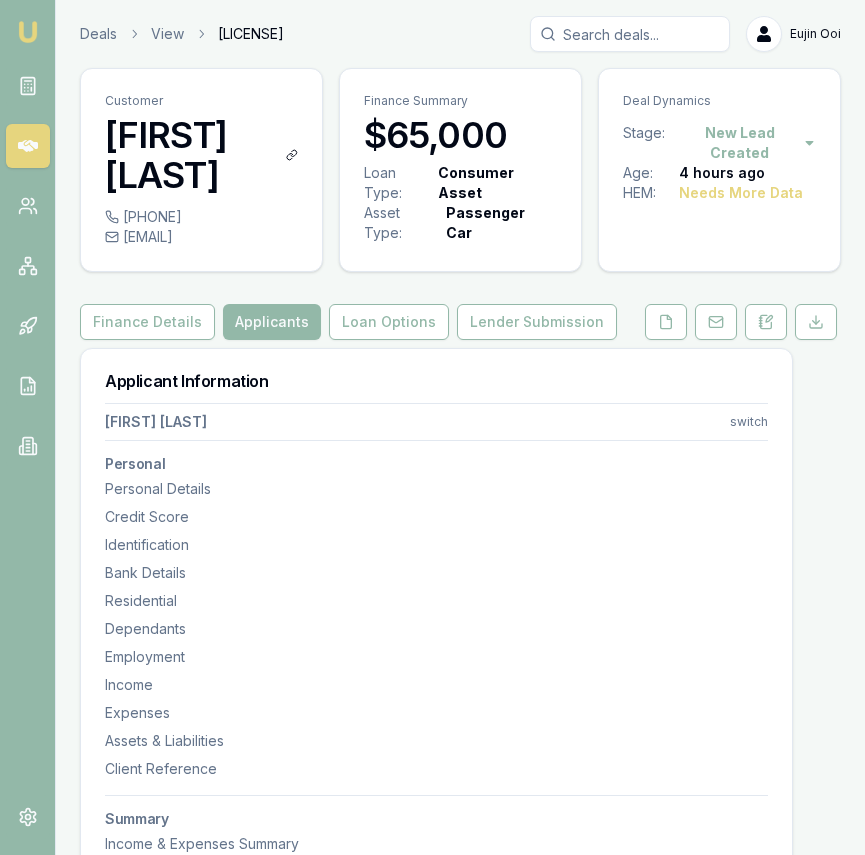 drag, startPoint x: 103, startPoint y: 128, endPoint x: 301, endPoint y: 173, distance: 203.04926 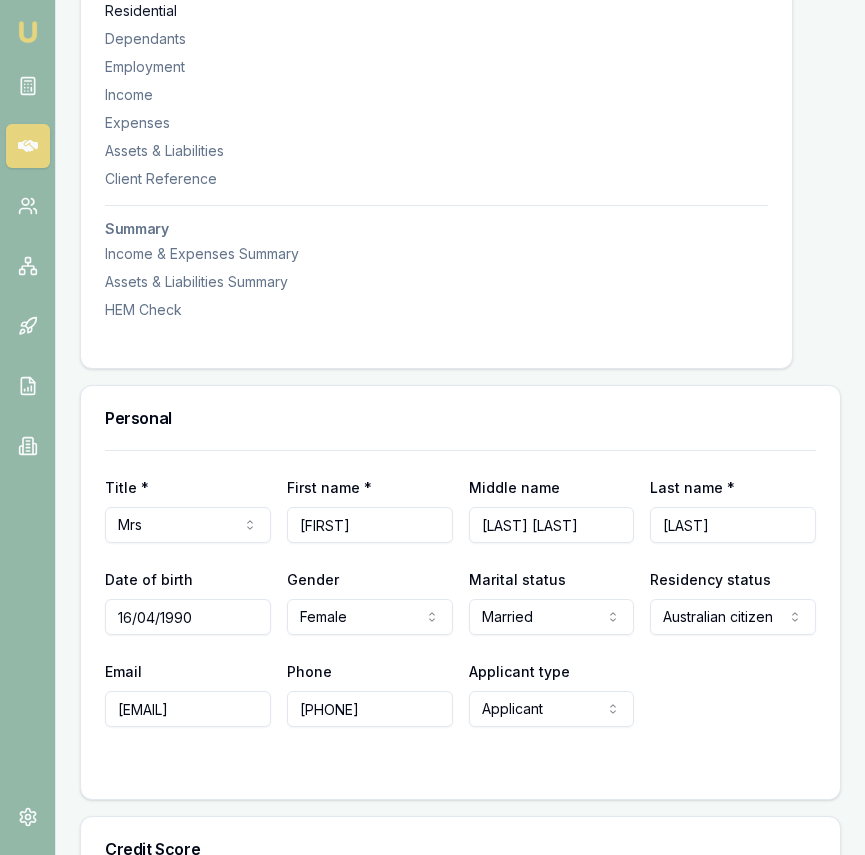 scroll, scrollTop: 589, scrollLeft: 0, axis: vertical 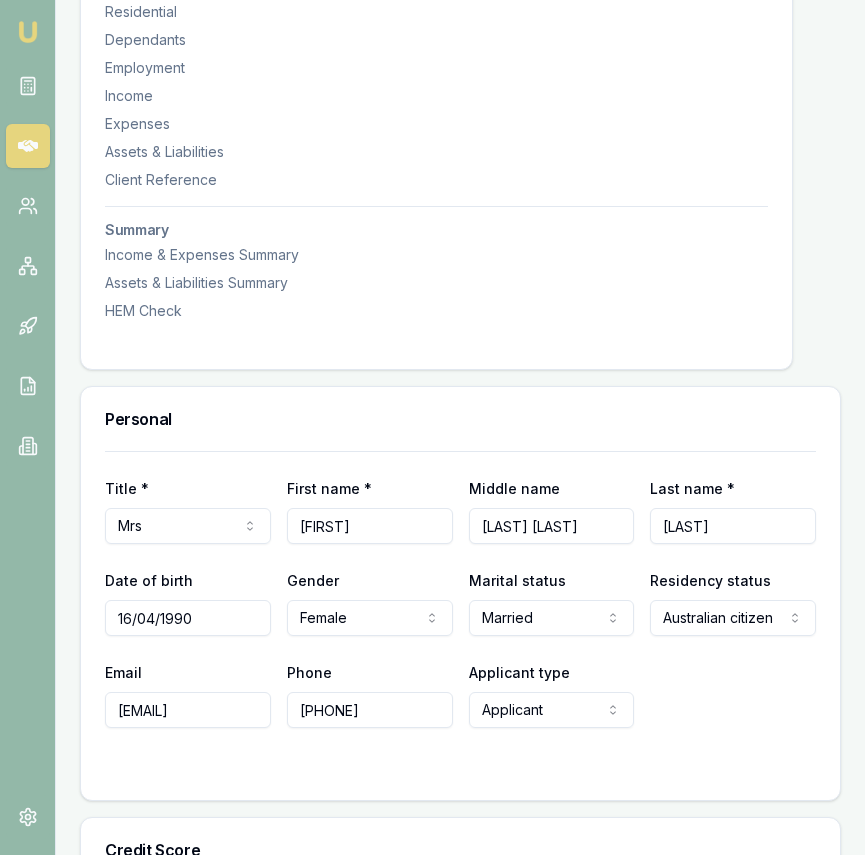 click on "[LAST] [LAST]" at bounding box center [552, 526] 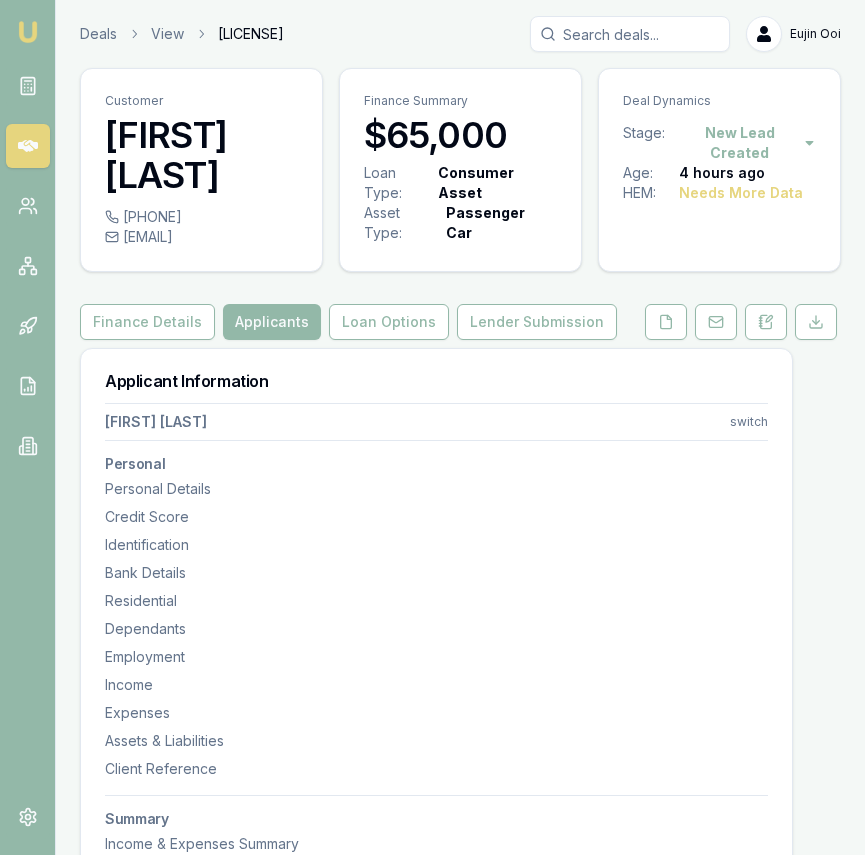 drag, startPoint x: 272, startPoint y: 240, endPoint x: 258, endPoint y: 243, distance: 14.3178215 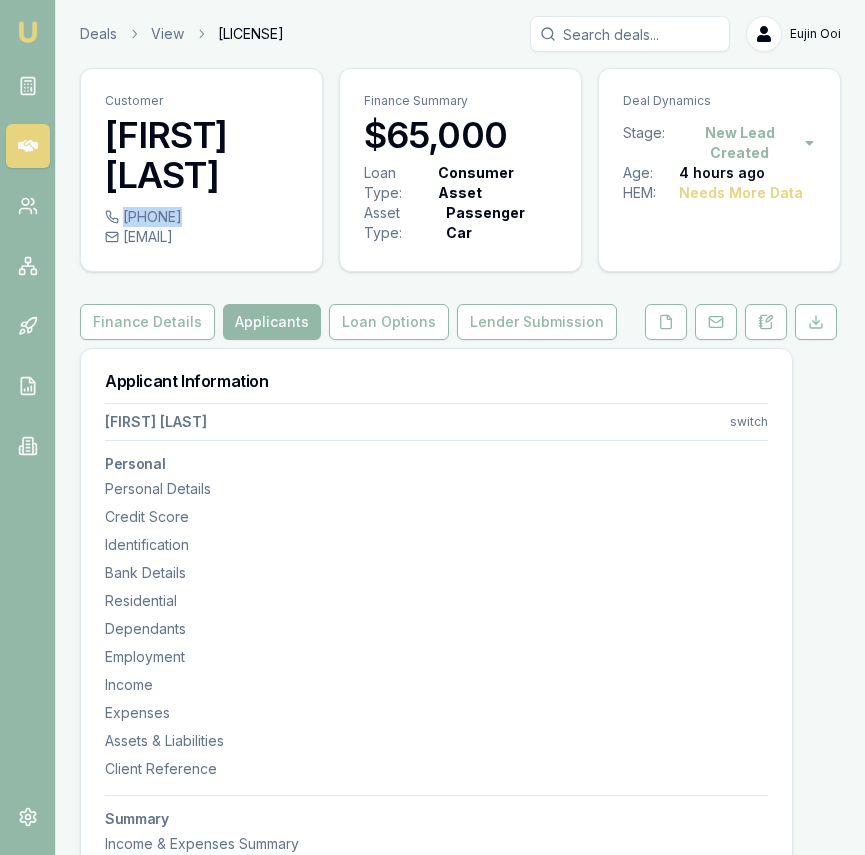 drag, startPoint x: 220, startPoint y: 217, endPoint x: 200, endPoint y: 222, distance: 20.615528 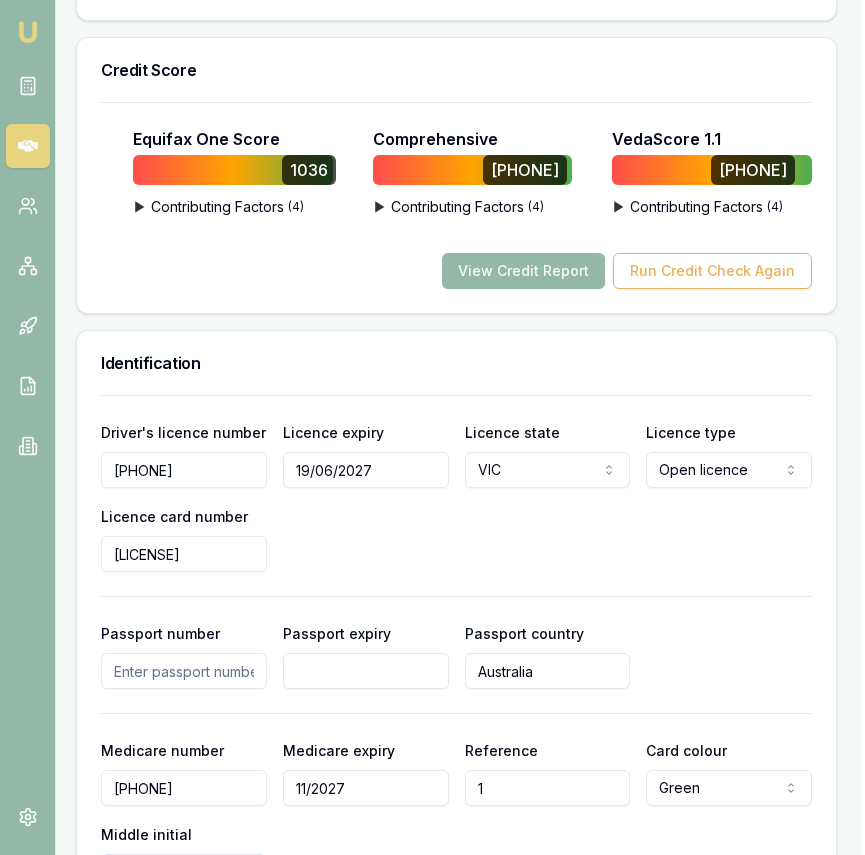 scroll, scrollTop: 1371, scrollLeft: 4, axis: both 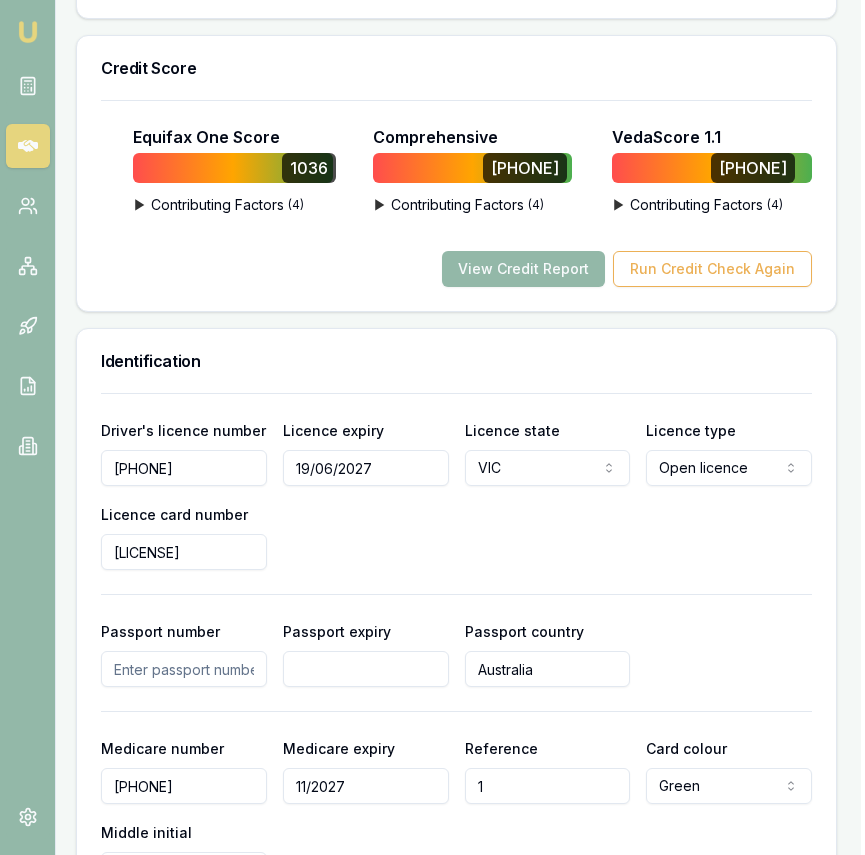 click on "[PHONE]" at bounding box center [184, 468] 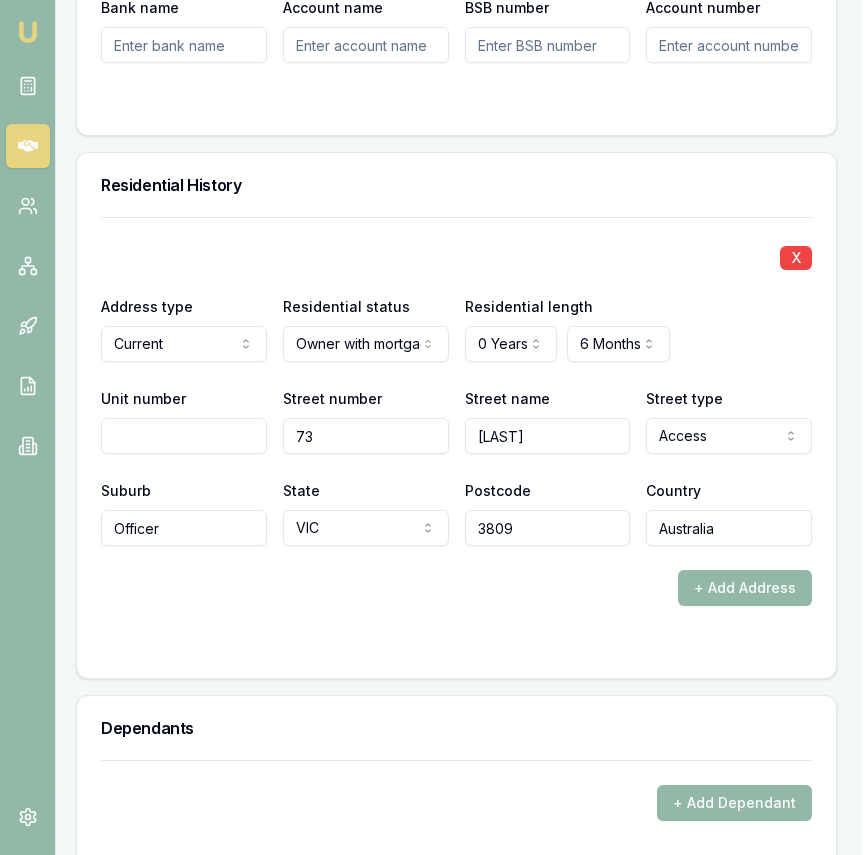 scroll, scrollTop: 2448, scrollLeft: 4, axis: both 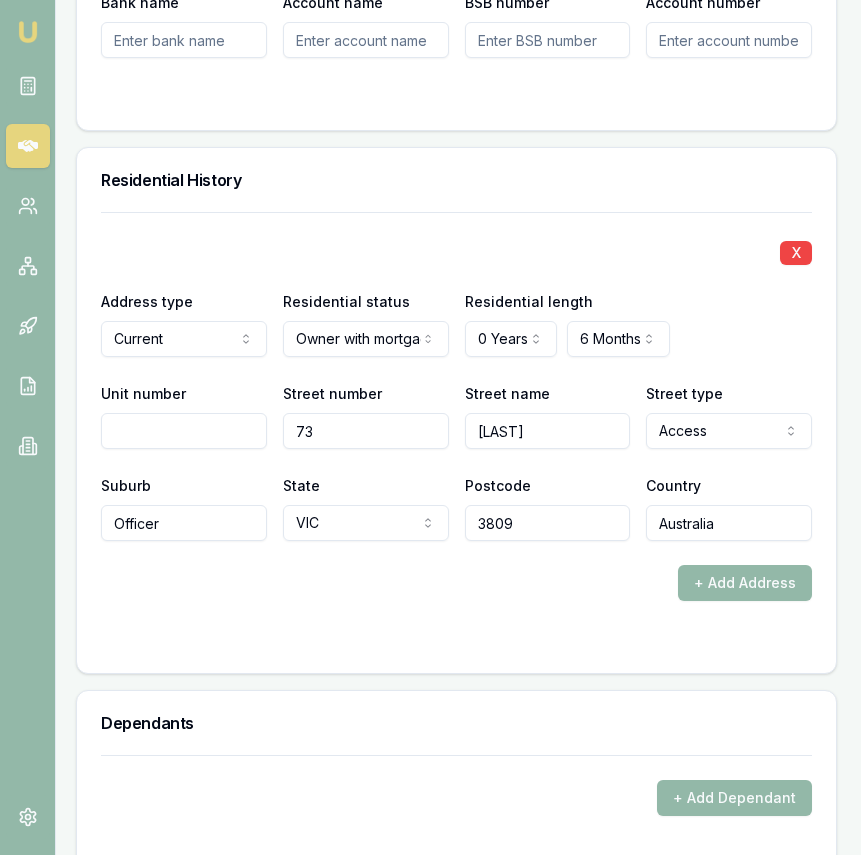 drag, startPoint x: 210, startPoint y: 557, endPoint x: 694, endPoint y: 432, distance: 499.88098 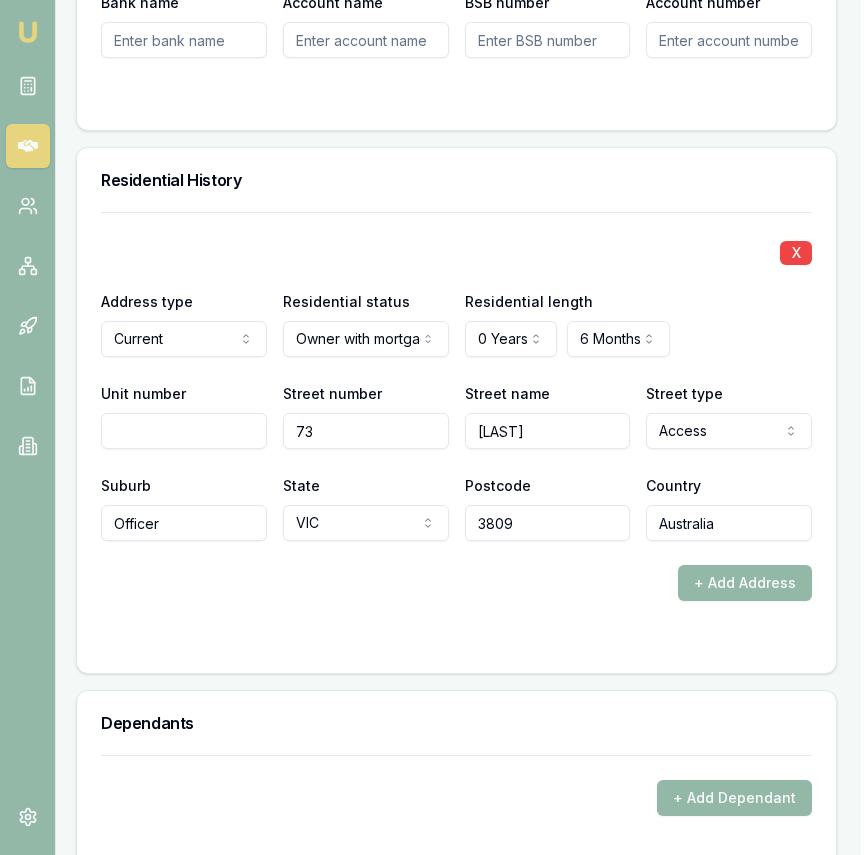 click on "Emu Broker Deals View [LICENSE] Eujin [LAST] Toggle Menu Customer [FIRST] [LAST] [PHONE] [EMAIL] Finance Summary $65,000 Loan Type: Consumer Asset Asset Type : Passenger Car Deal Dynamics Stage: New Lead Created Age: 4 hours ago HEM: Needs More Data Finance Details Applicants Loan Options Lender Submission Applicant Information [FIRST] [LAST] switch Personal Personal Details Credit Score Identification Bank Details Residential Dependants Employment Income Expenses Assets & Liabilities Client Reference Summary Income & Expenses Summary Assets & Liabilities Summary HEM Check Personal Title * Mrs Mr Mrs Miss Ms Dr Prof First name * [FIRST] Middle name  [LAST] [LAST] Last name * [LAST] Date of birth 16/04/1990 Gender  Female Male Female Other Not disclosed Marital status  Married Single Married De facto Separated Divorced Widowed Residency status  Australian citizen Australian citizen Permanent resident Temporary resident Visa holder Email [EMAIL] Phone [PHONE]" at bounding box center [428, -2021] 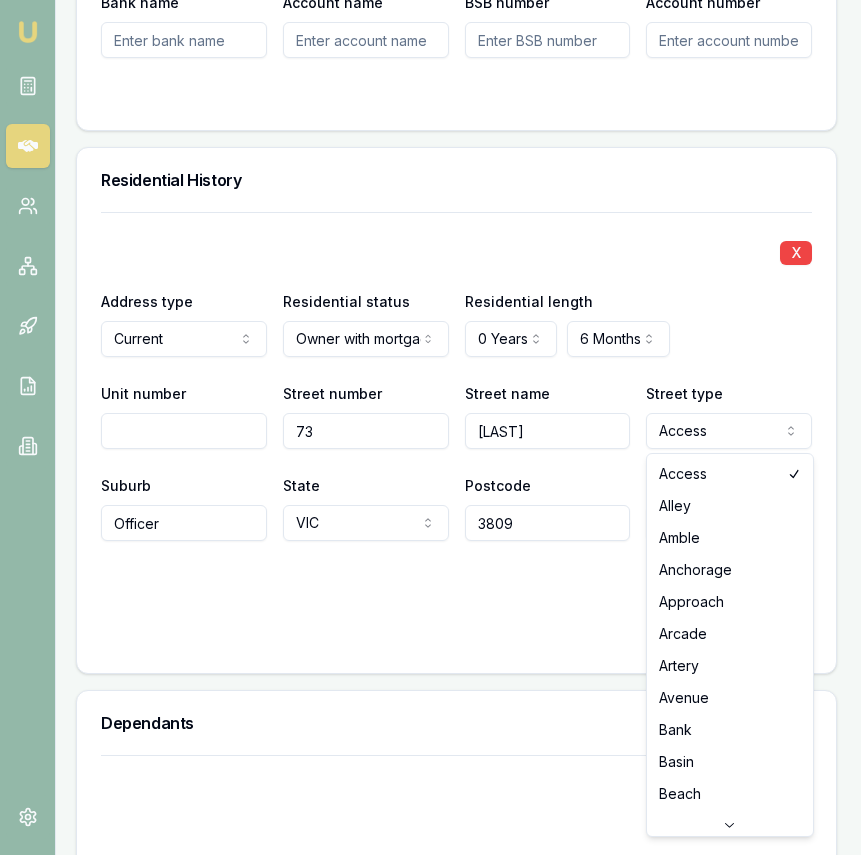 select on "Avenue" 